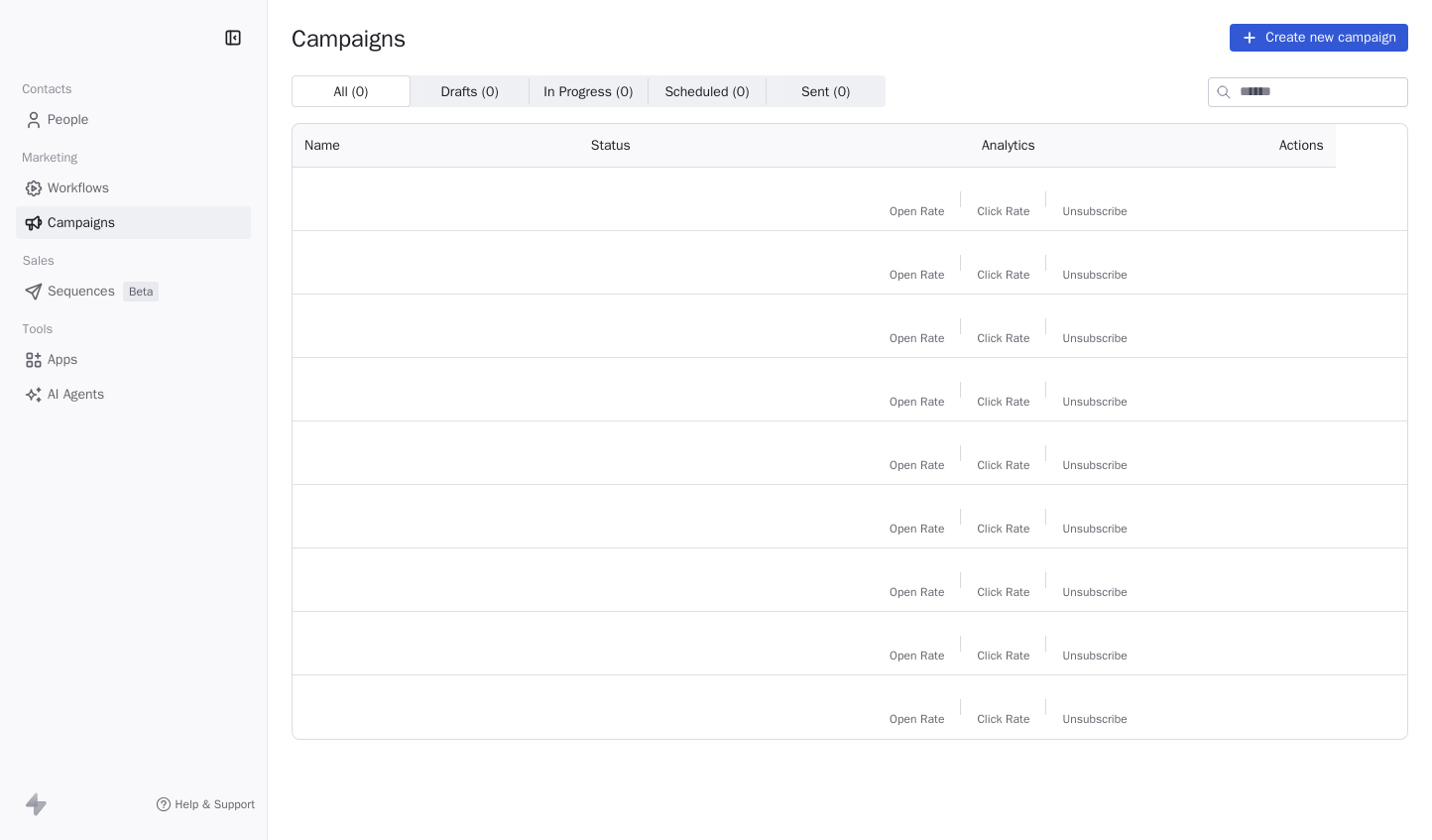 scroll, scrollTop: 0, scrollLeft: 0, axis: both 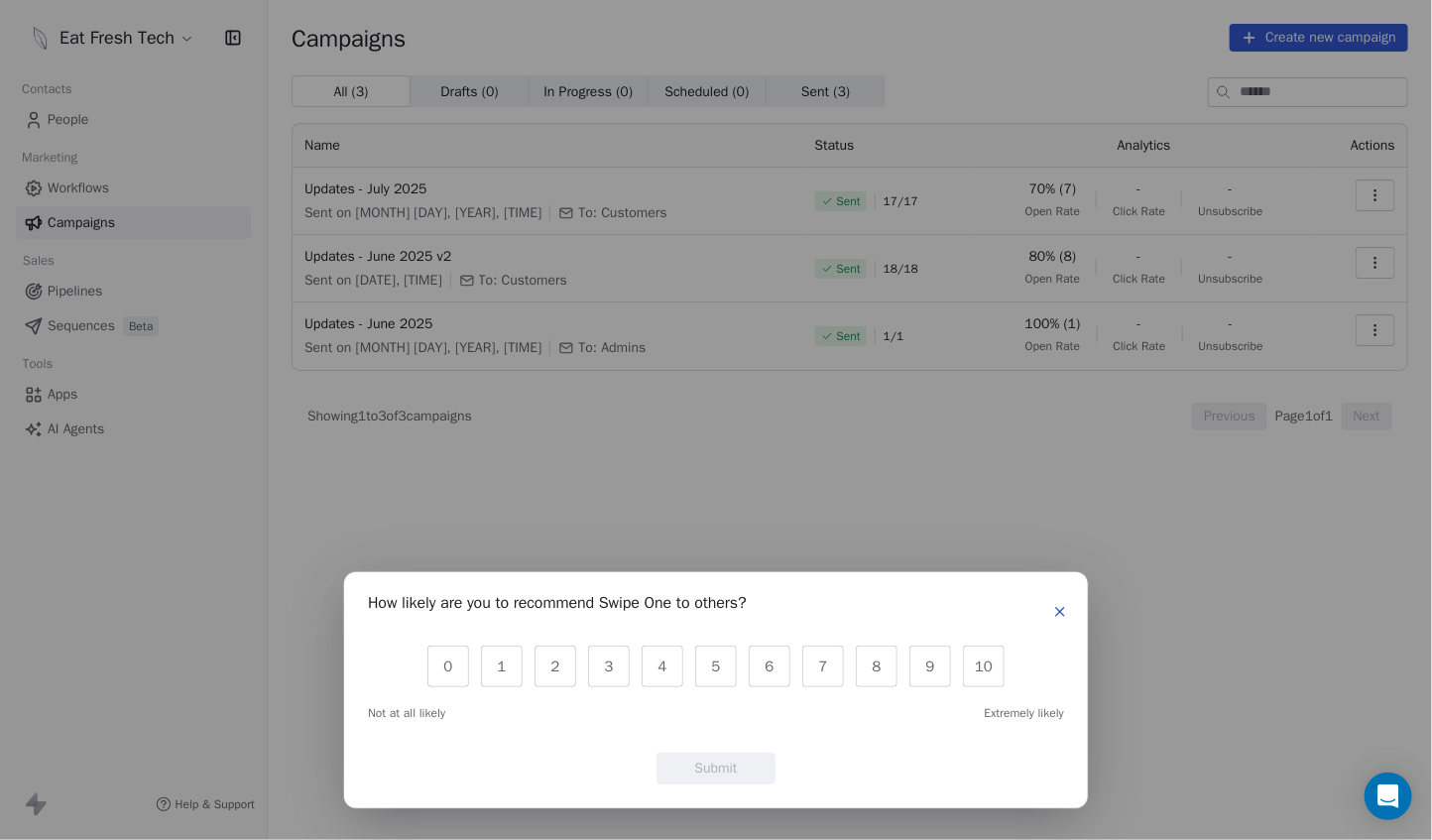 click 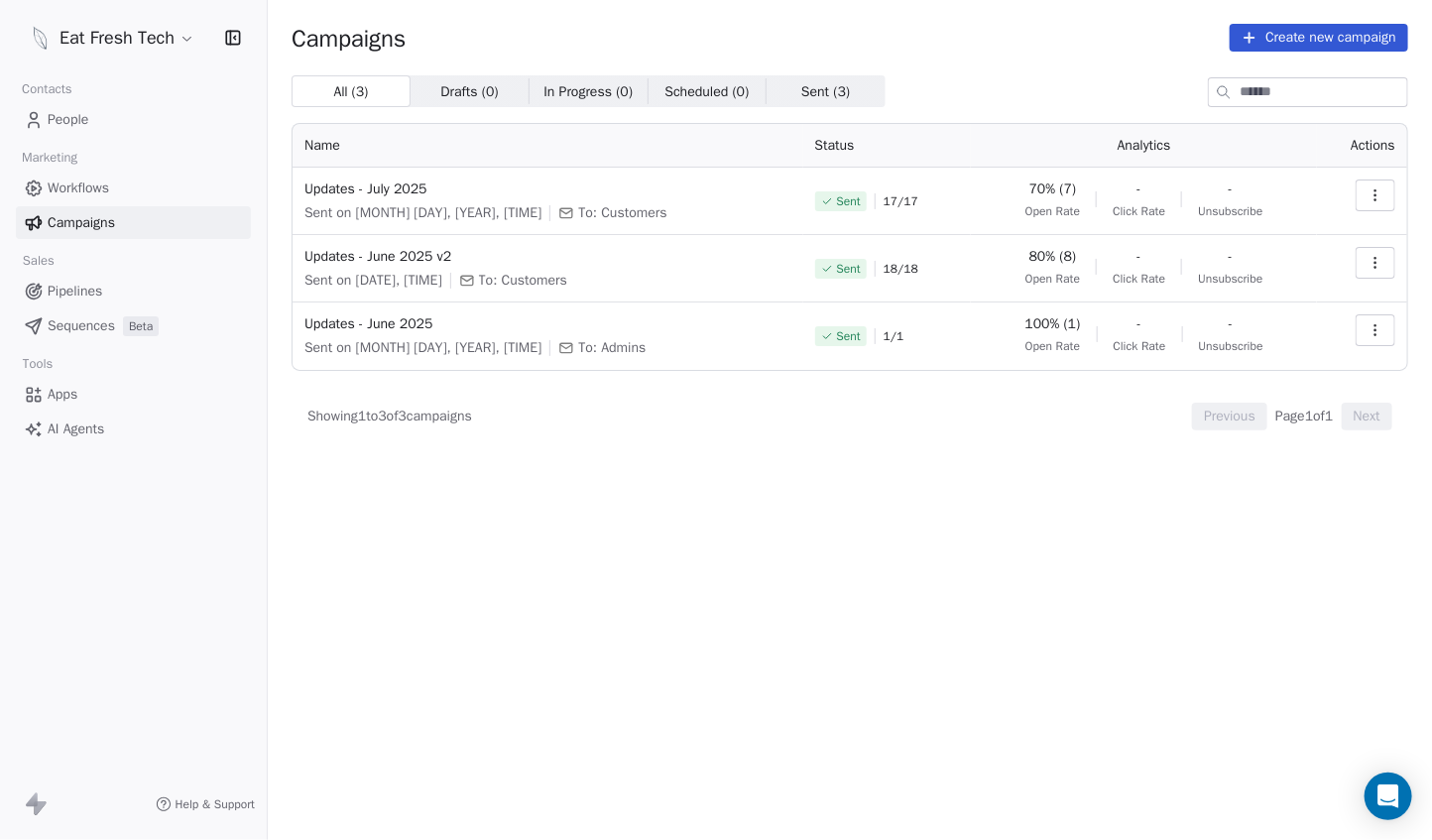 click 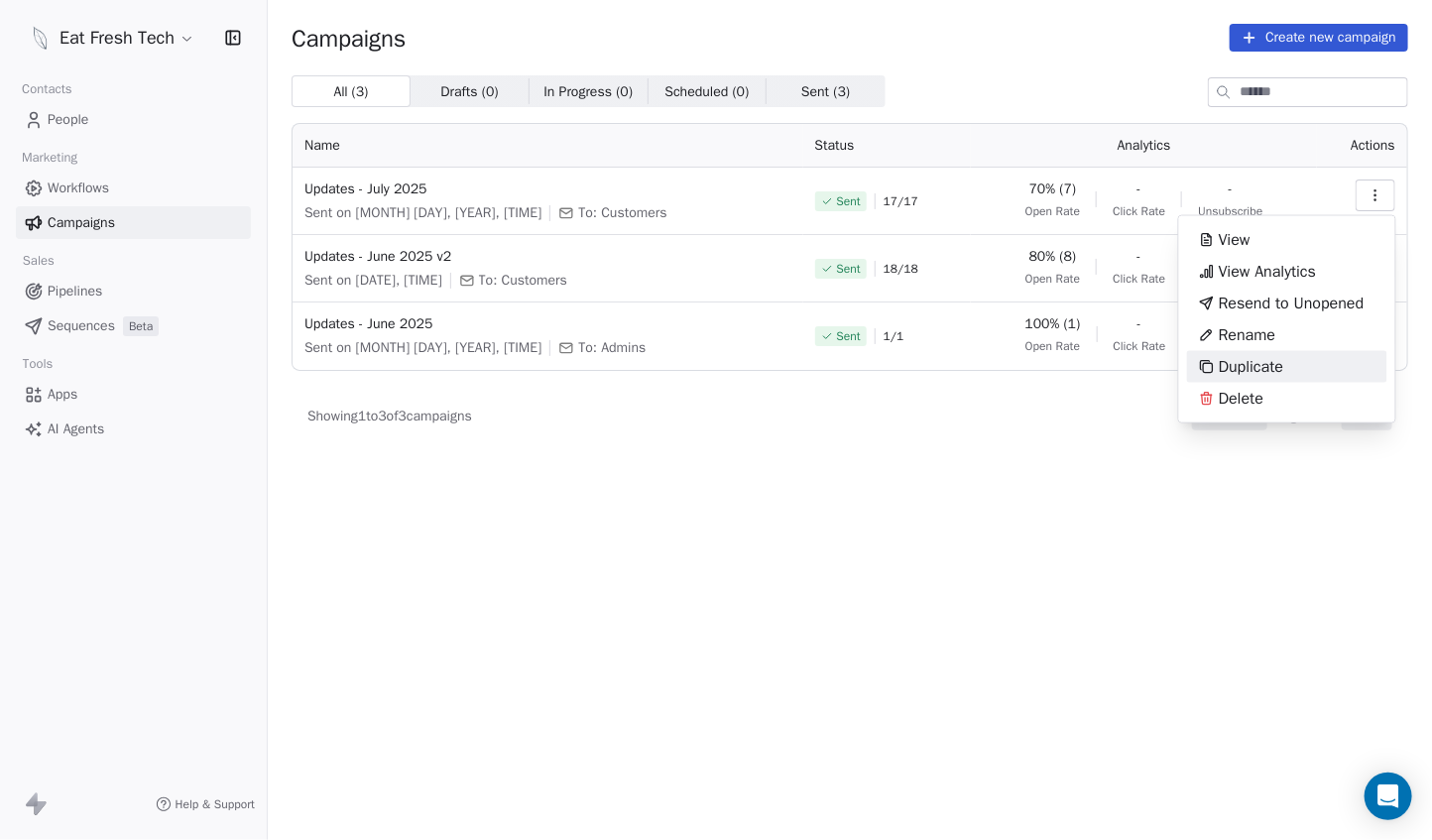 click on "Duplicate" at bounding box center (1241, 367) 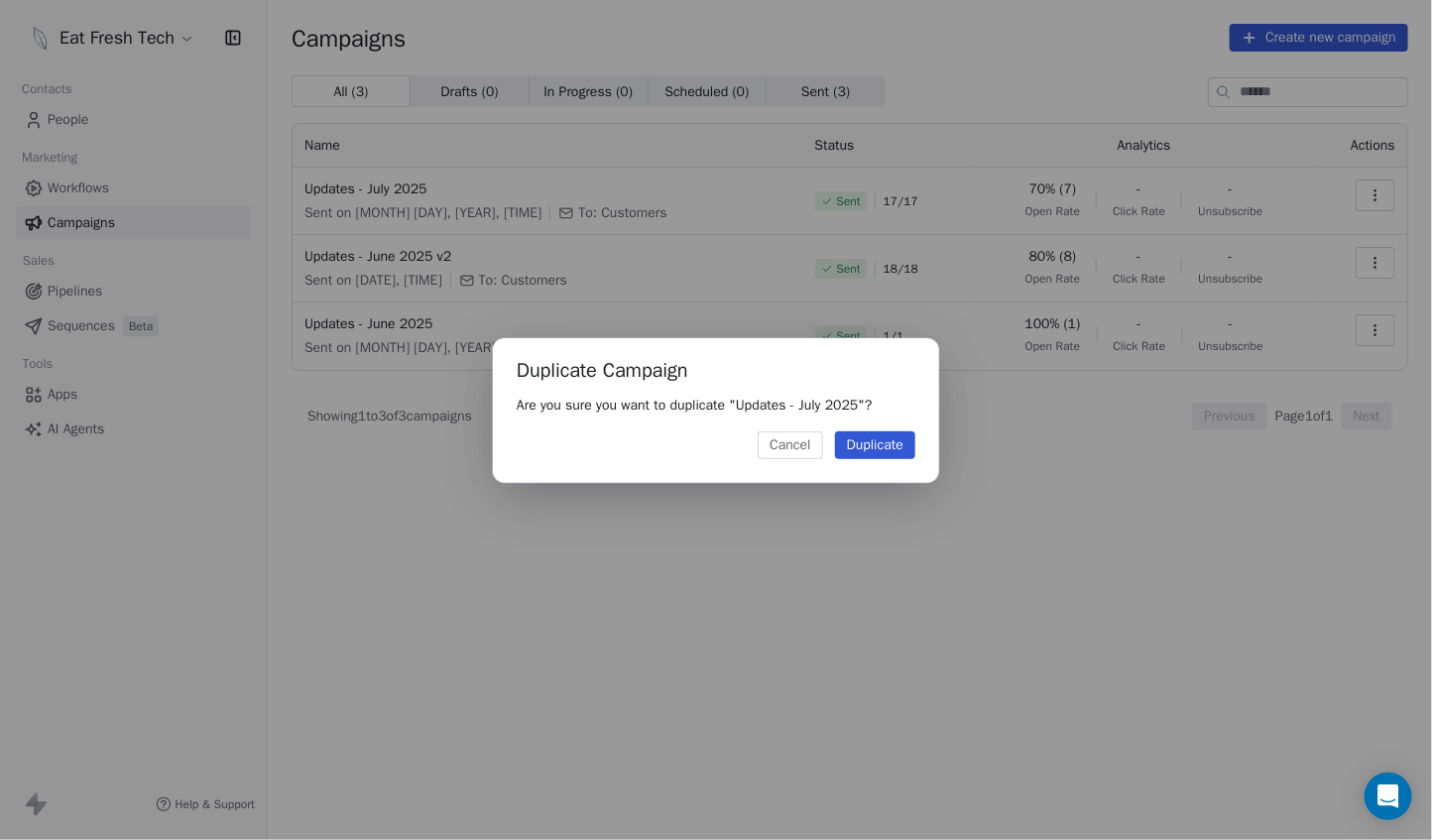 click on "Duplicate" at bounding box center (875, 445) 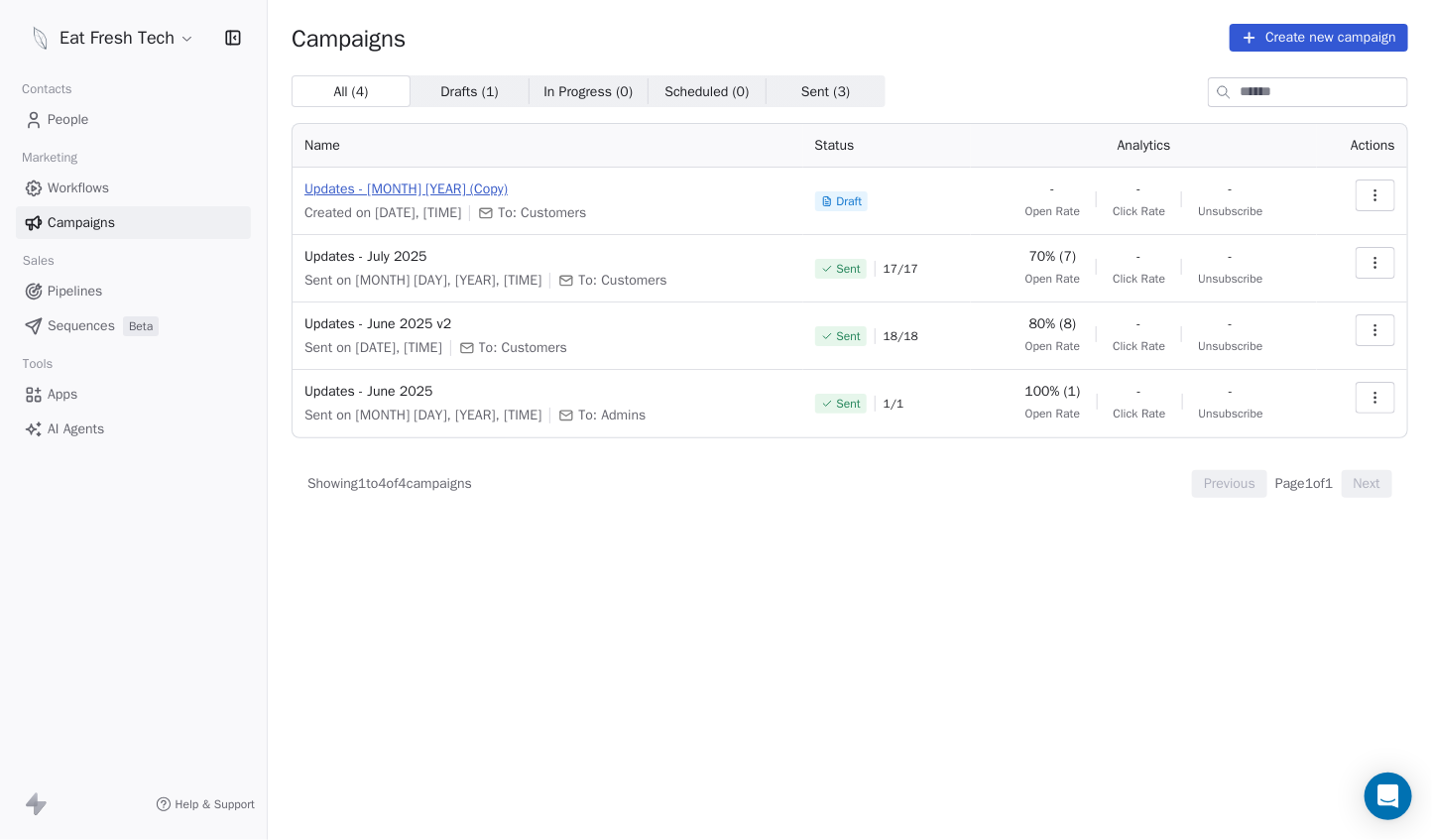click on "Updates - [MONTH] [YEAR] (Copy)" at bounding box center (547, 189) 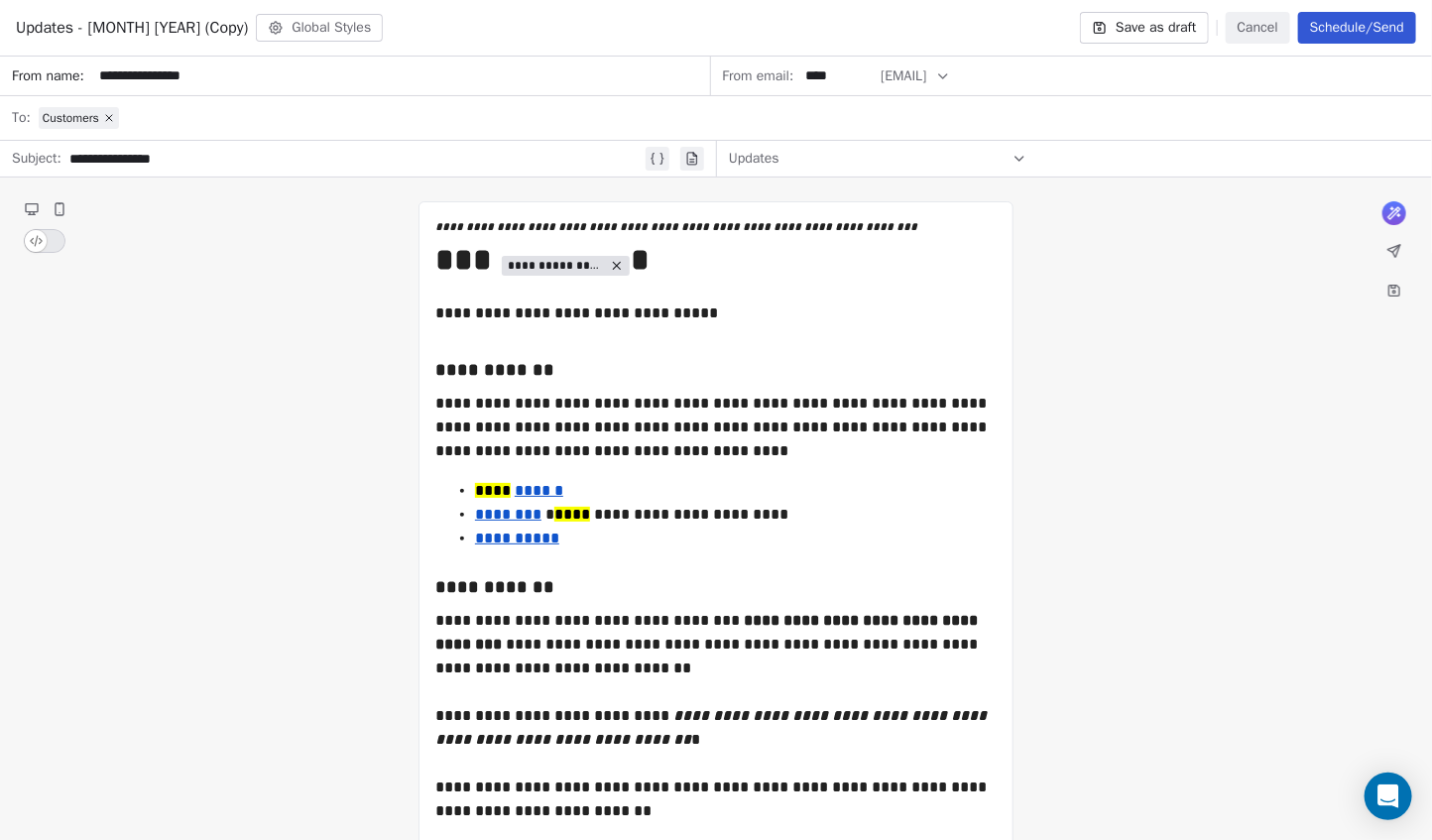 click on "Updates - [MONTH] [YEAR] (Copy)" at bounding box center (132, 28) 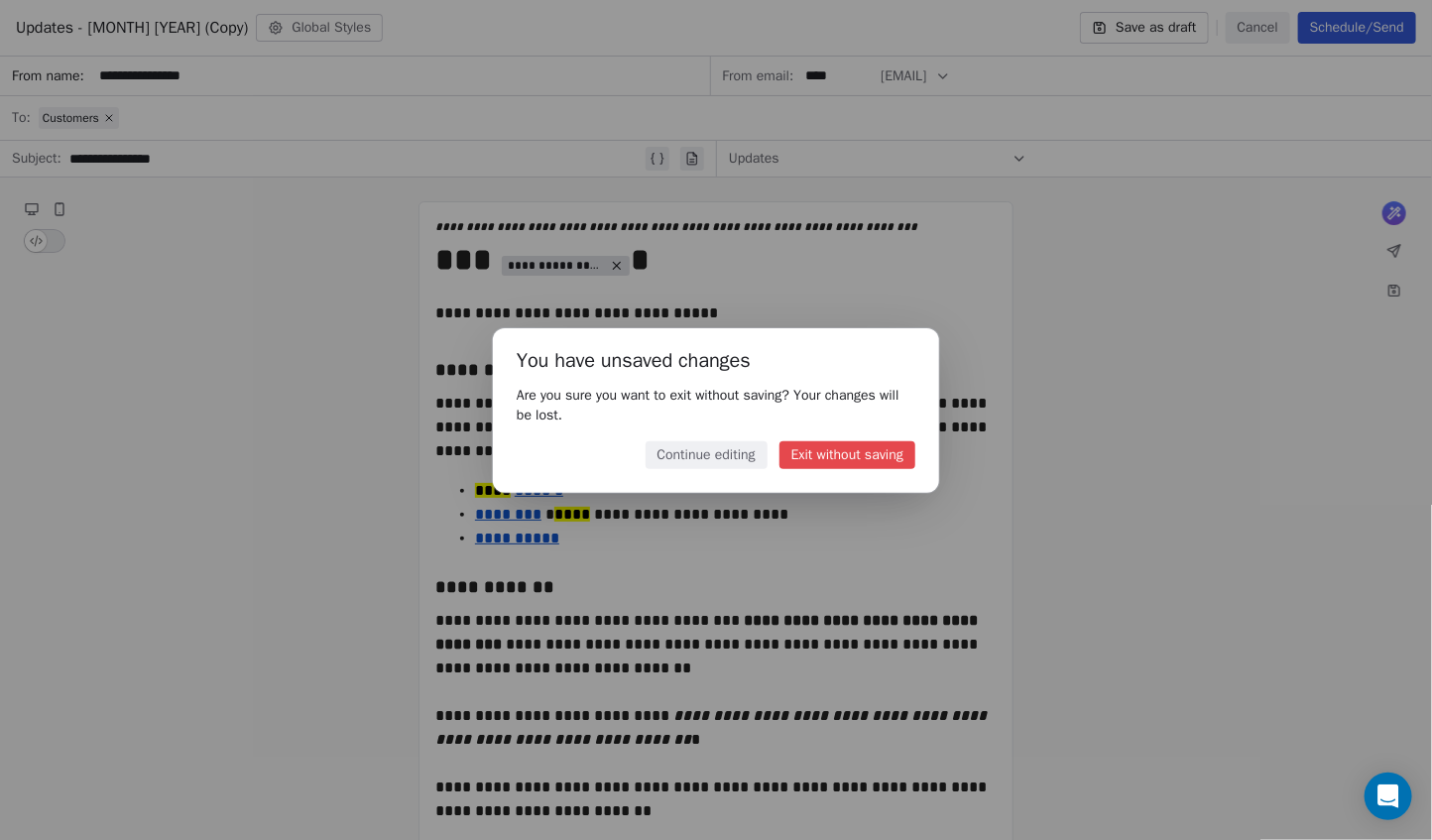 click on "Exit without saving" at bounding box center [847, 455] 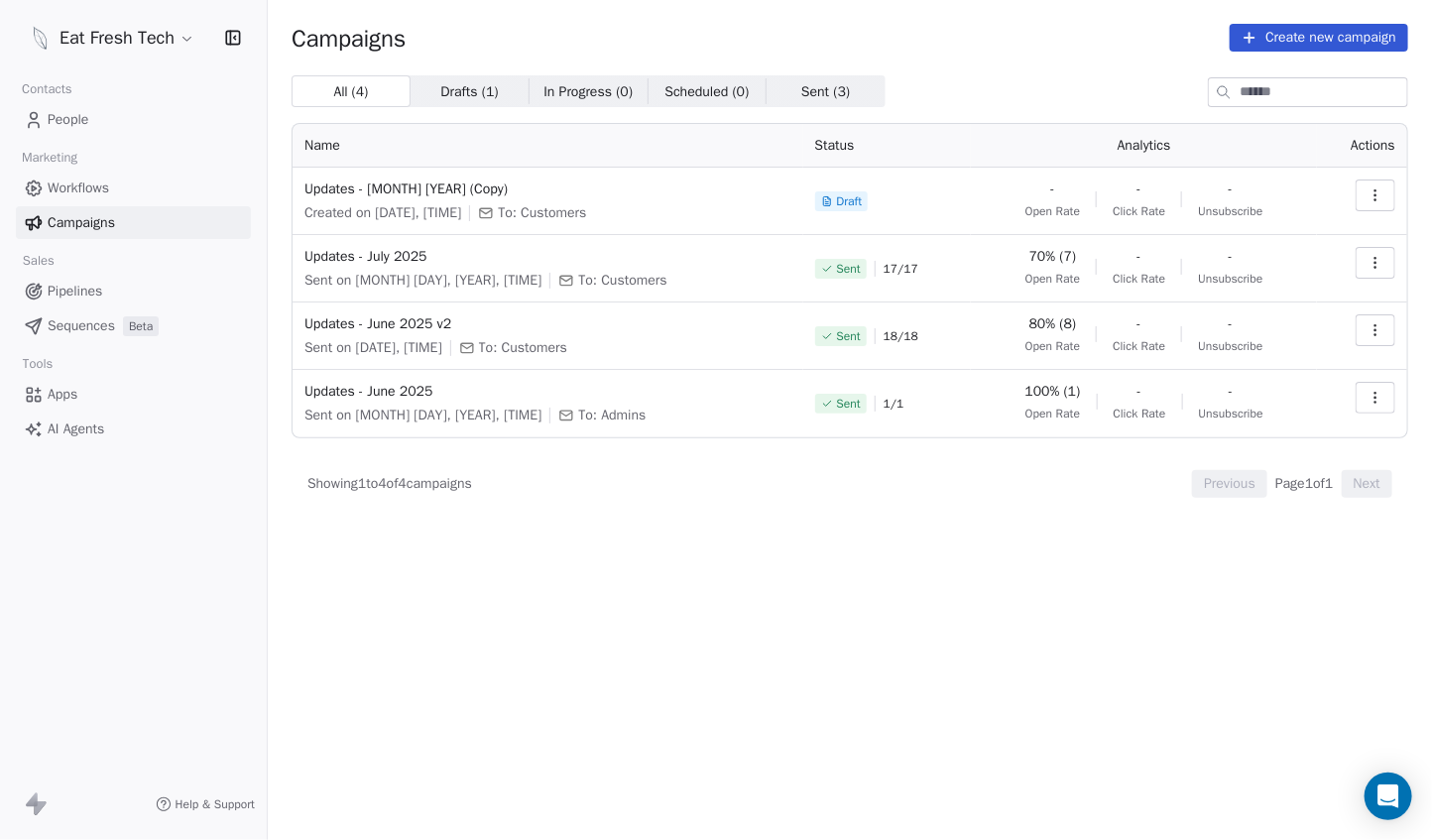 drag, startPoint x: 1376, startPoint y: 177, endPoint x: 1375, endPoint y: 199, distance: 22.022716 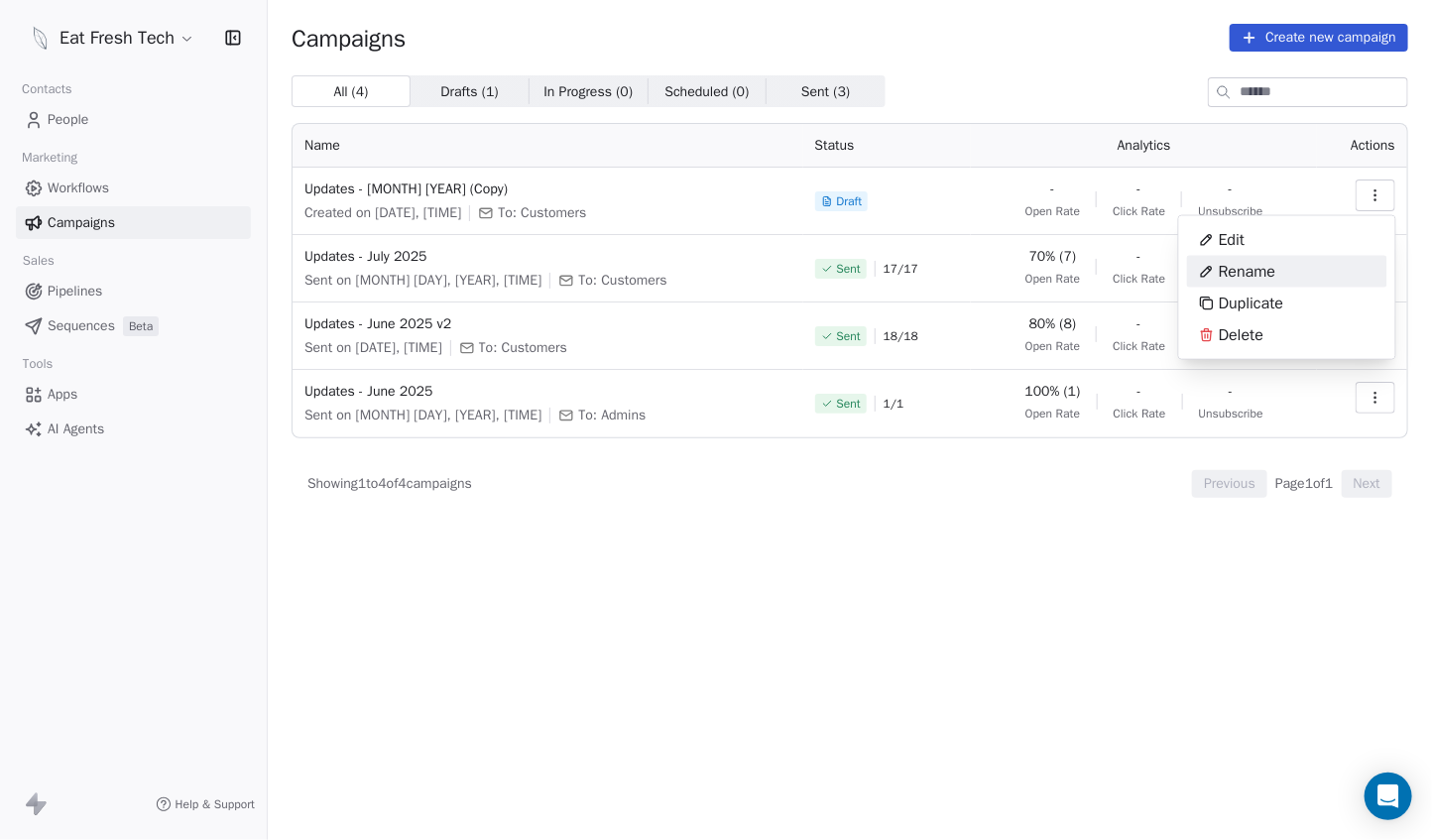 click on "Rename" at bounding box center [1287, 272] 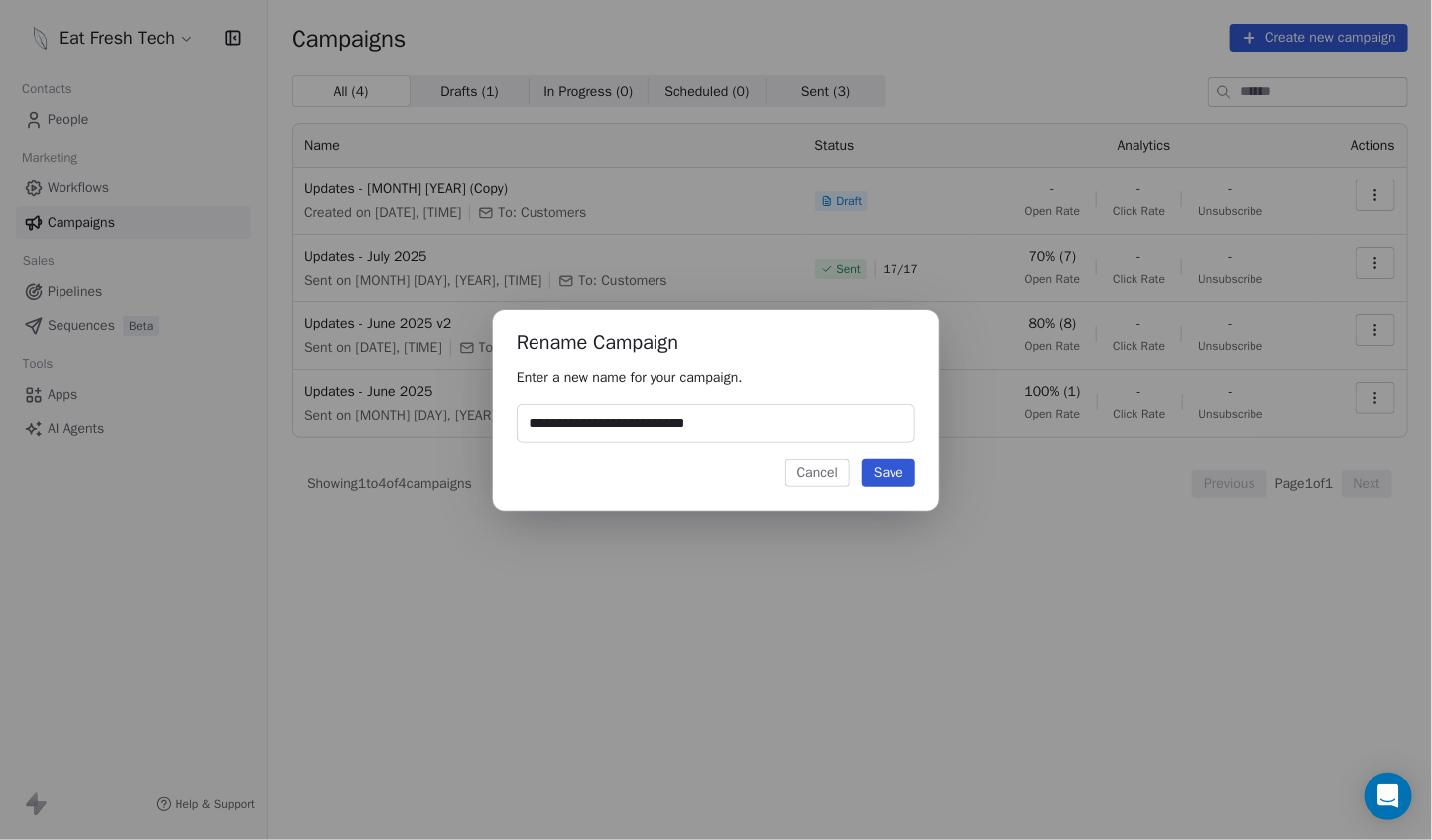 click on "**********" at bounding box center [716, 423] 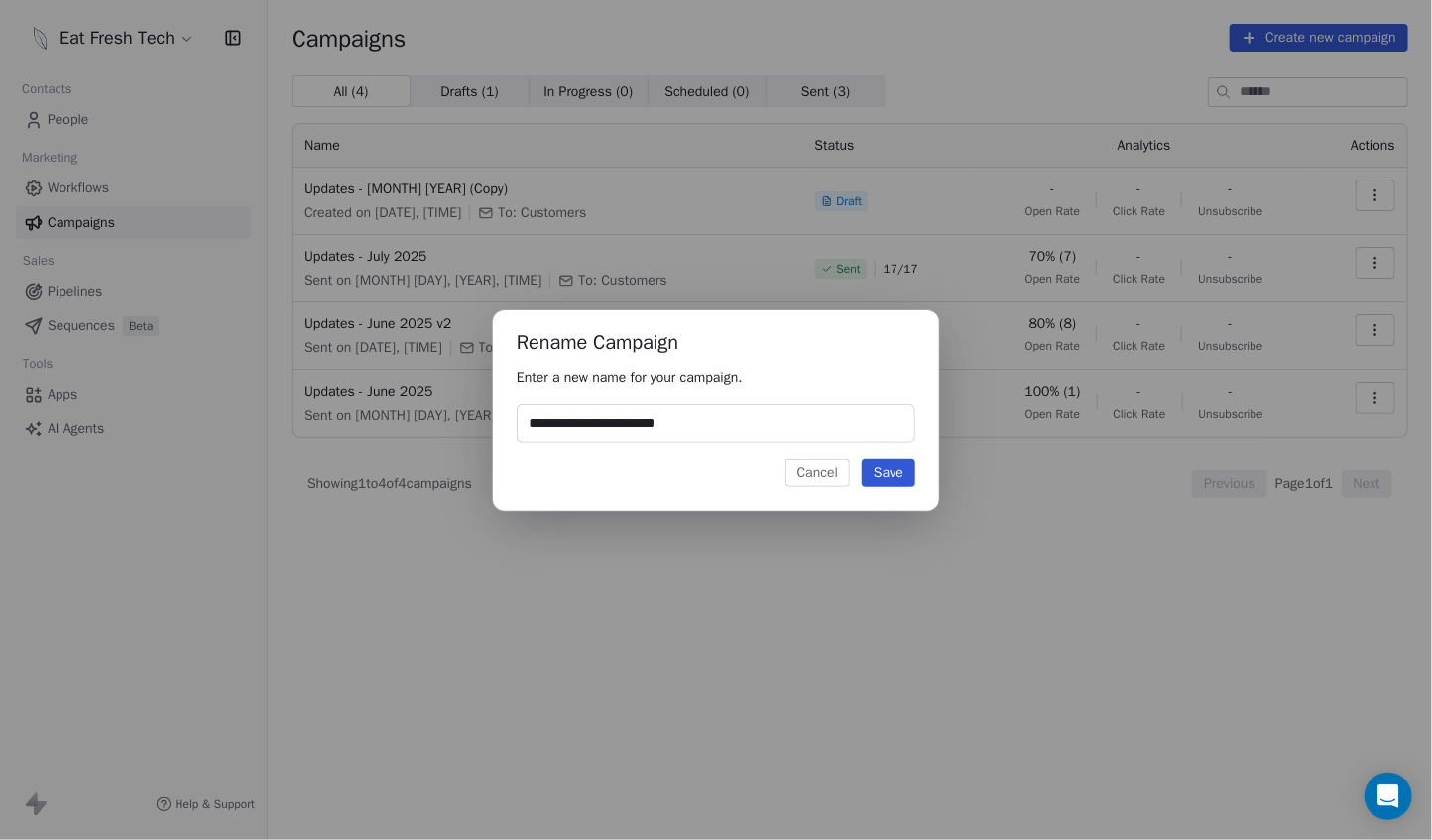 type on "**********" 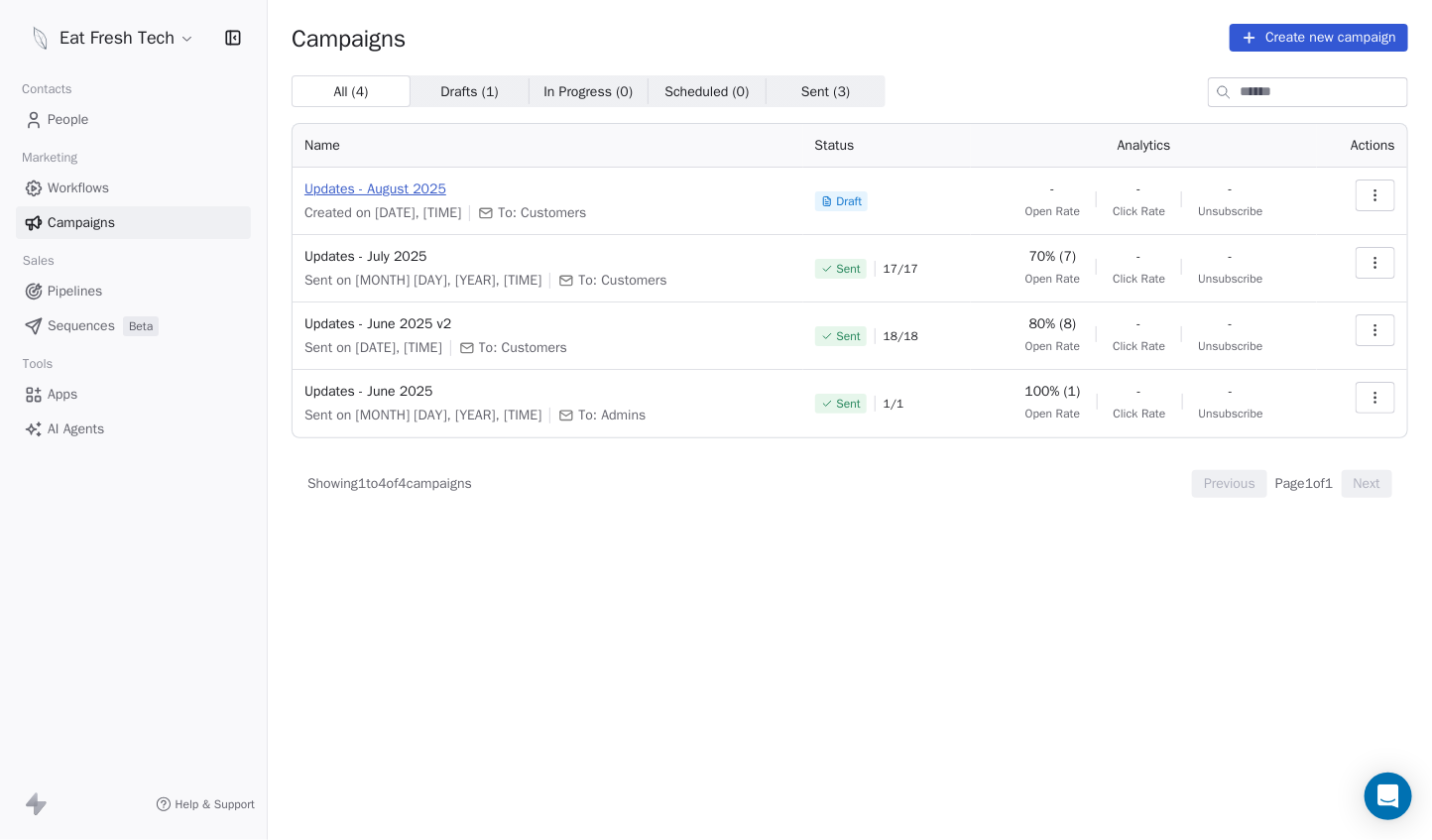 click on "Updates - August 2025" at bounding box center (547, 189) 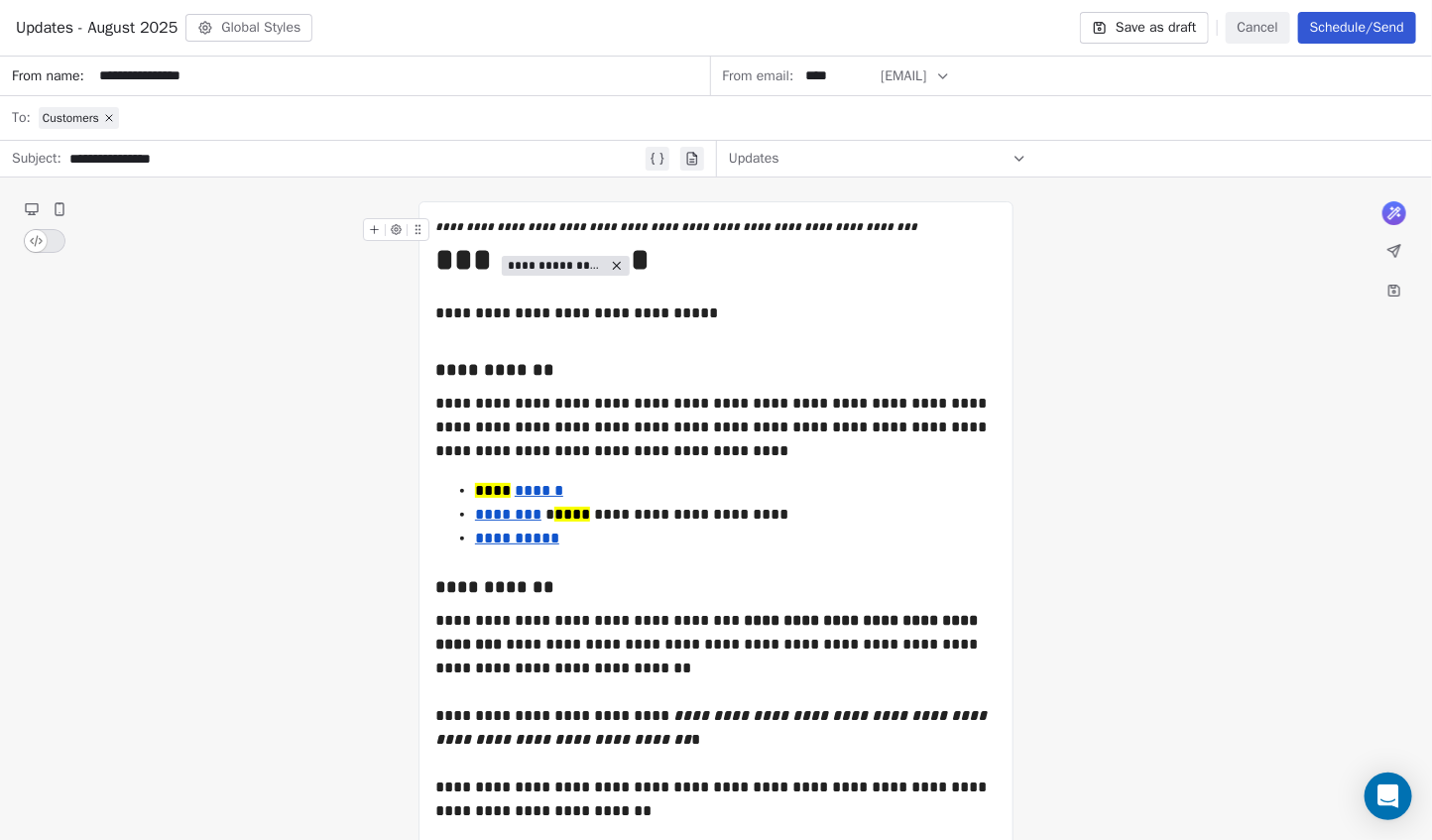 click on "Updates - August 2025" at bounding box center (96, 28) 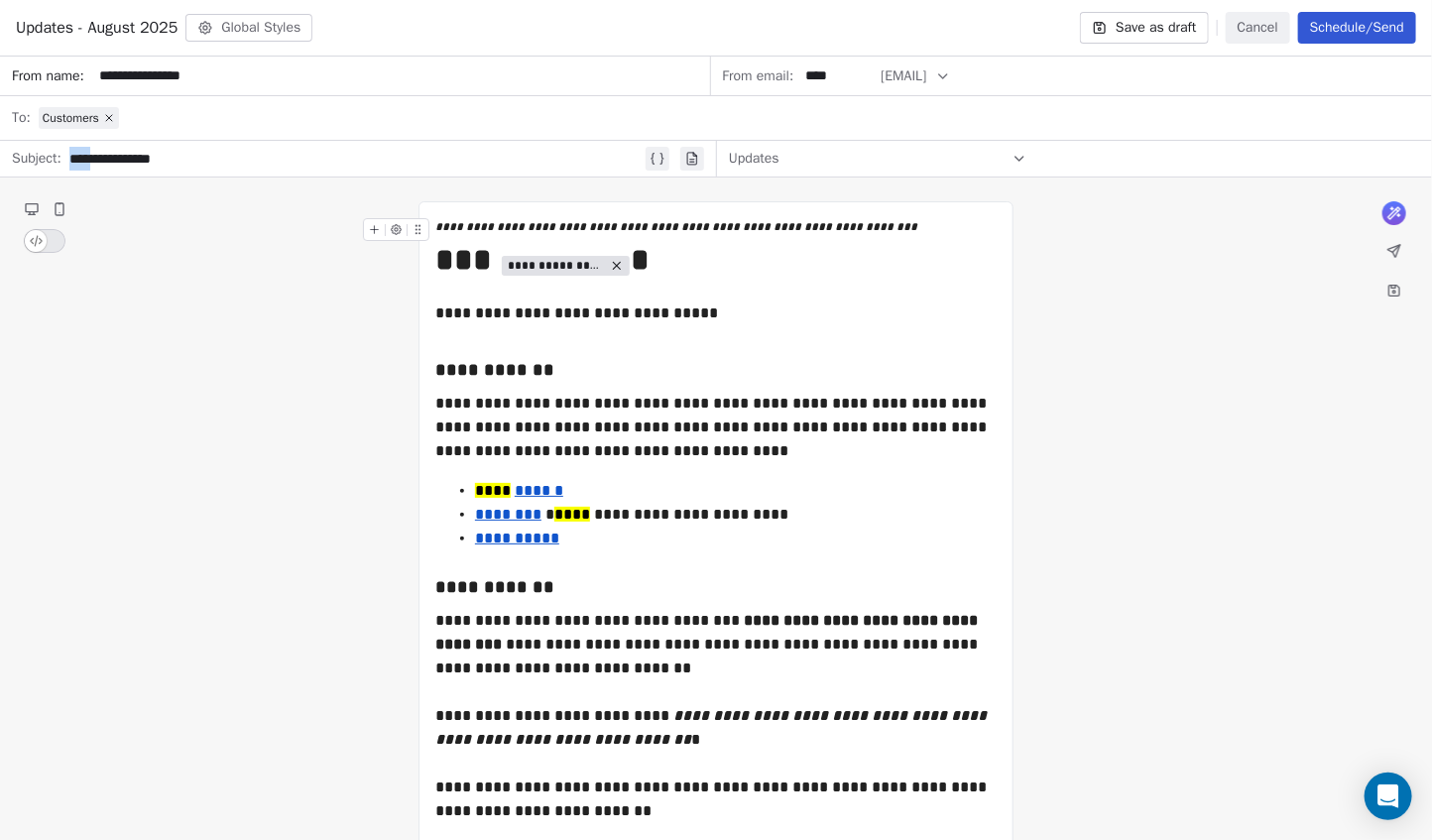 click on "**********" at bounding box center [355, 159] 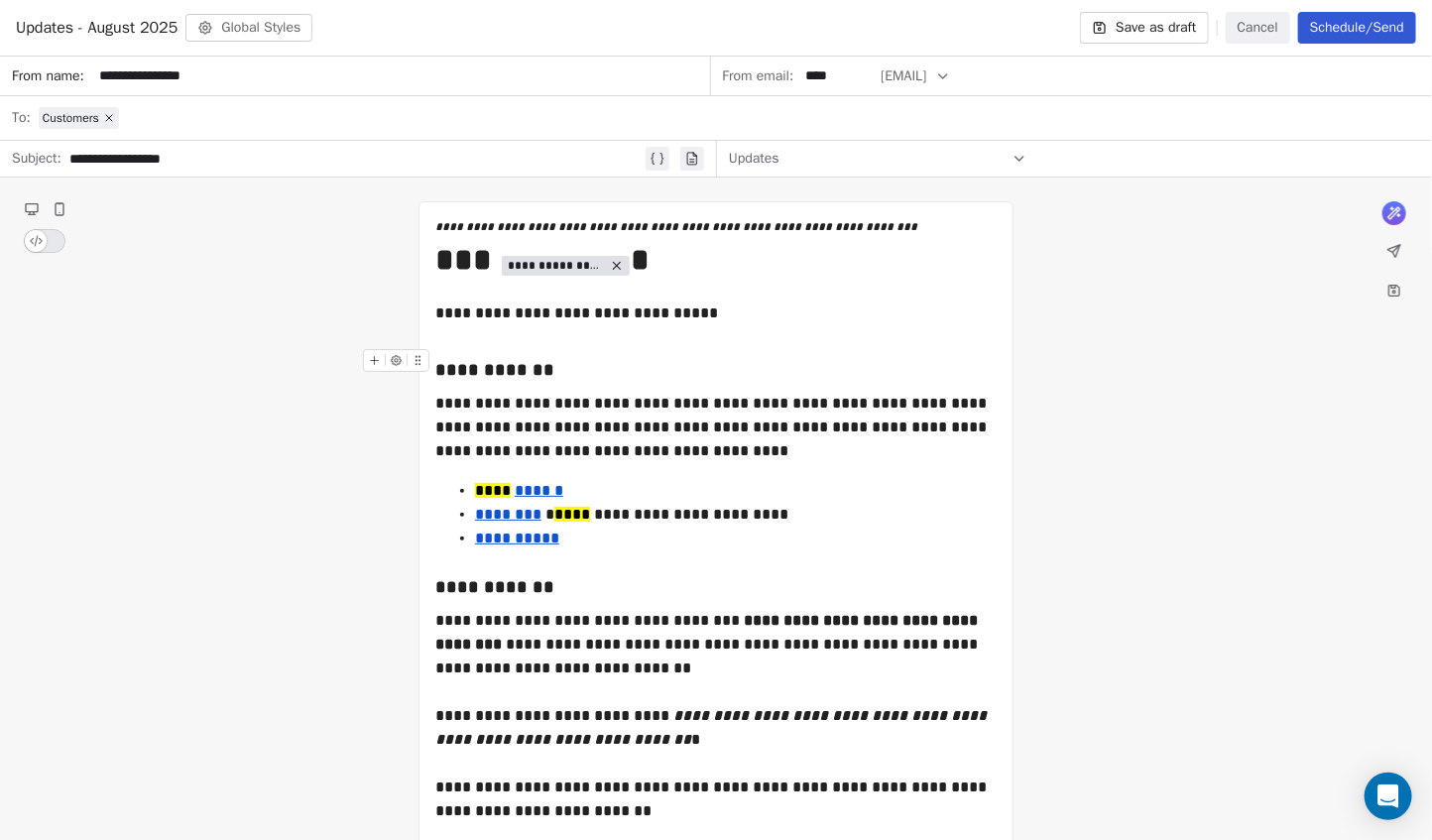 click on "**********" at bounding box center (716, 370) 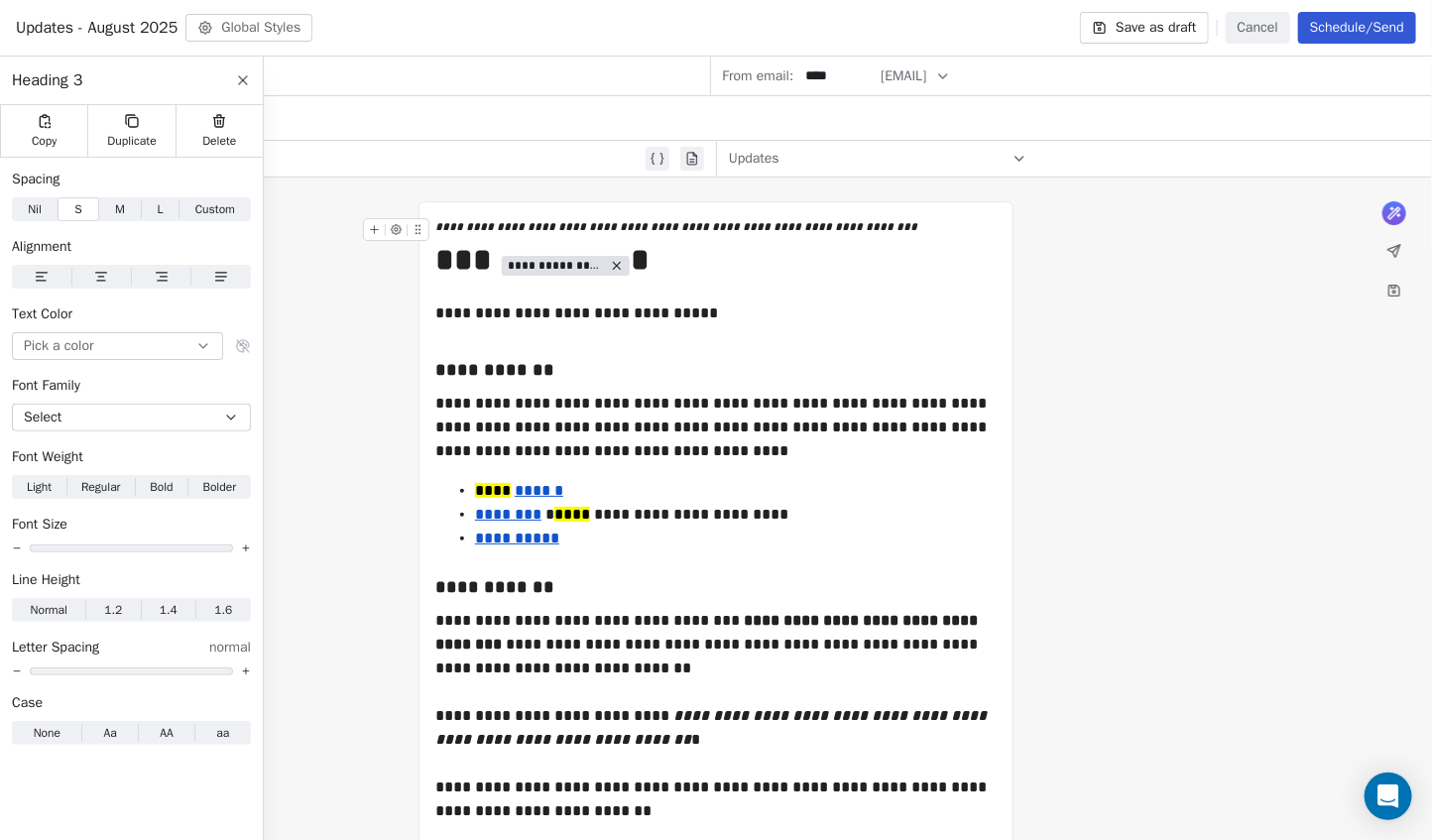 click on "**********" at bounding box center (716, 227) 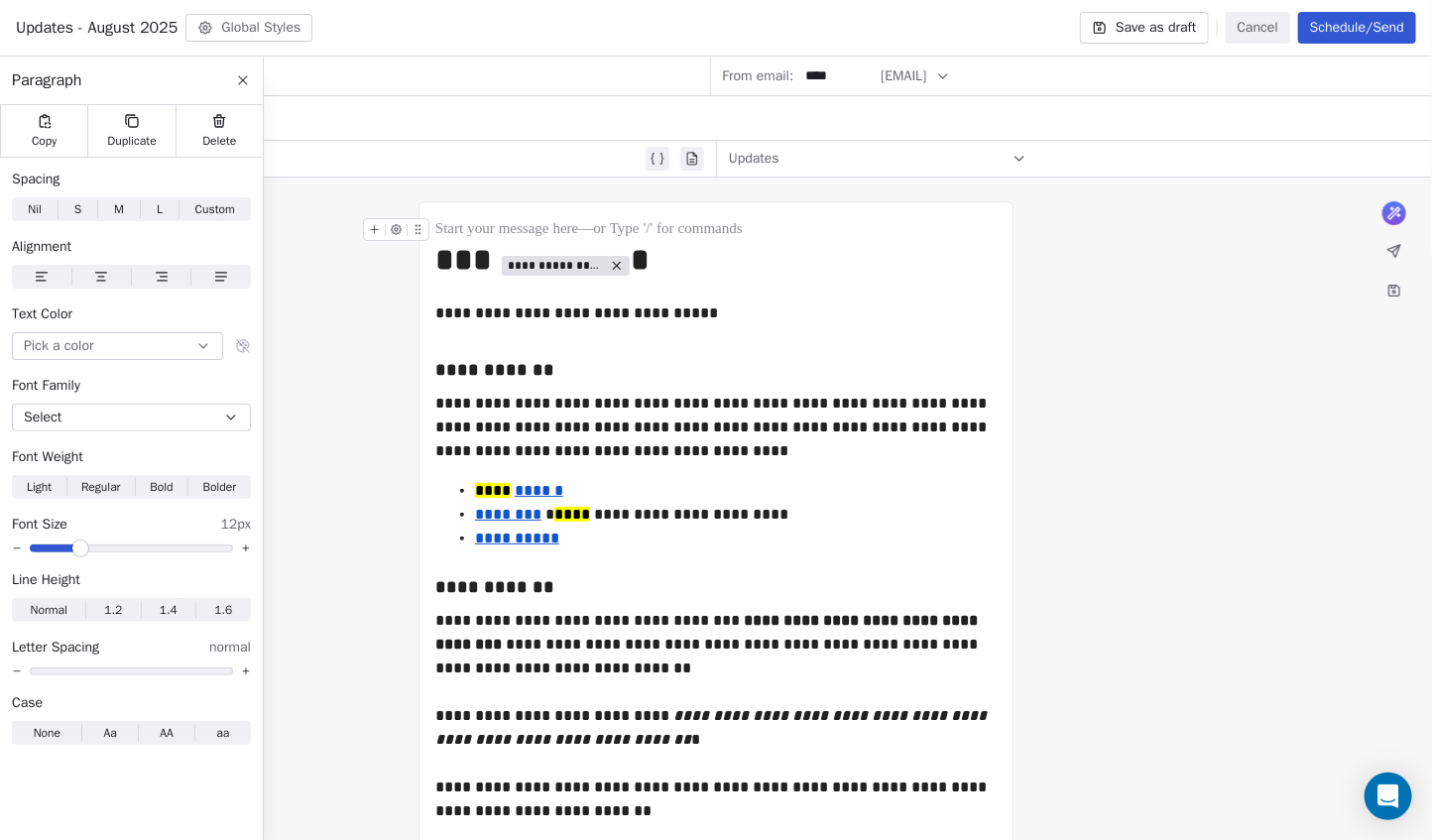 type 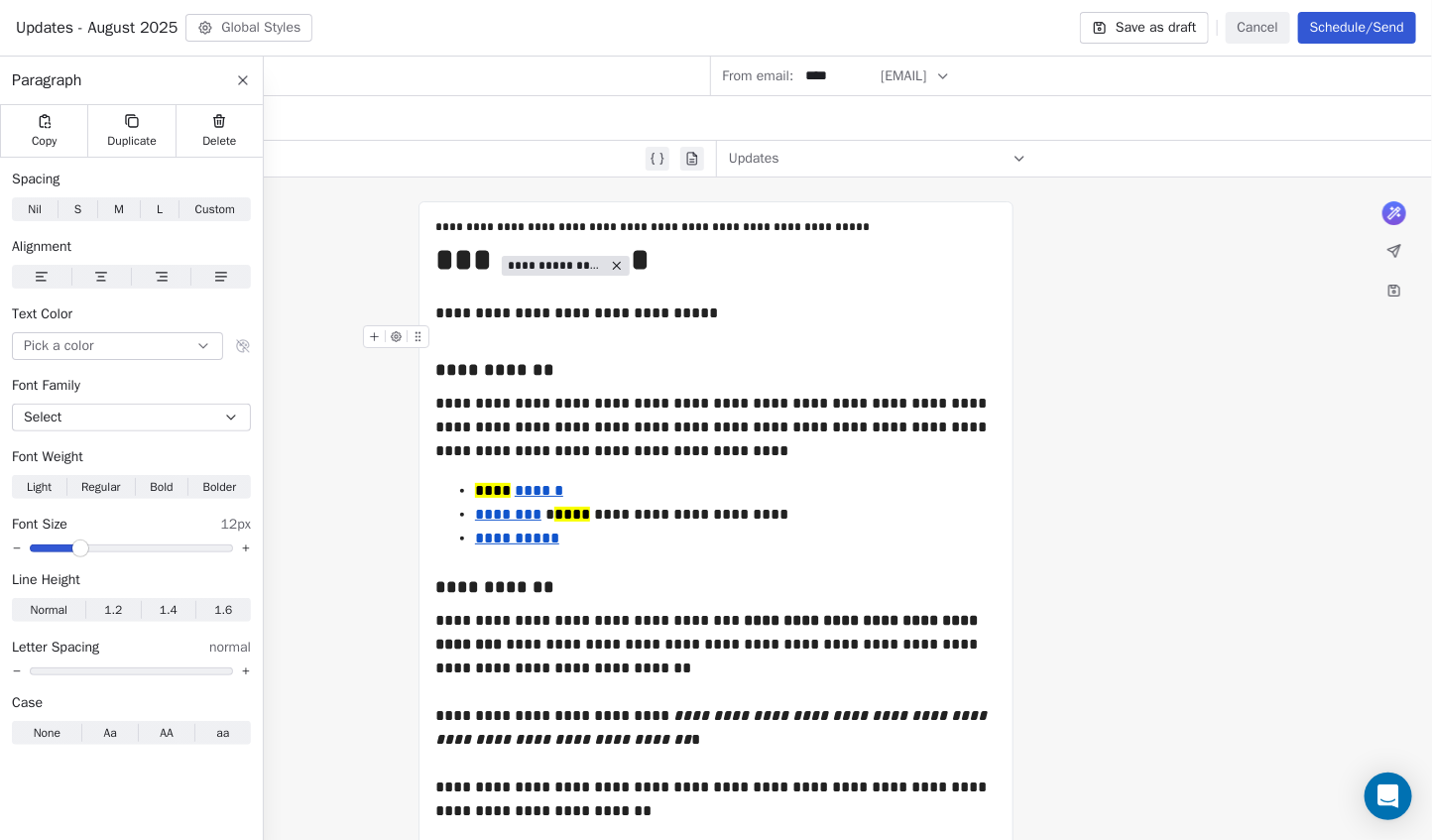 click at bounding box center (716, 337) 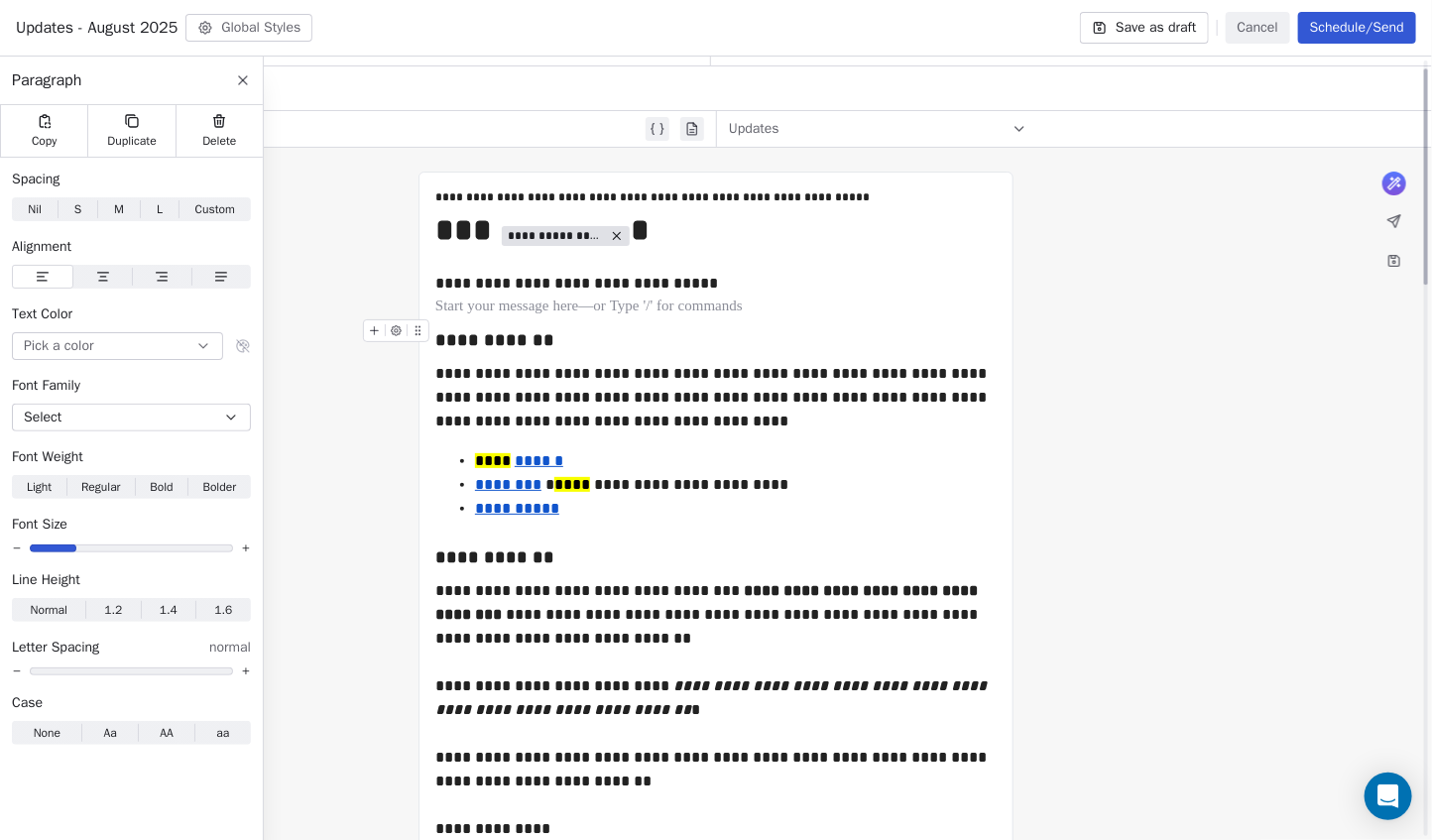 scroll, scrollTop: 212, scrollLeft: 0, axis: vertical 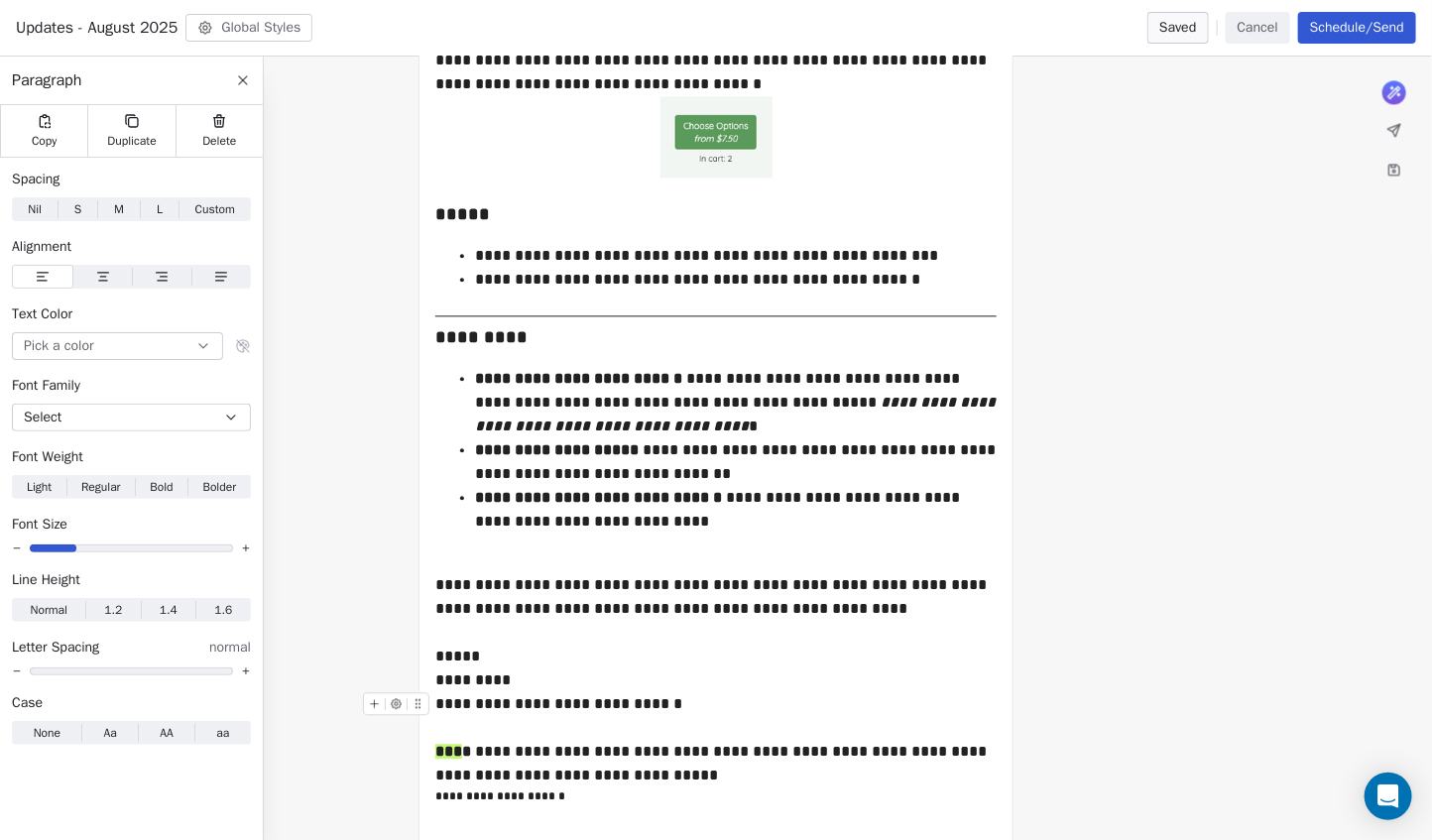 click on "**********" at bounding box center (716, 704) 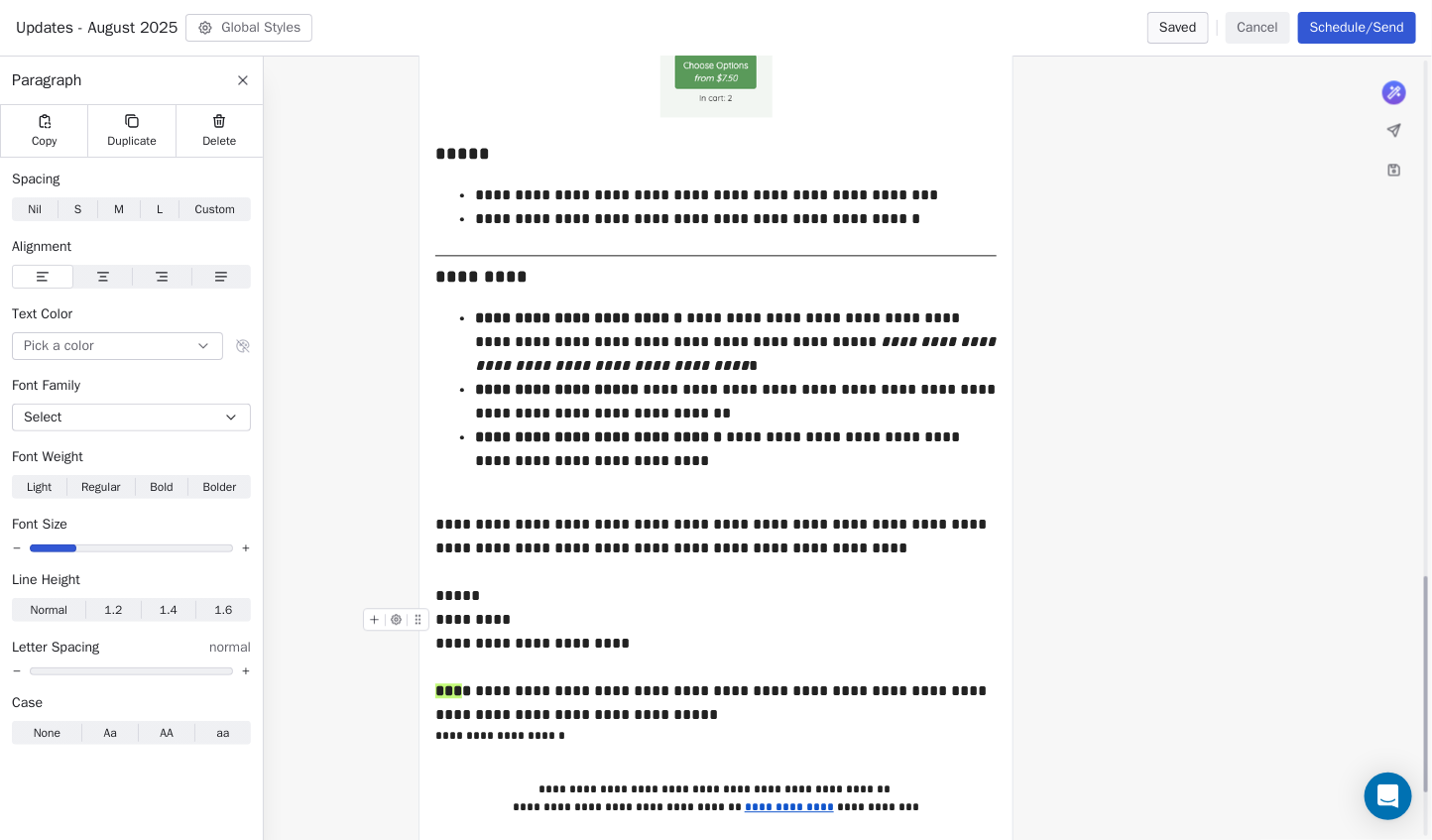 scroll, scrollTop: 1935, scrollLeft: 0, axis: vertical 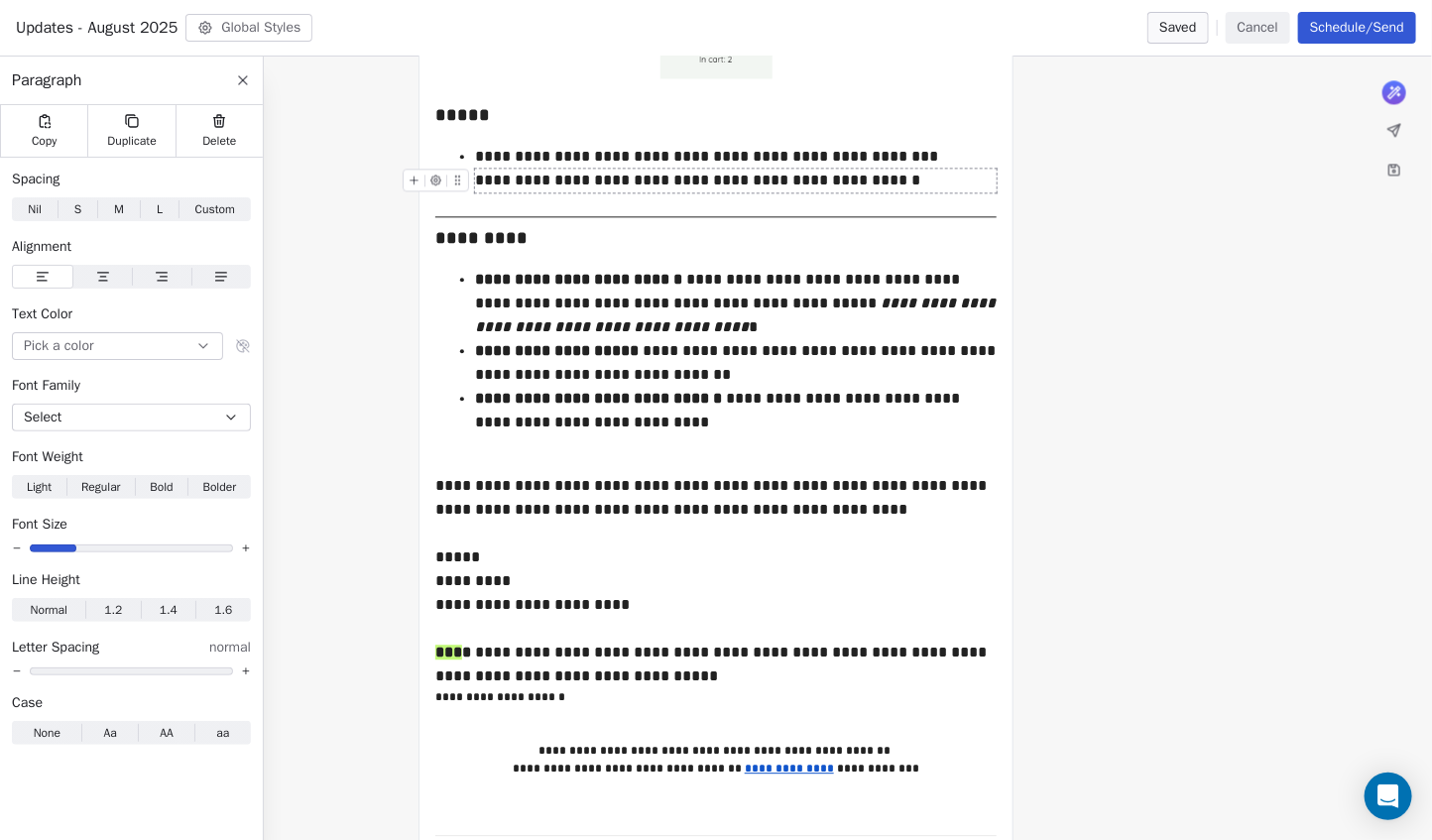 click on "**********" at bounding box center [716, -412] 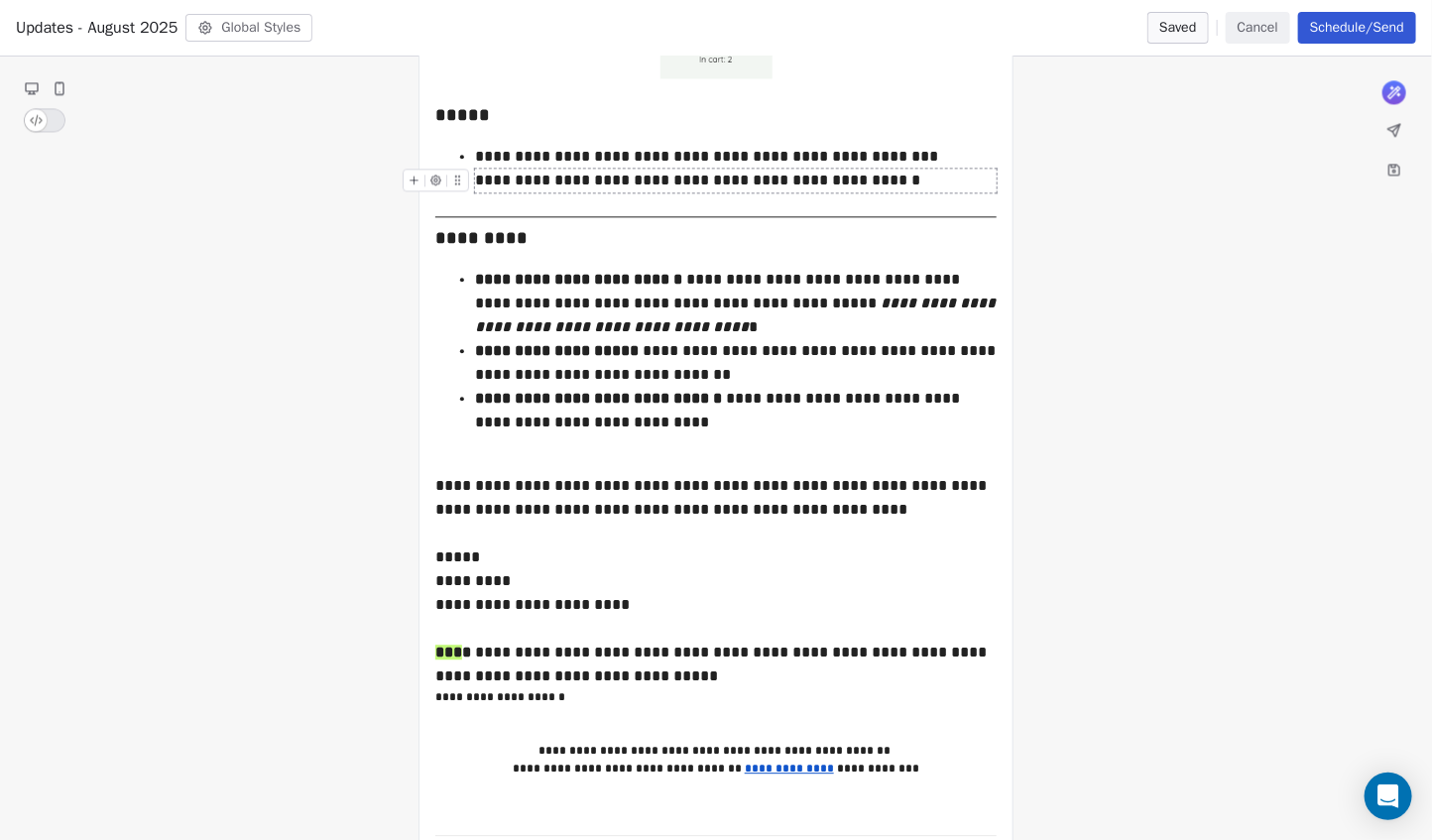 click on "**********" at bounding box center [716, -412] 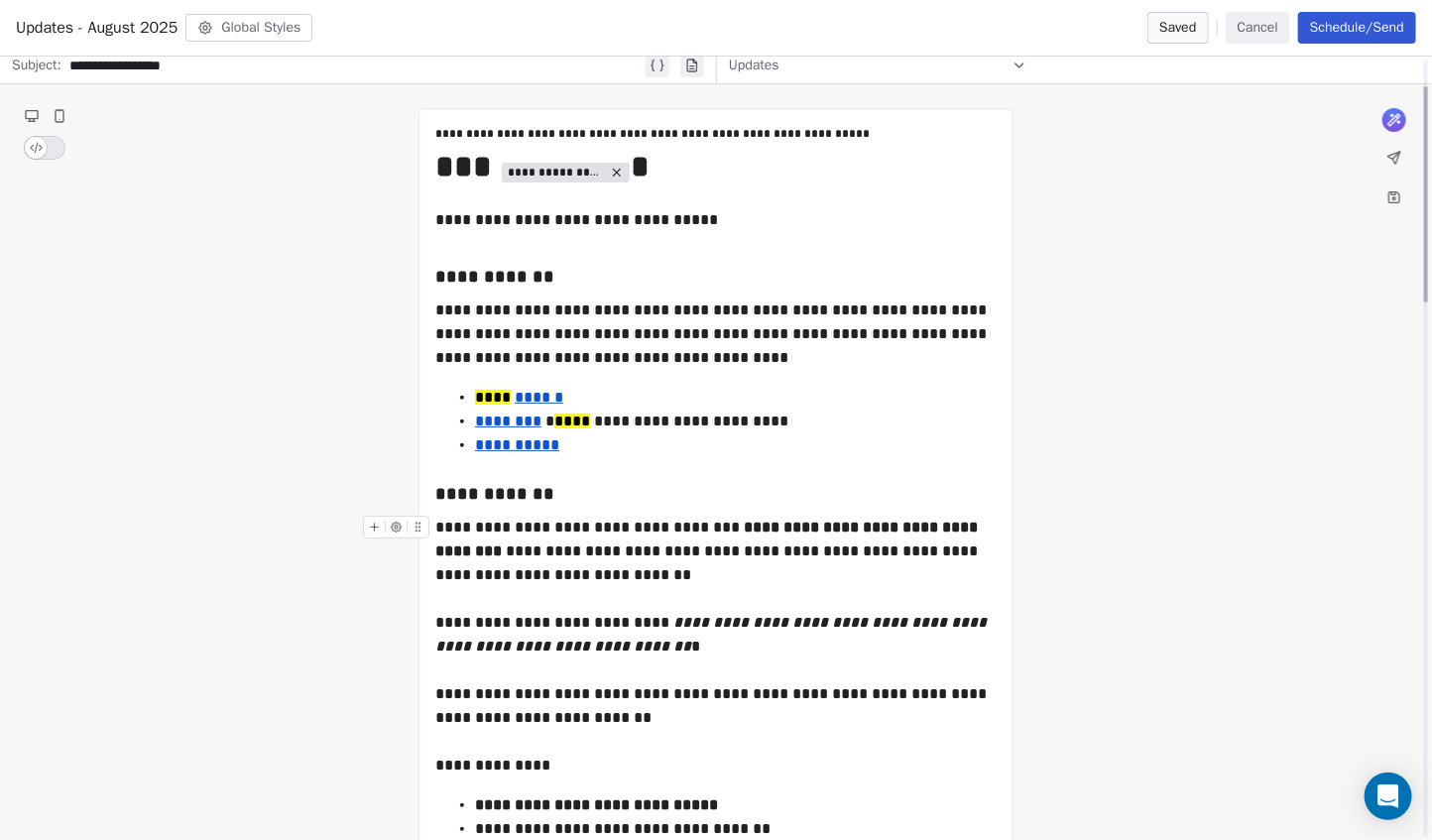 scroll, scrollTop: 0, scrollLeft: 0, axis: both 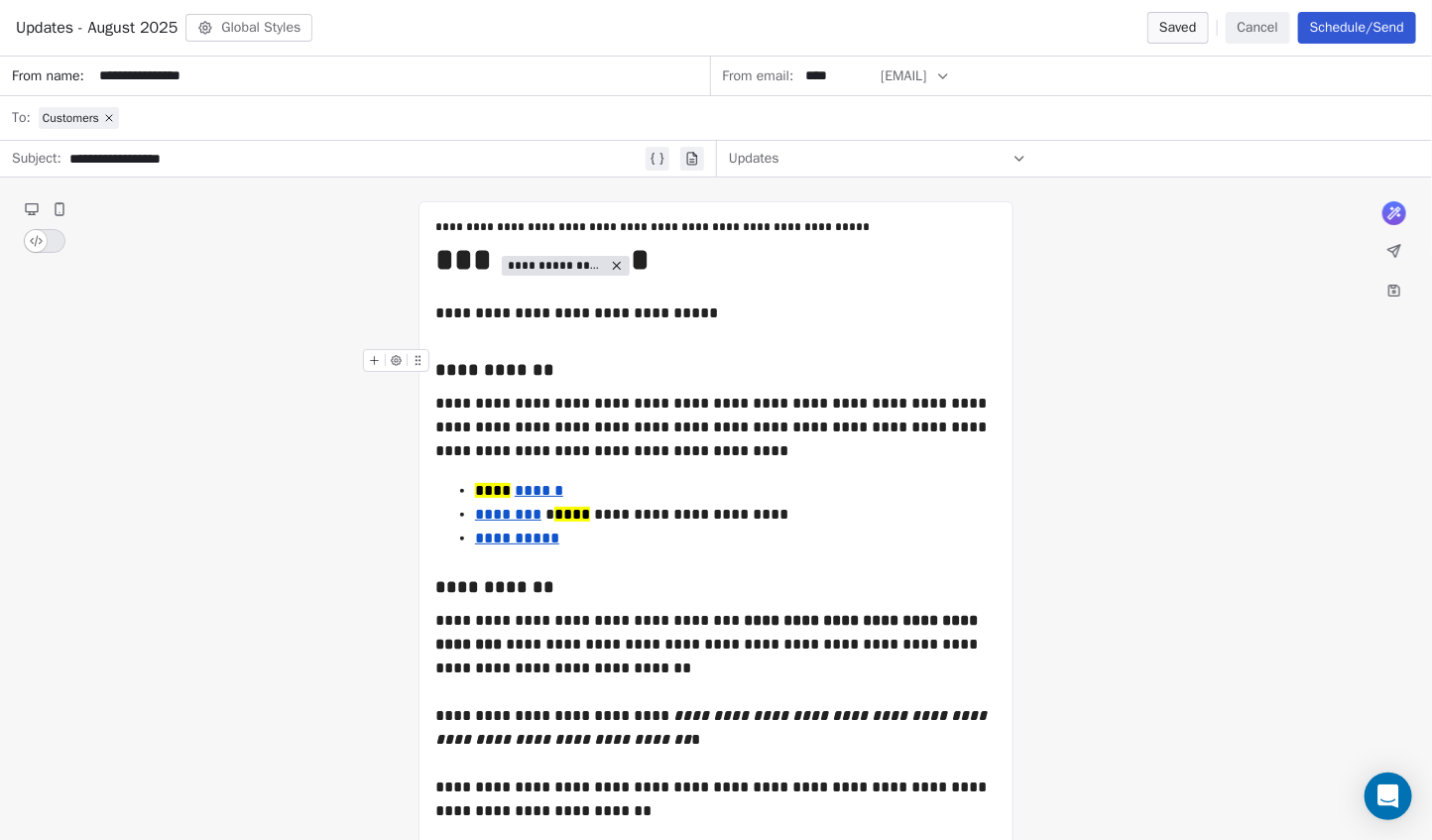 click on "**********" at bounding box center [716, 370] 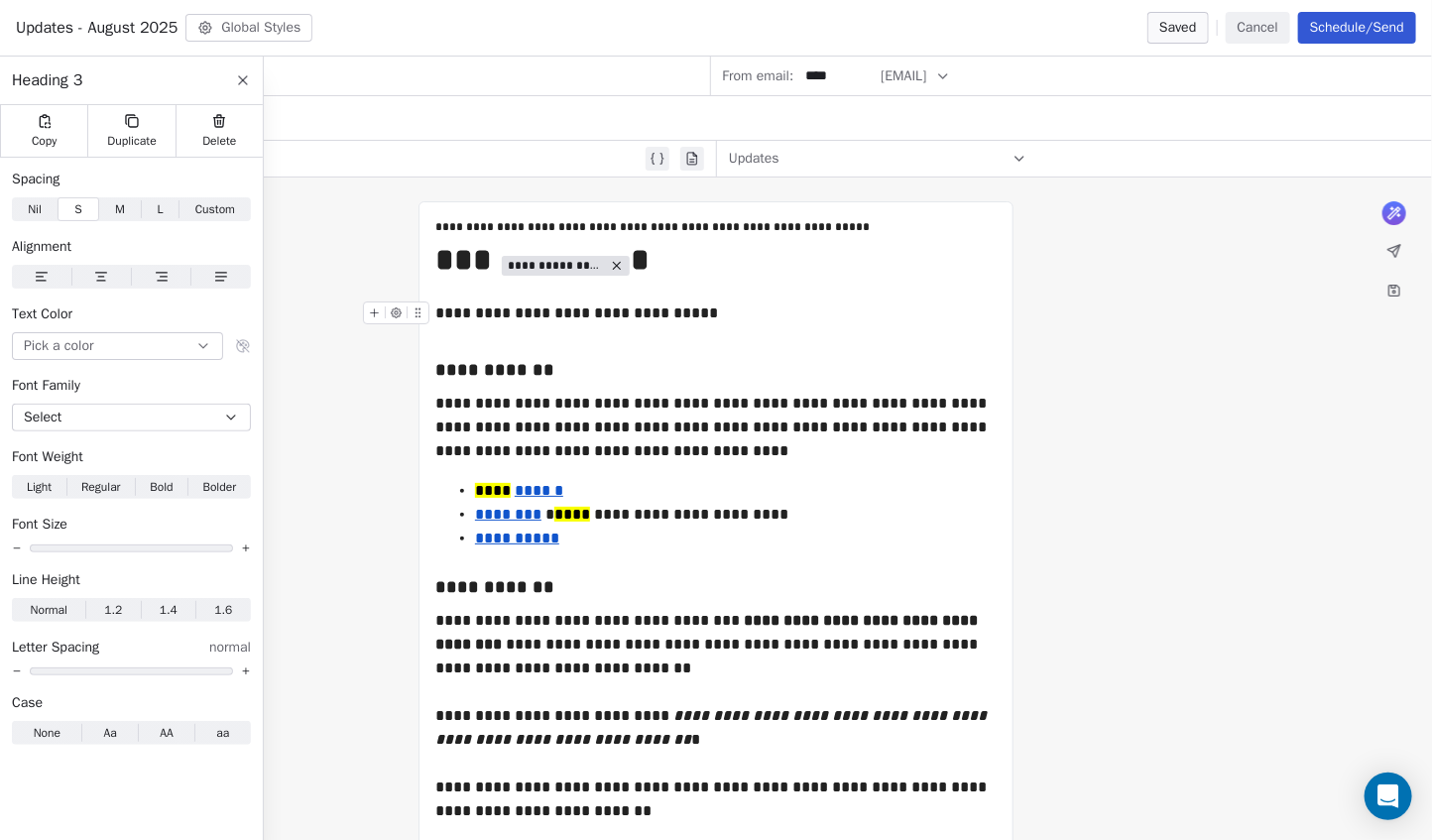 click on "**********" at bounding box center [716, 313] 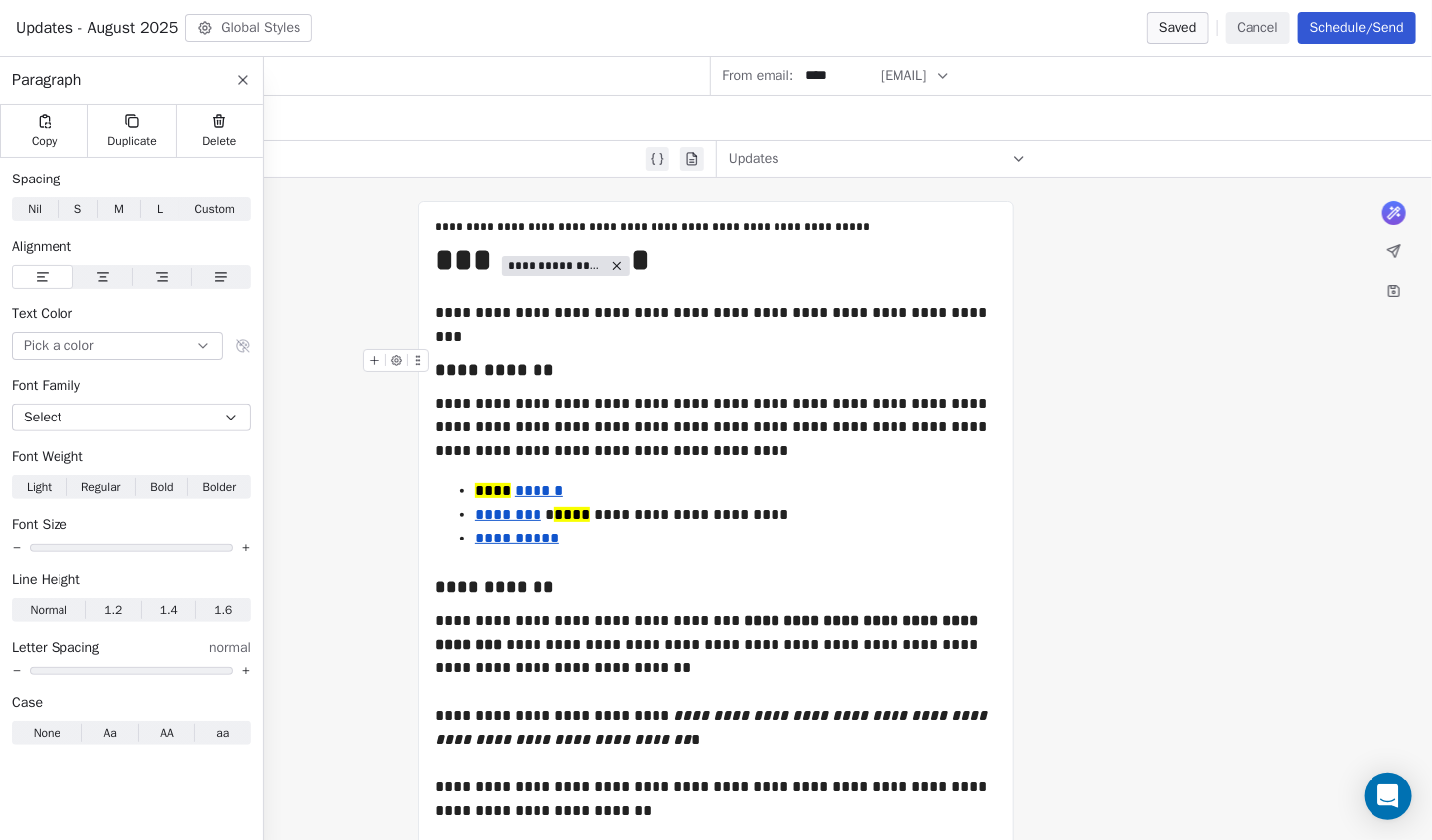 click on "**********" at bounding box center [716, 370] 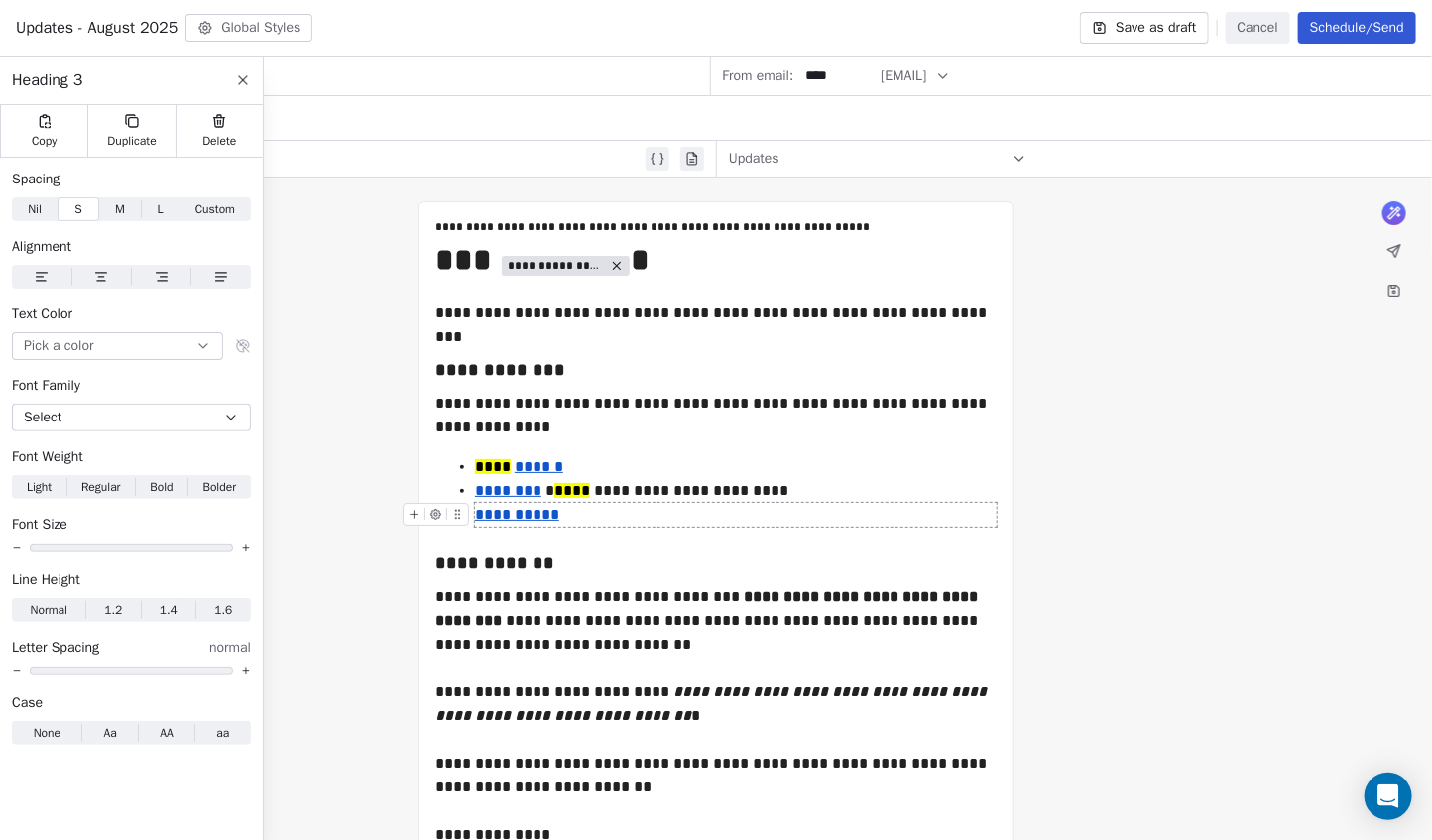 click on "**********" at bounding box center [736, 515] 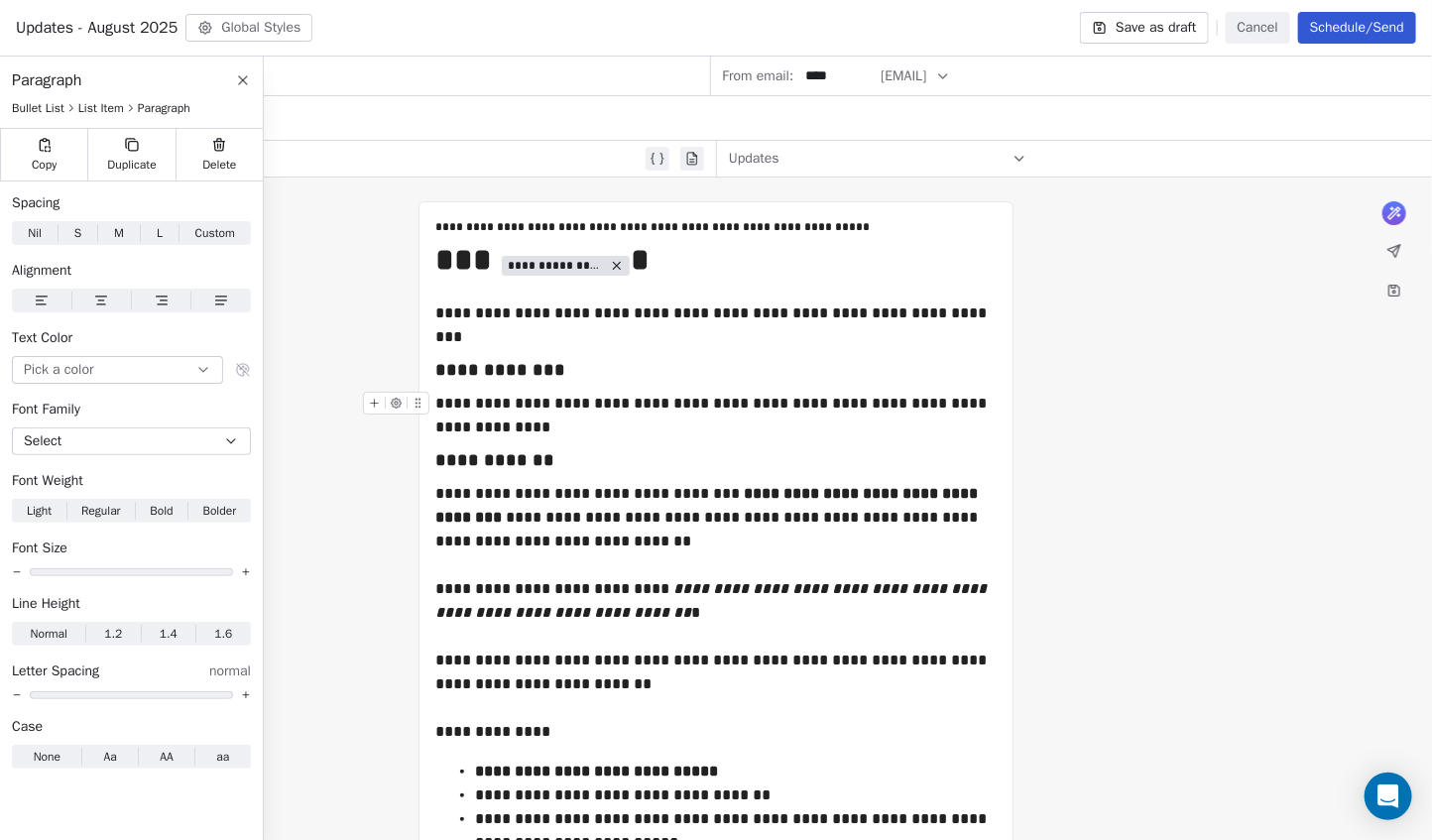 click on "**********" at bounding box center [716, 416] 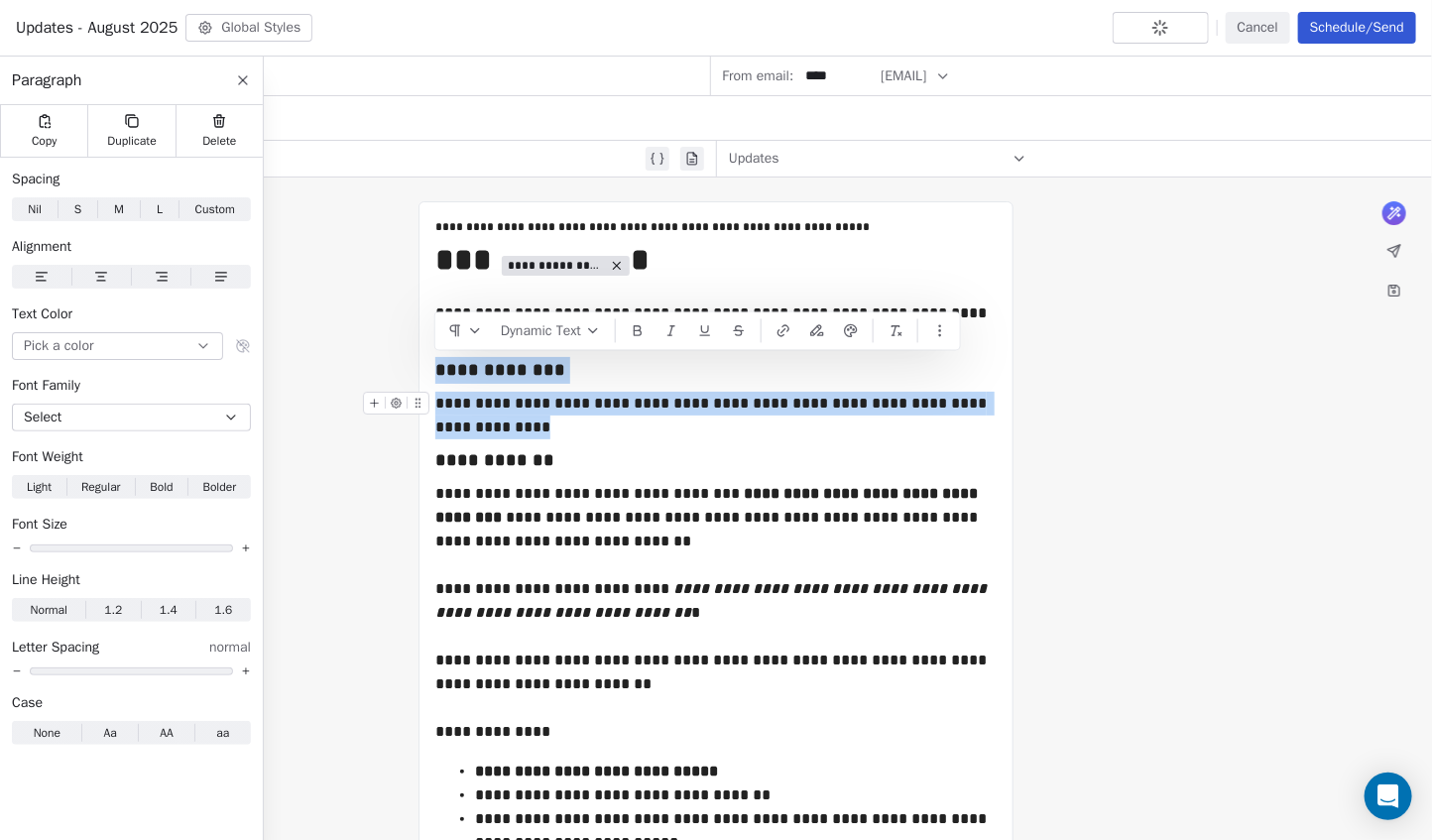 copy on "**********" 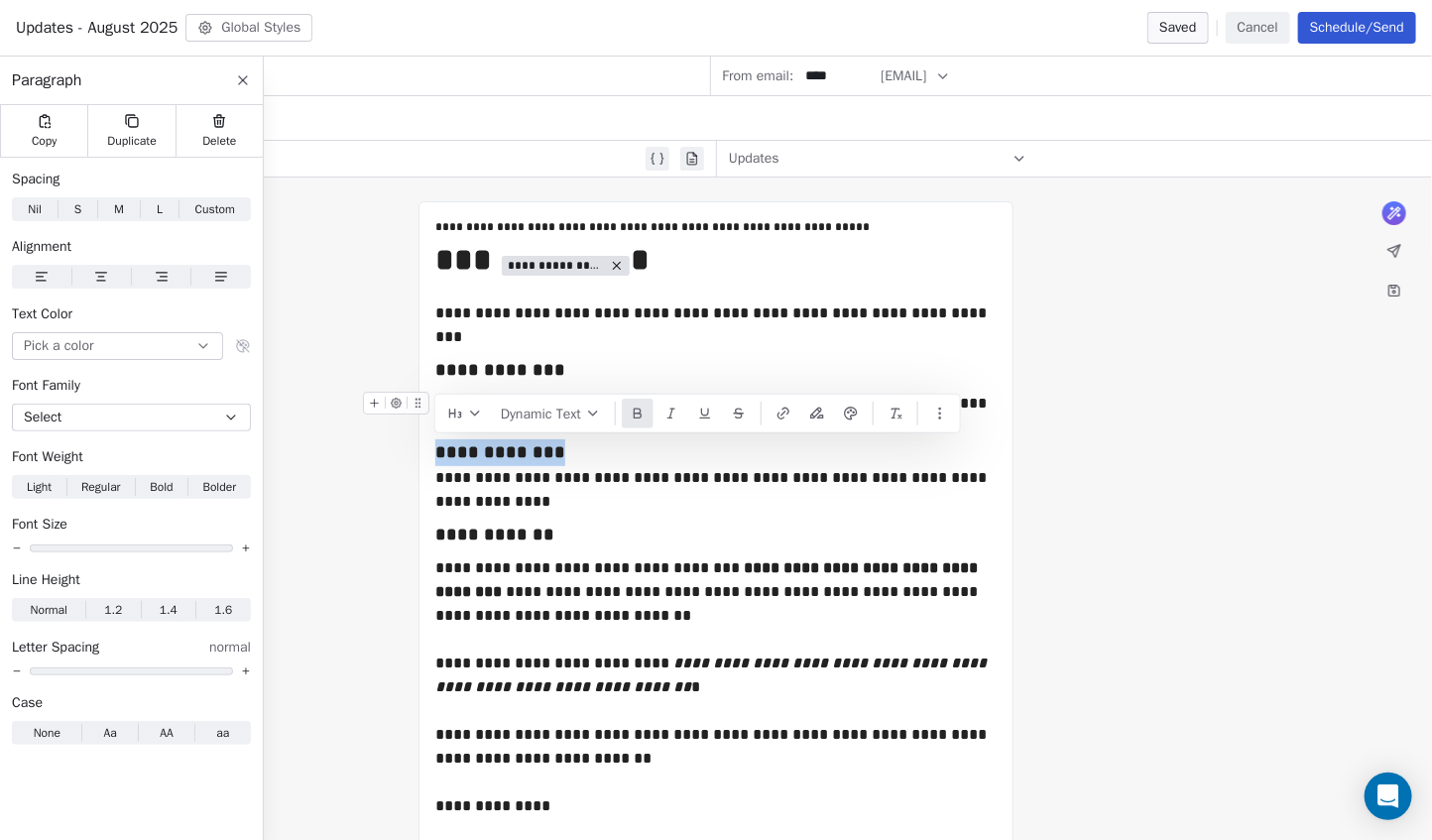 click at bounding box center (638, 414) 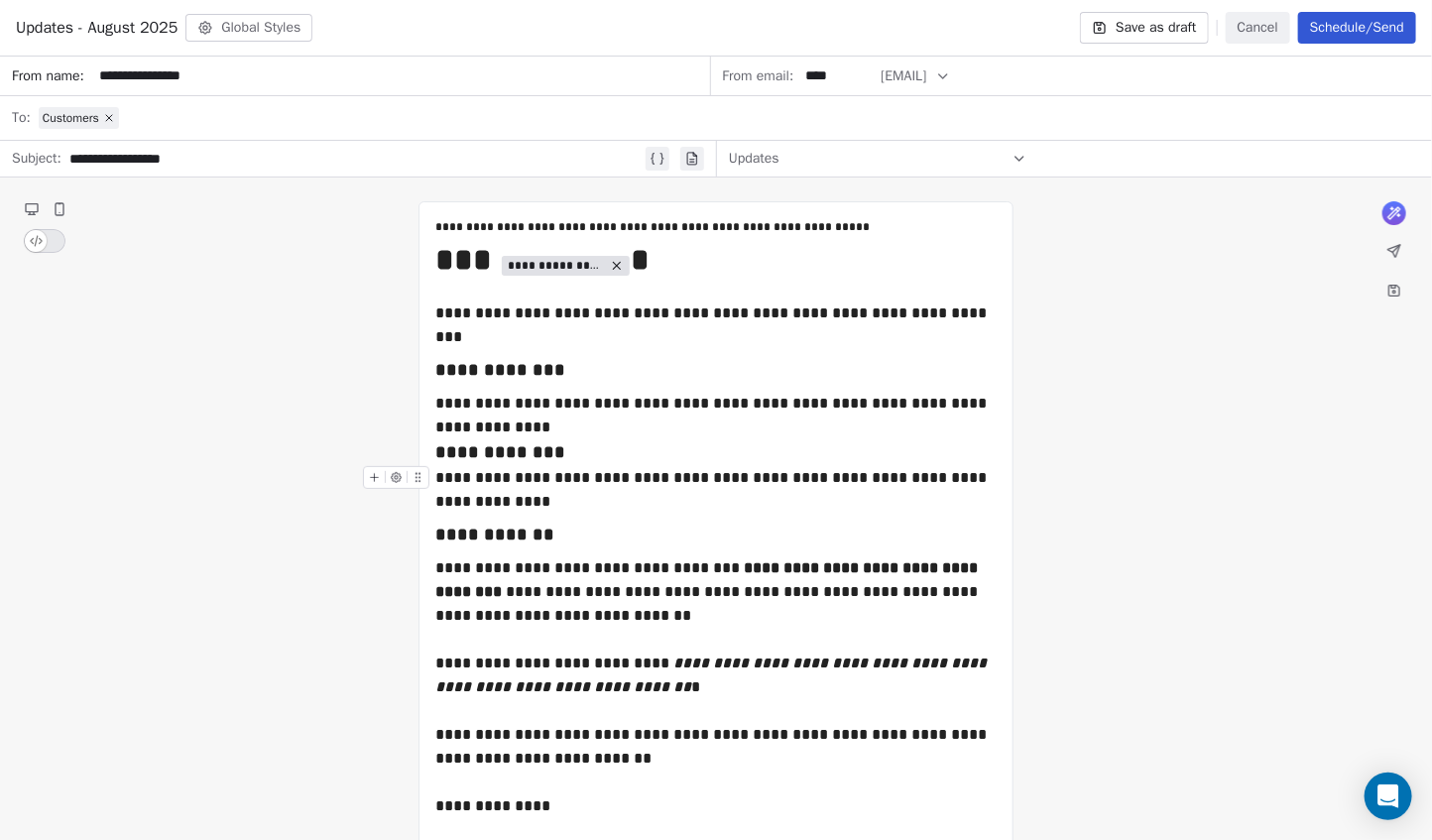 drag, startPoint x: 640, startPoint y: 475, endPoint x: 635, endPoint y: 485, distance: 11.18034 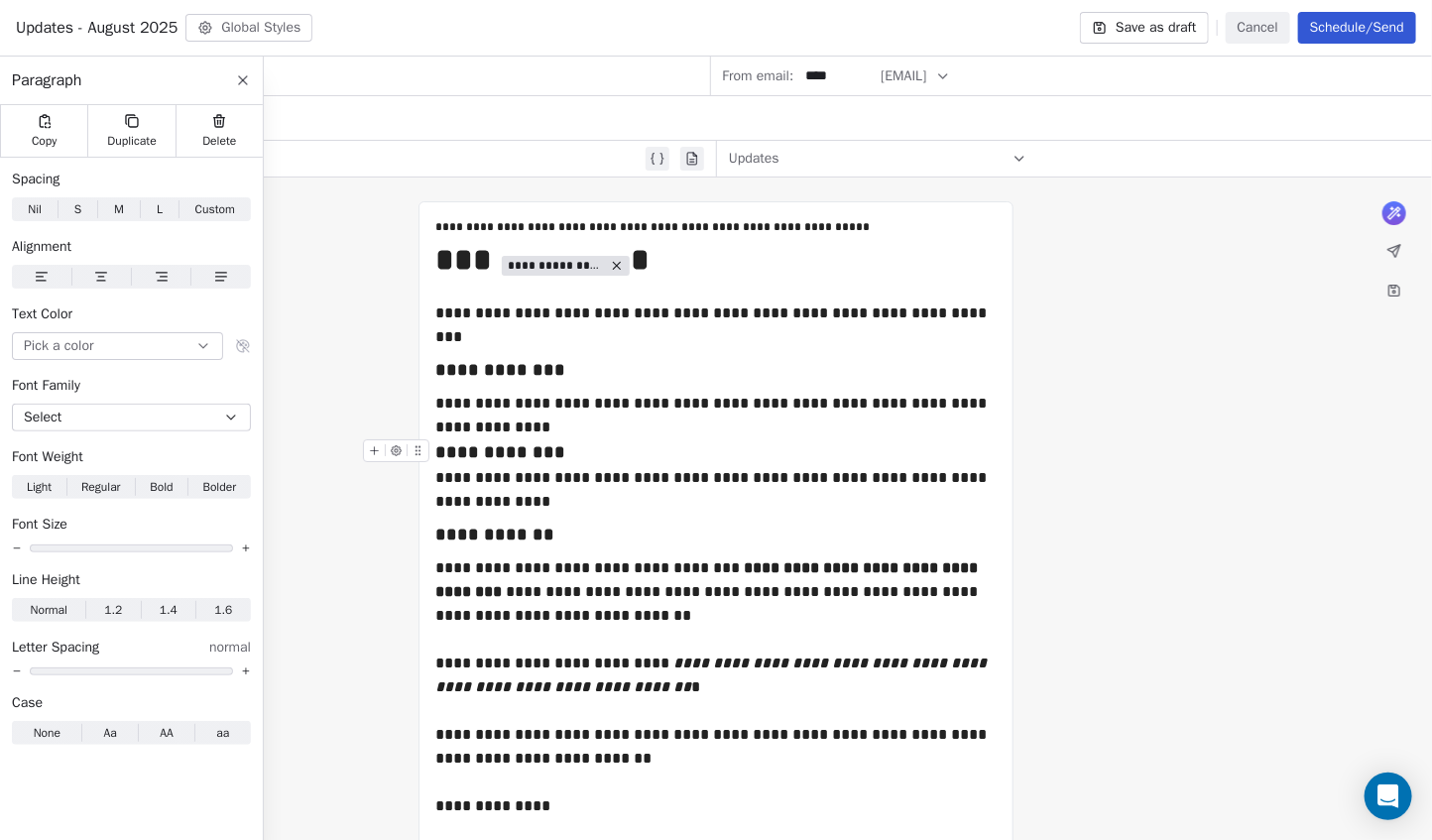 click on "**********" at bounding box center [500, 452] 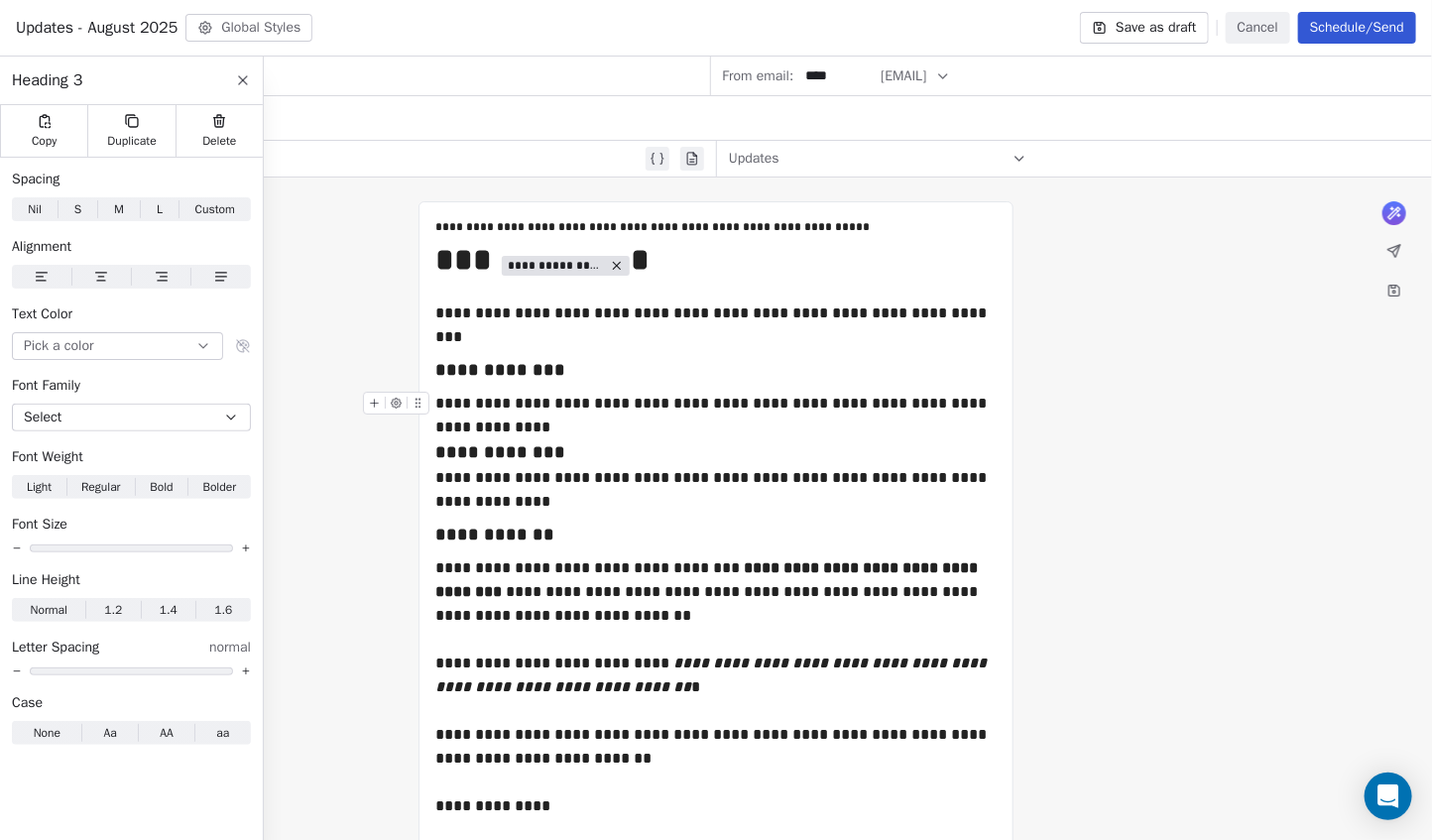 click on "**********" at bounding box center (716, 416) 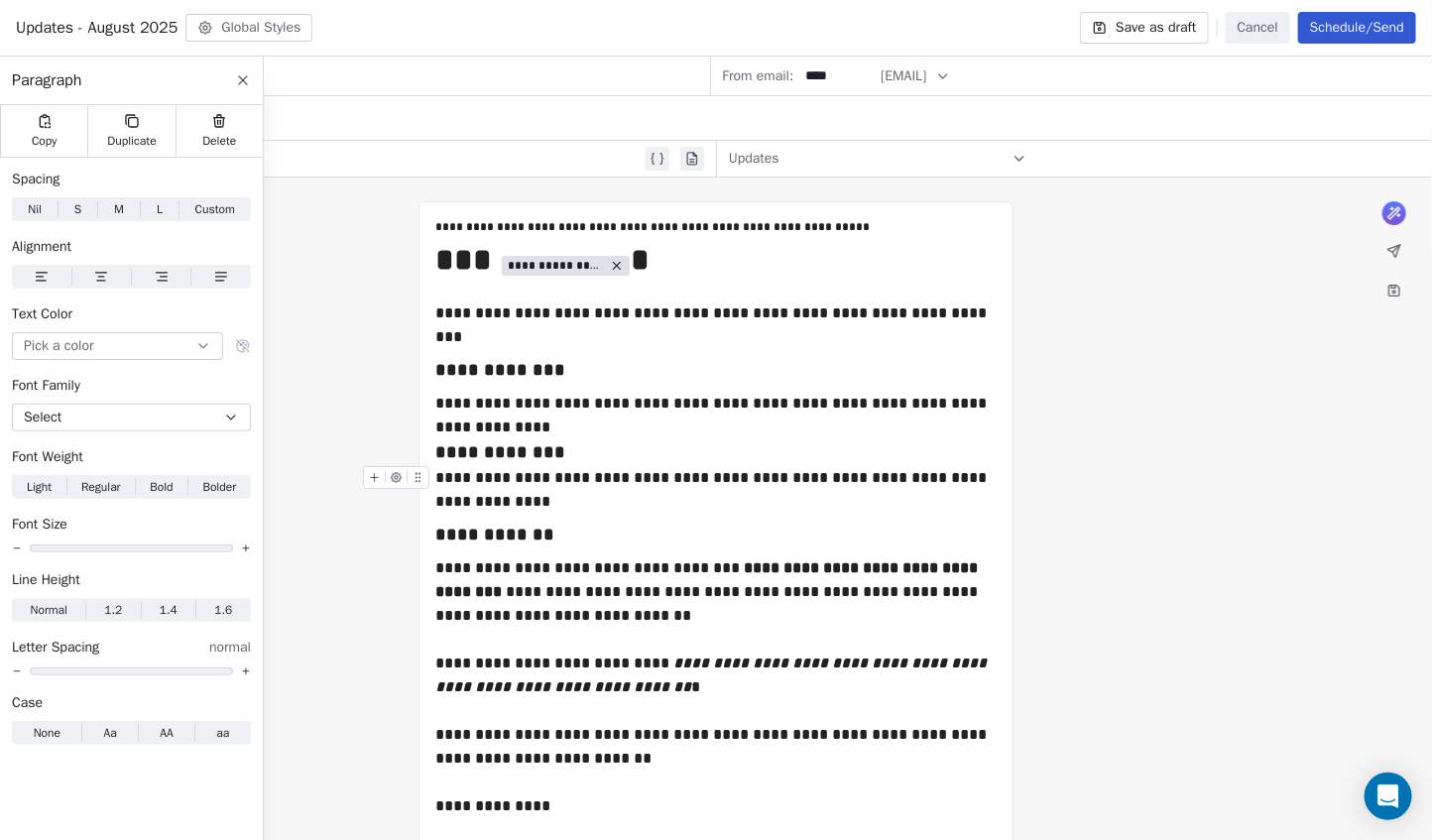 click on "**********" at bounding box center (716, 490) 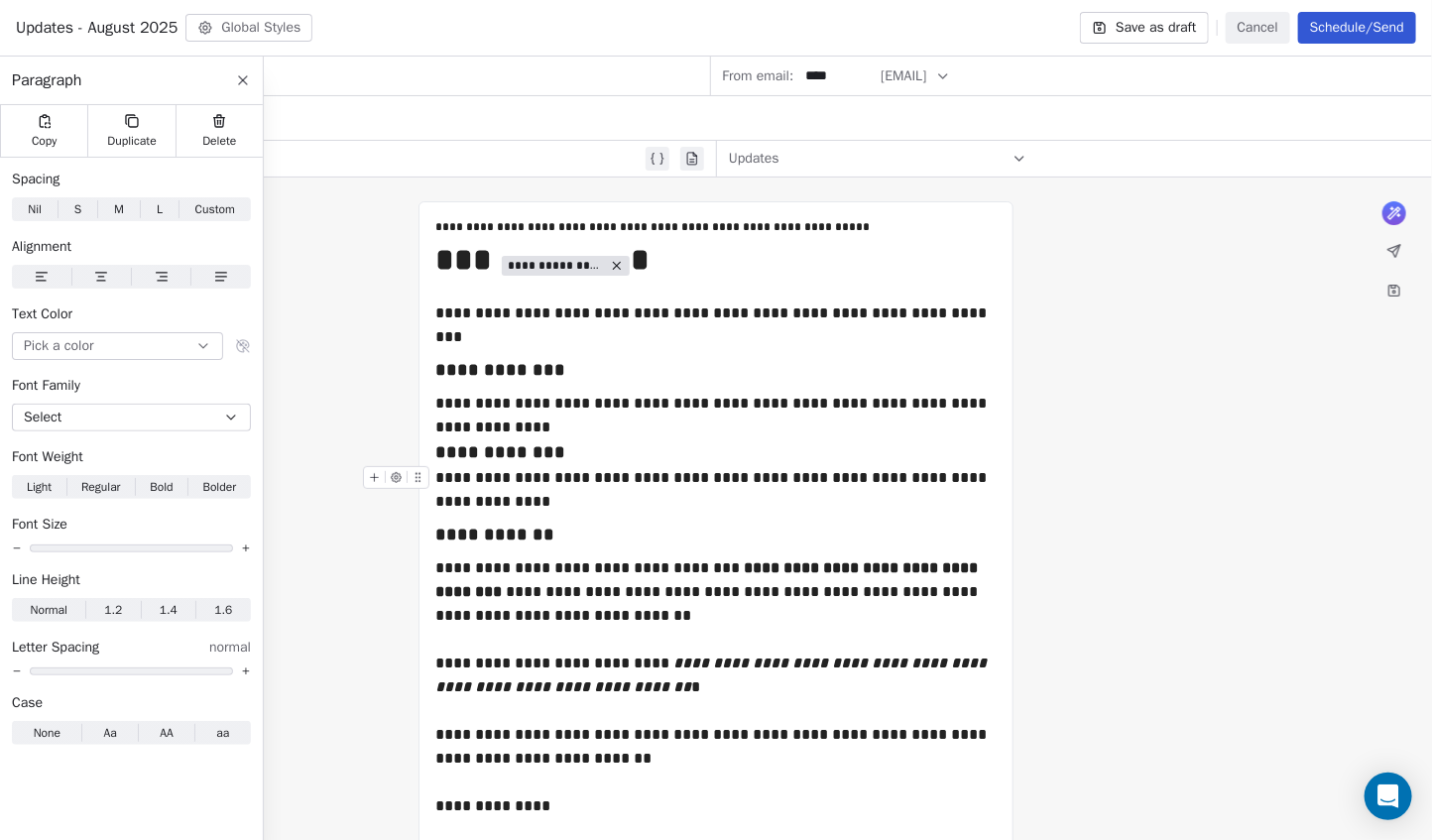 click on "**********" at bounding box center [716, 490] 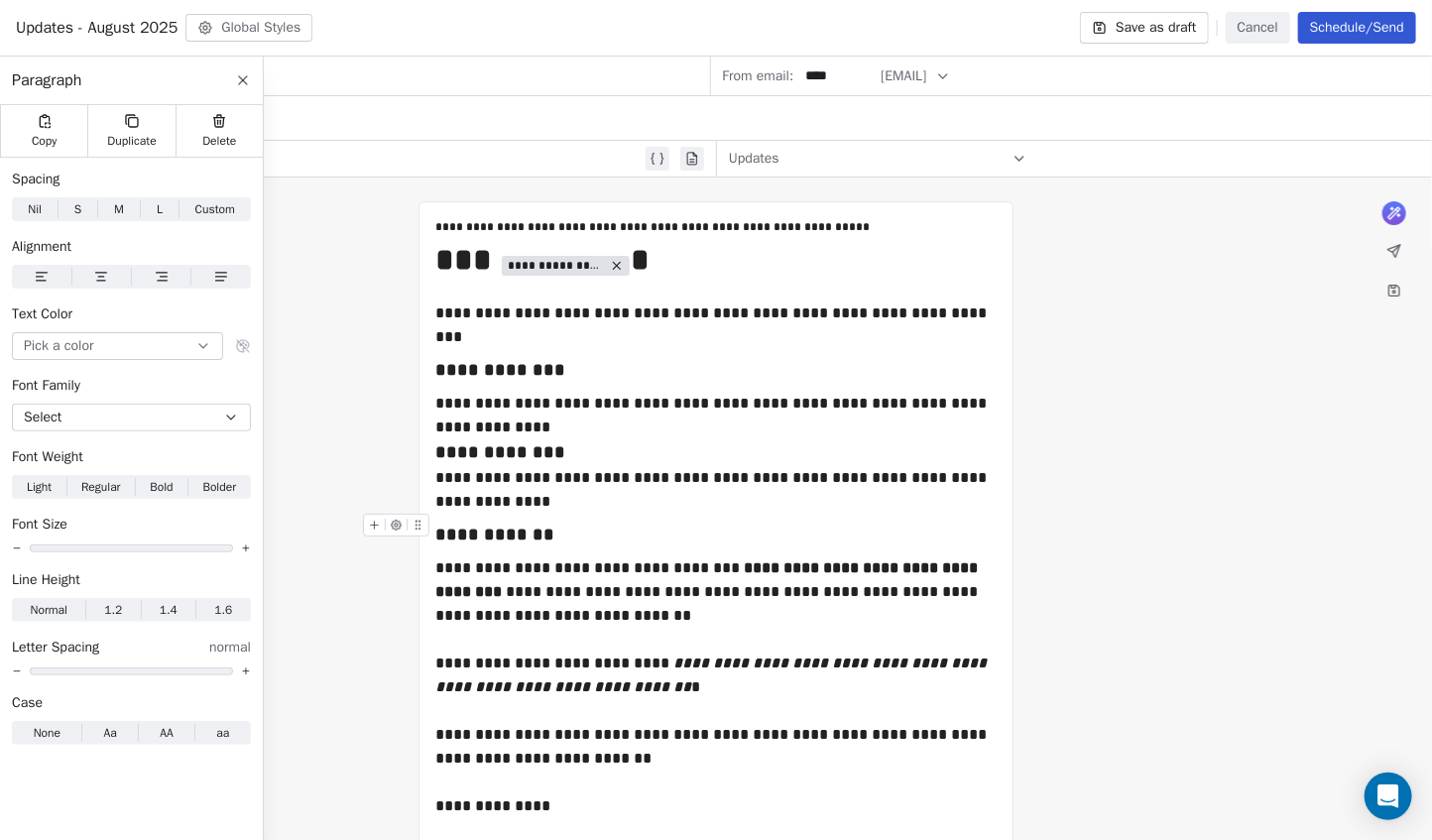 click on "**********" at bounding box center (716, 535) 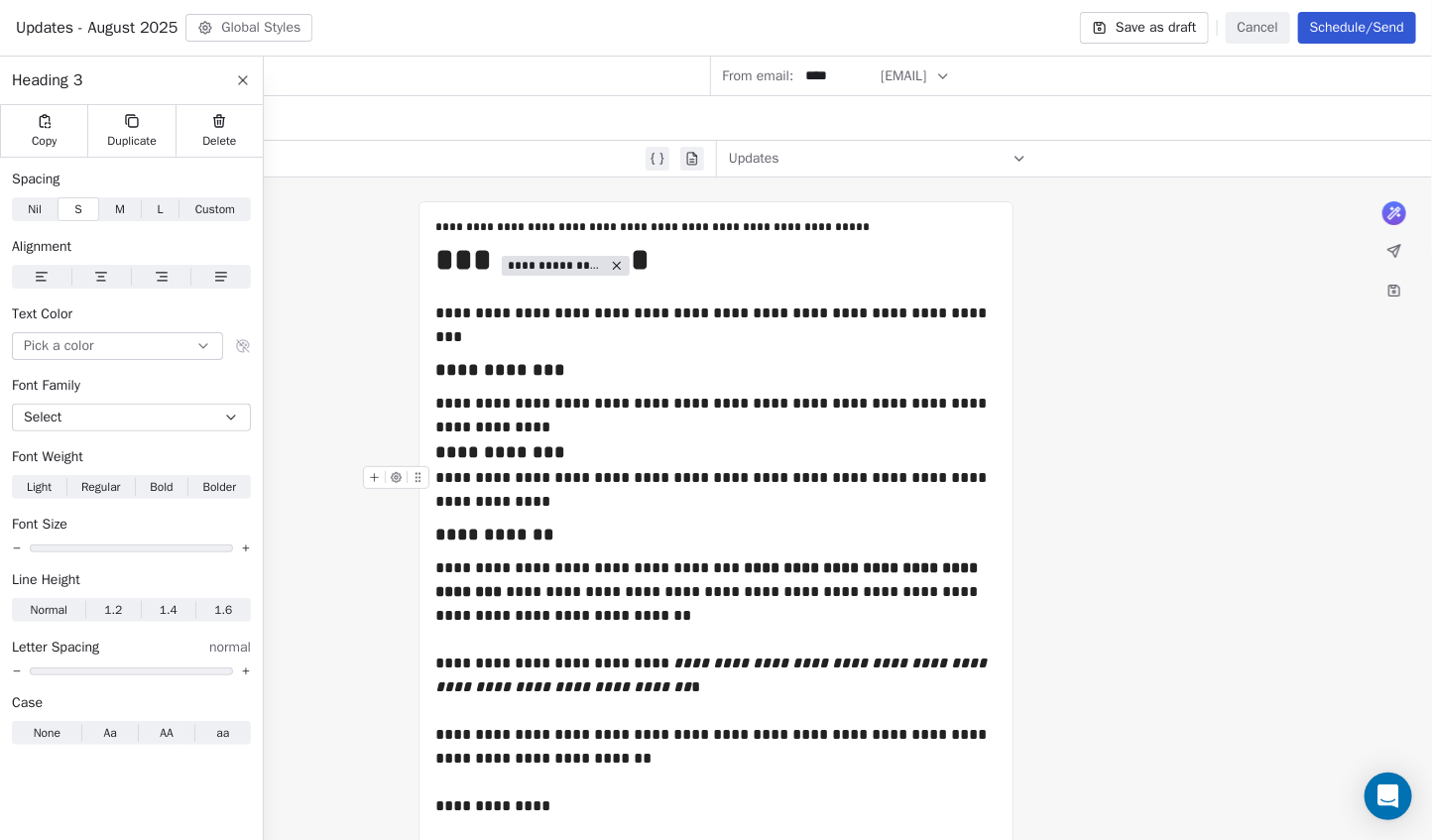 click on "**********" at bounding box center [716, 490] 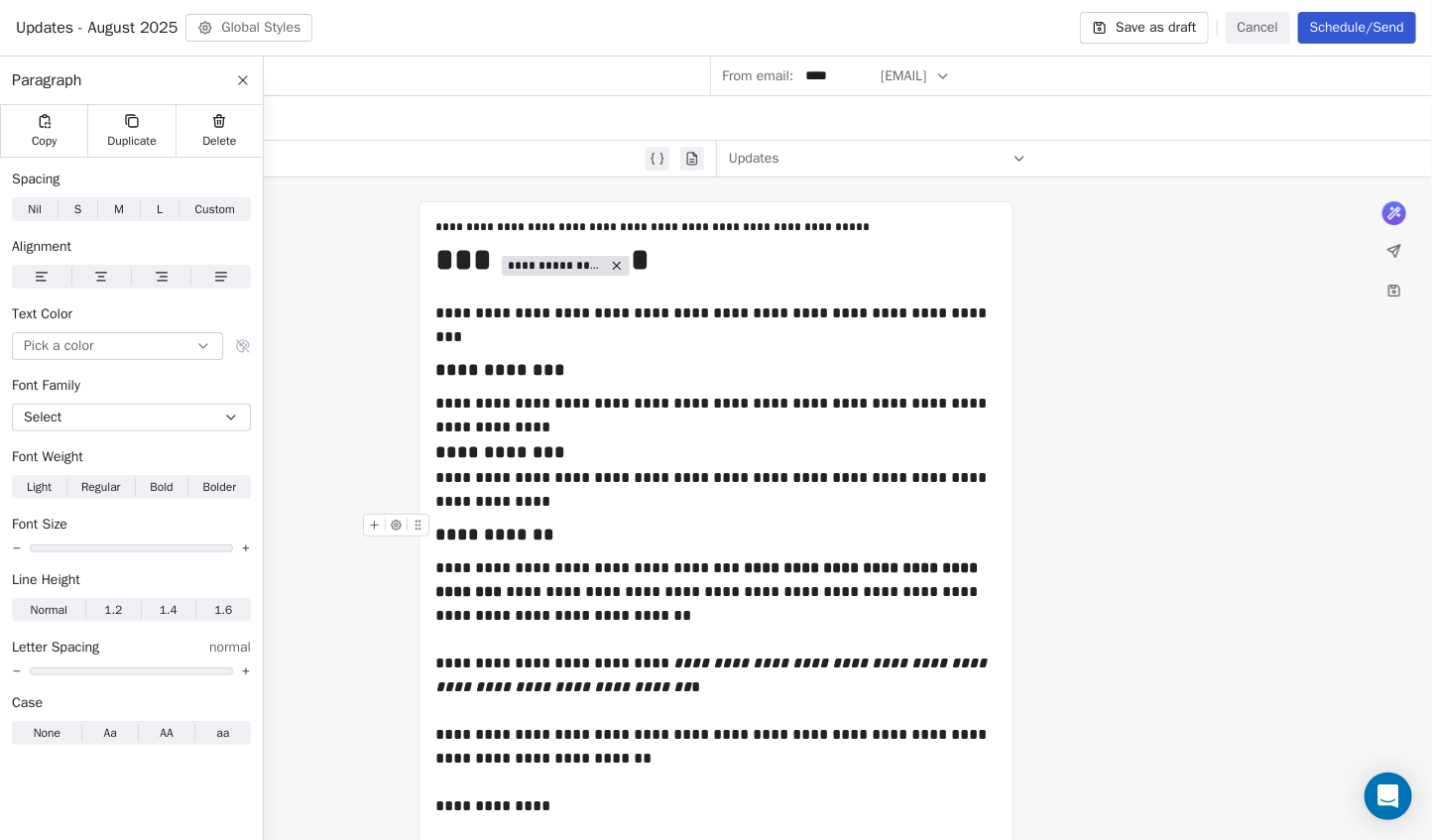 click on "**********" at bounding box center [716, 535] 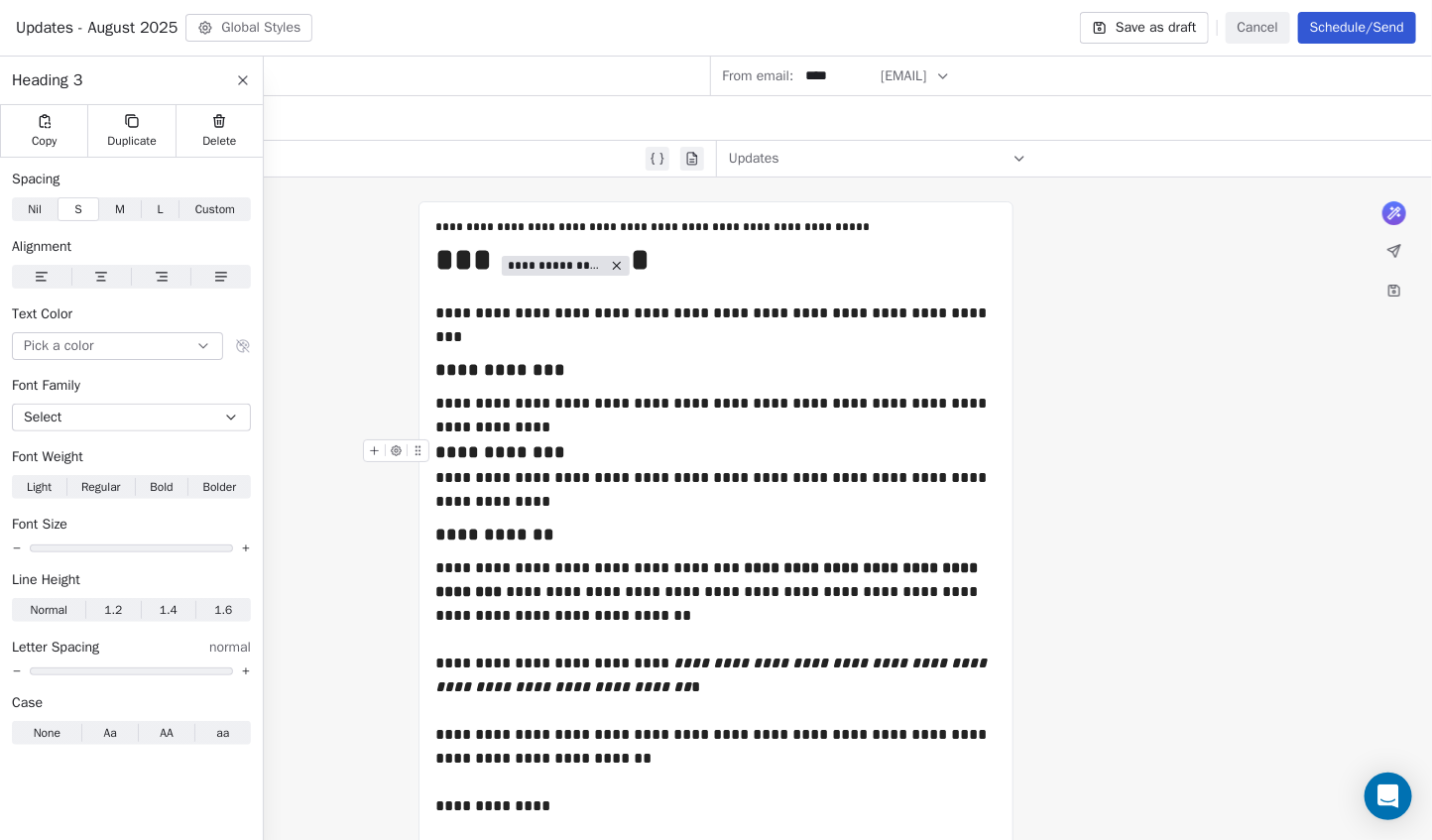 click on "**********" at bounding box center [716, 452] 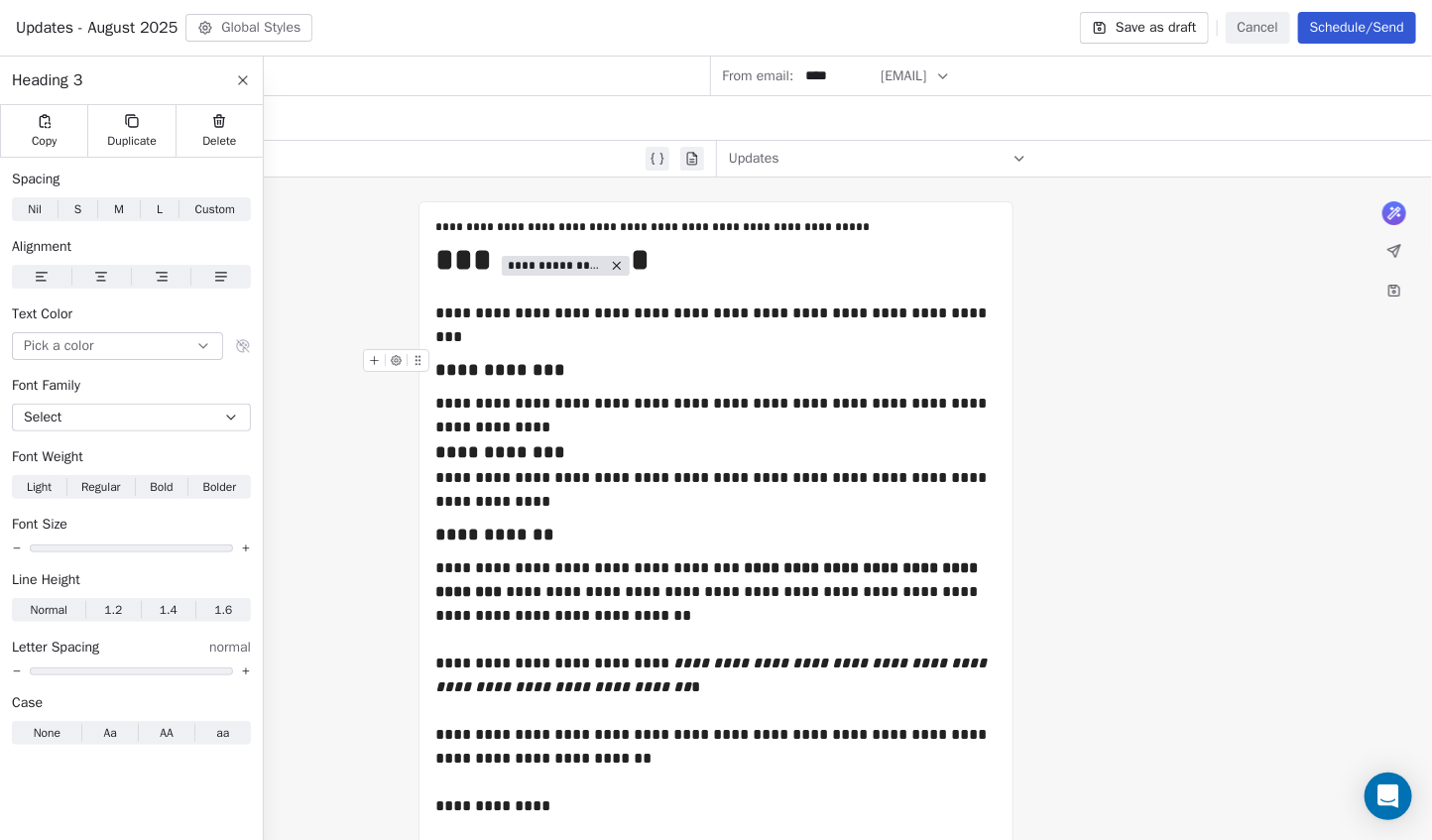 click on "S" at bounding box center [77, 209] 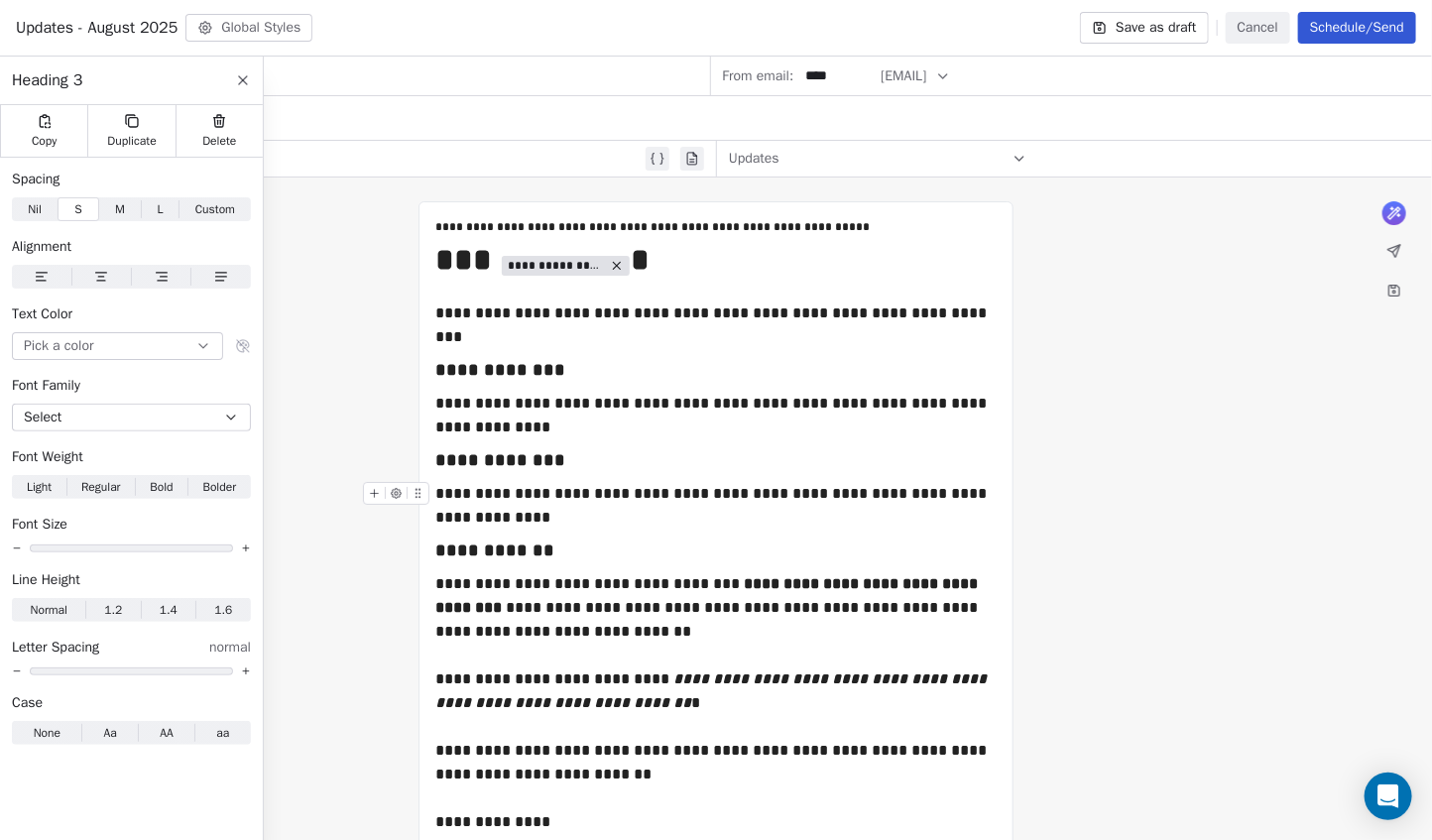 click on "**********" at bounding box center [716, 506] 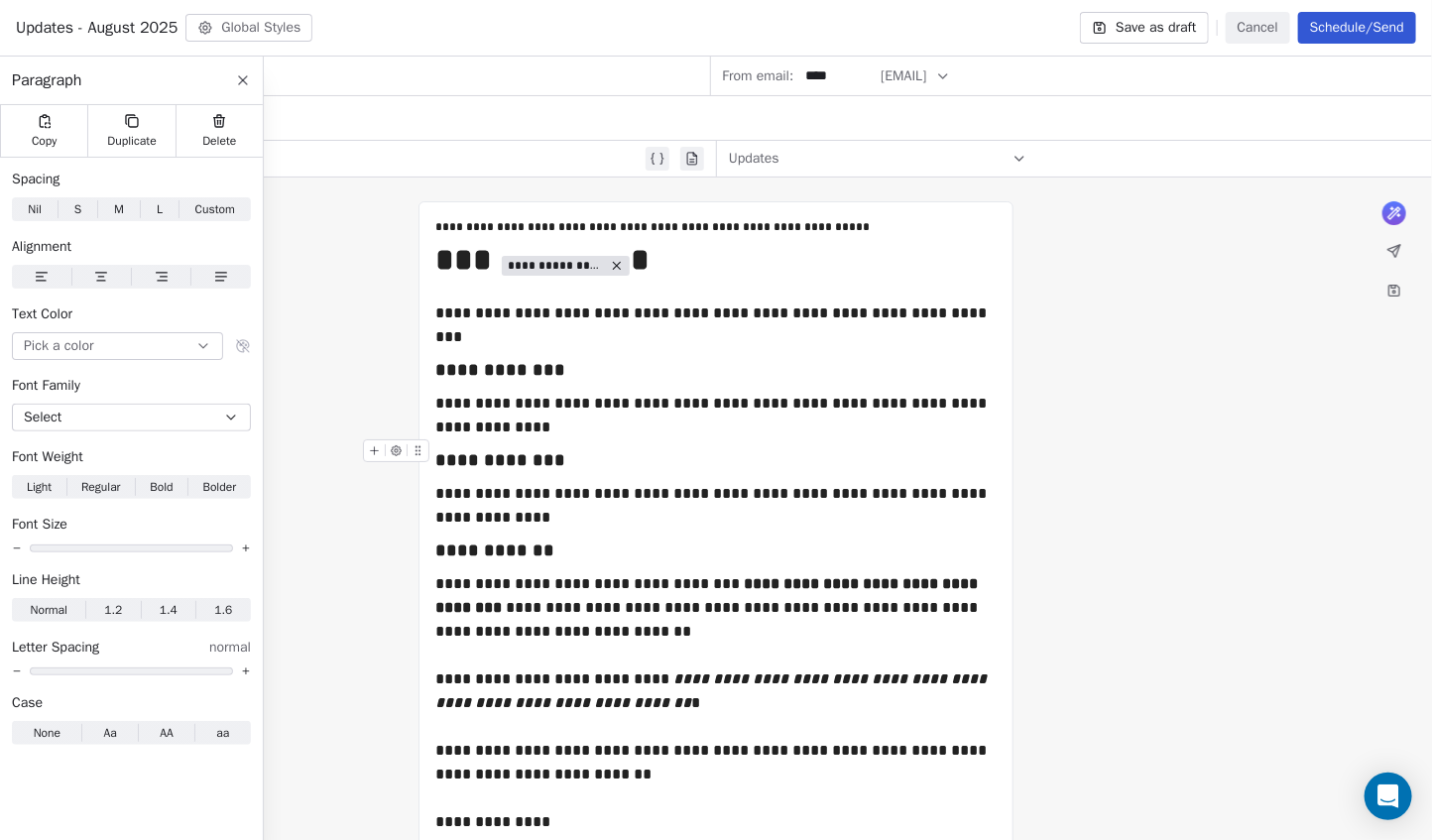 click on "**********" at bounding box center (716, 460) 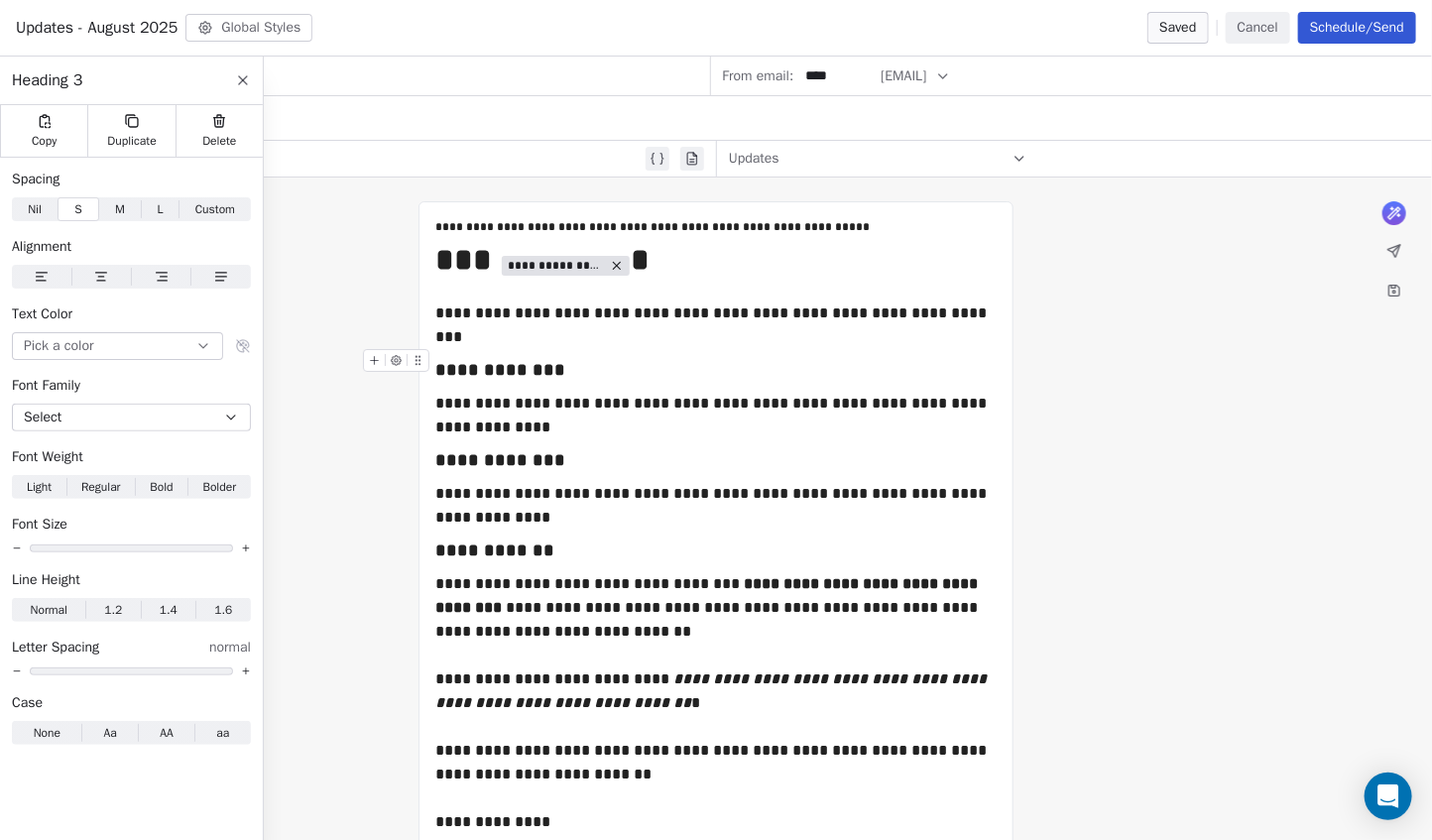 click on "**********" at bounding box center [716, 370] 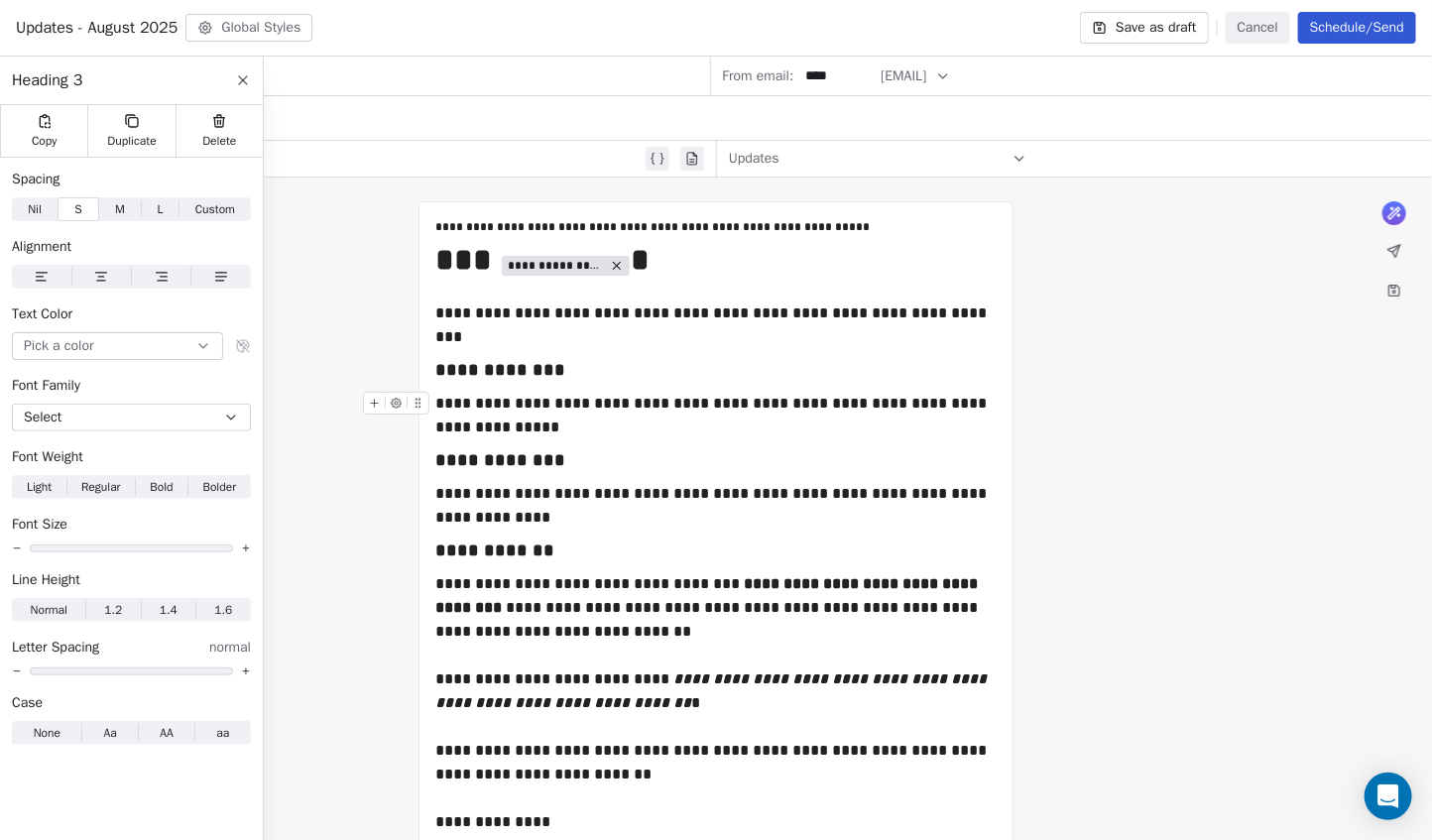 click on "**********" at bounding box center (716, 416) 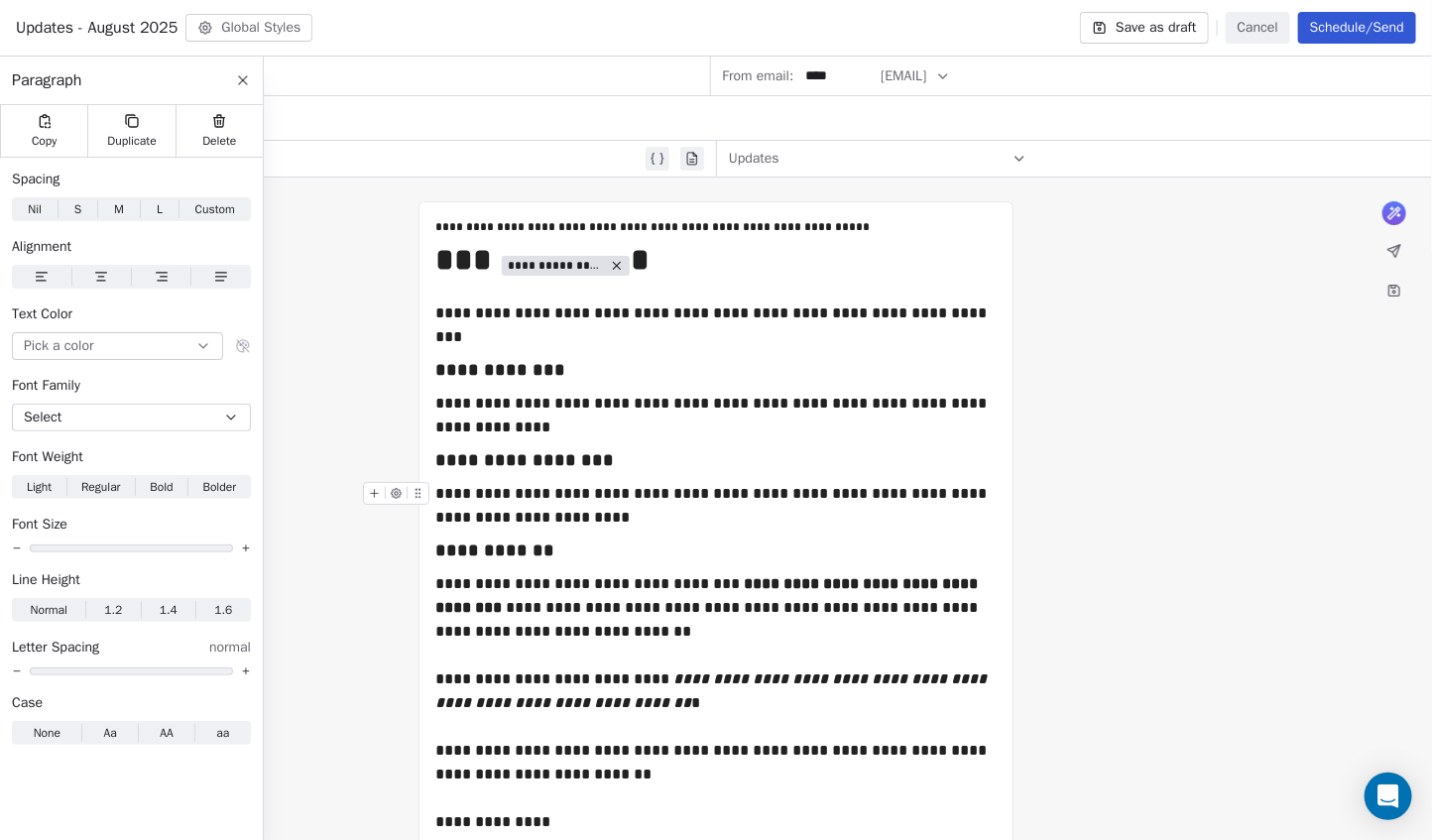 click on "**********" at bounding box center [716, 506] 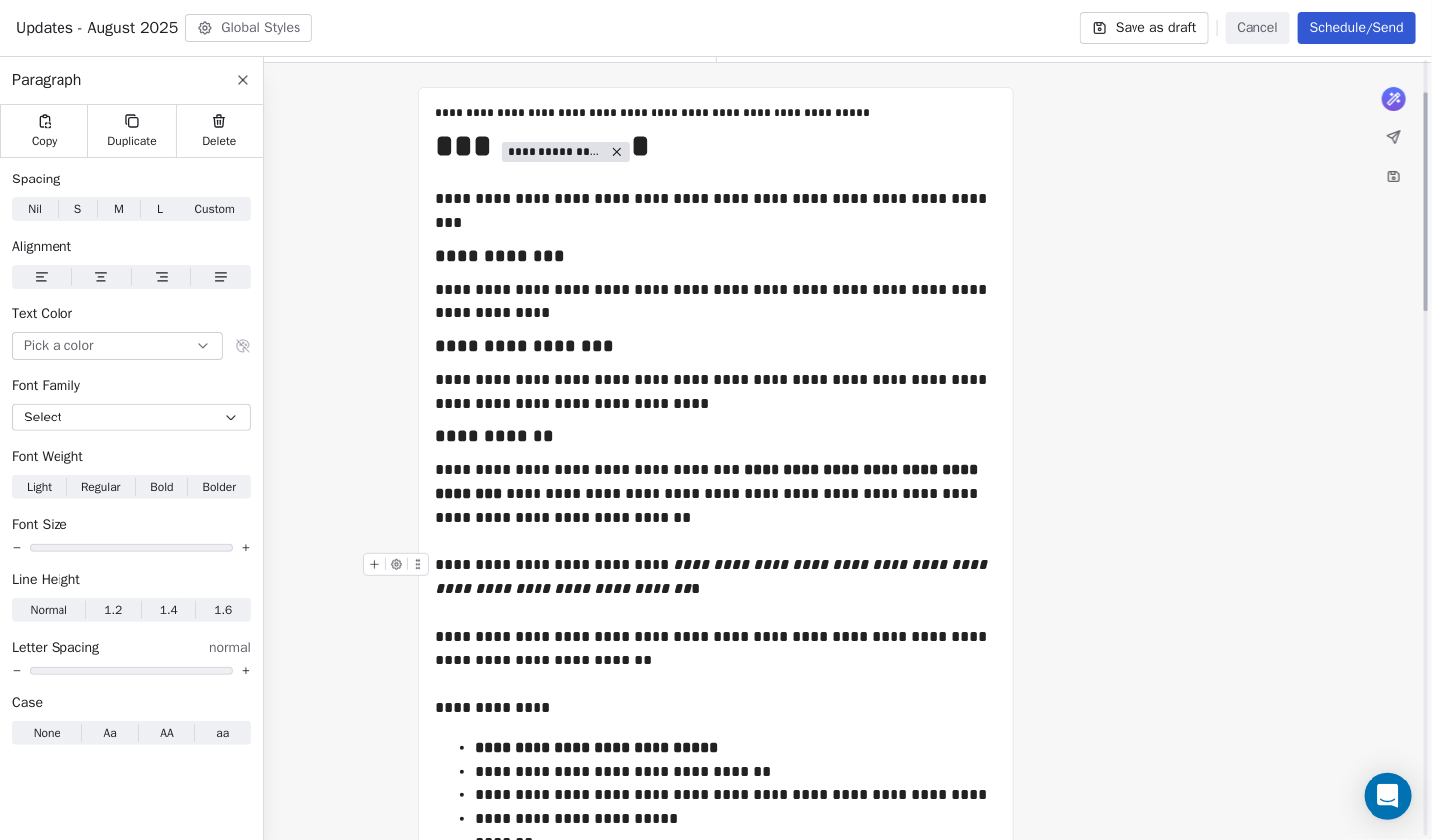 scroll, scrollTop: 120, scrollLeft: 0, axis: vertical 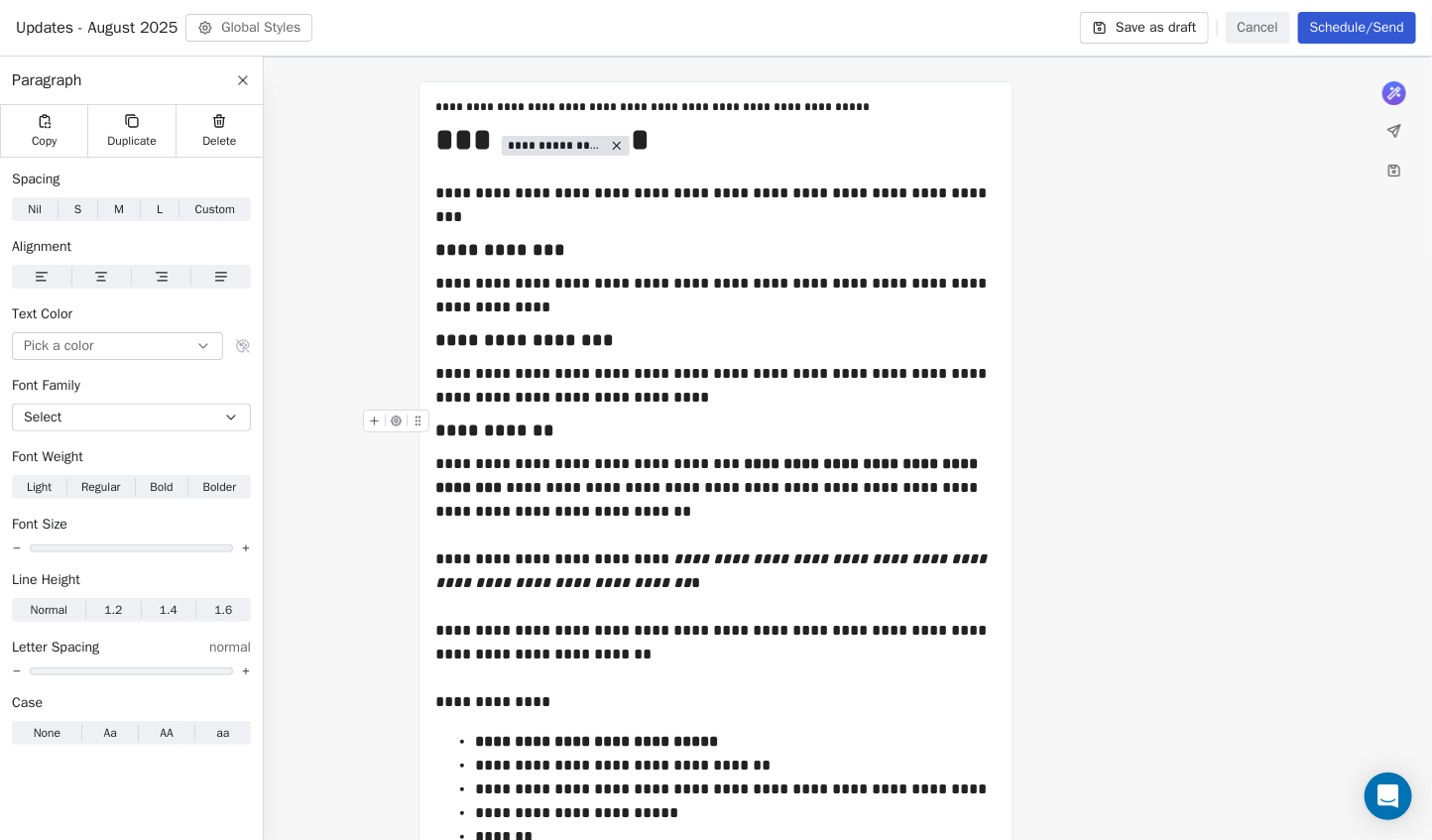 click on "**********" at bounding box center [716, 430] 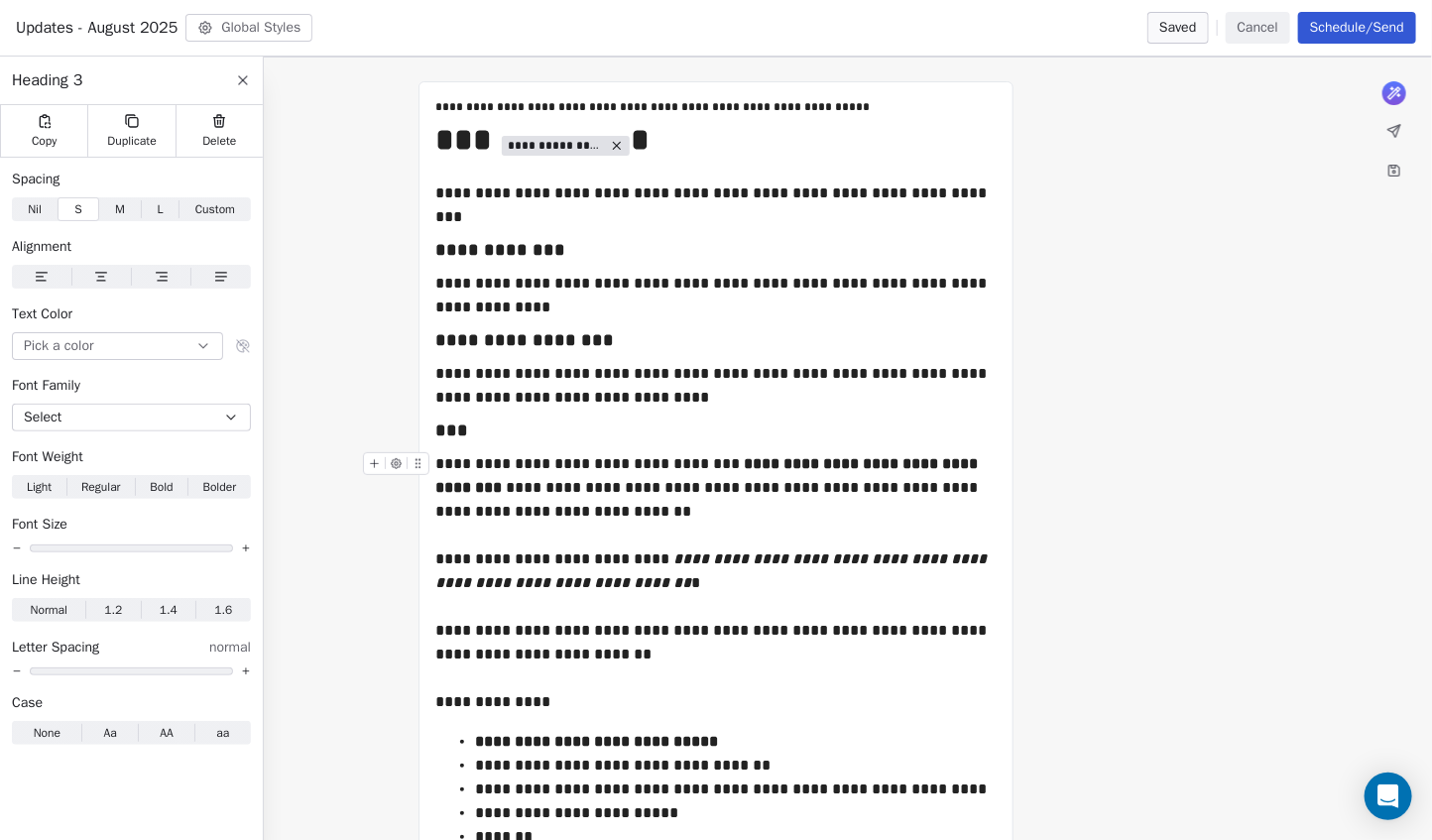 click on "**********" at bounding box center (716, 488) 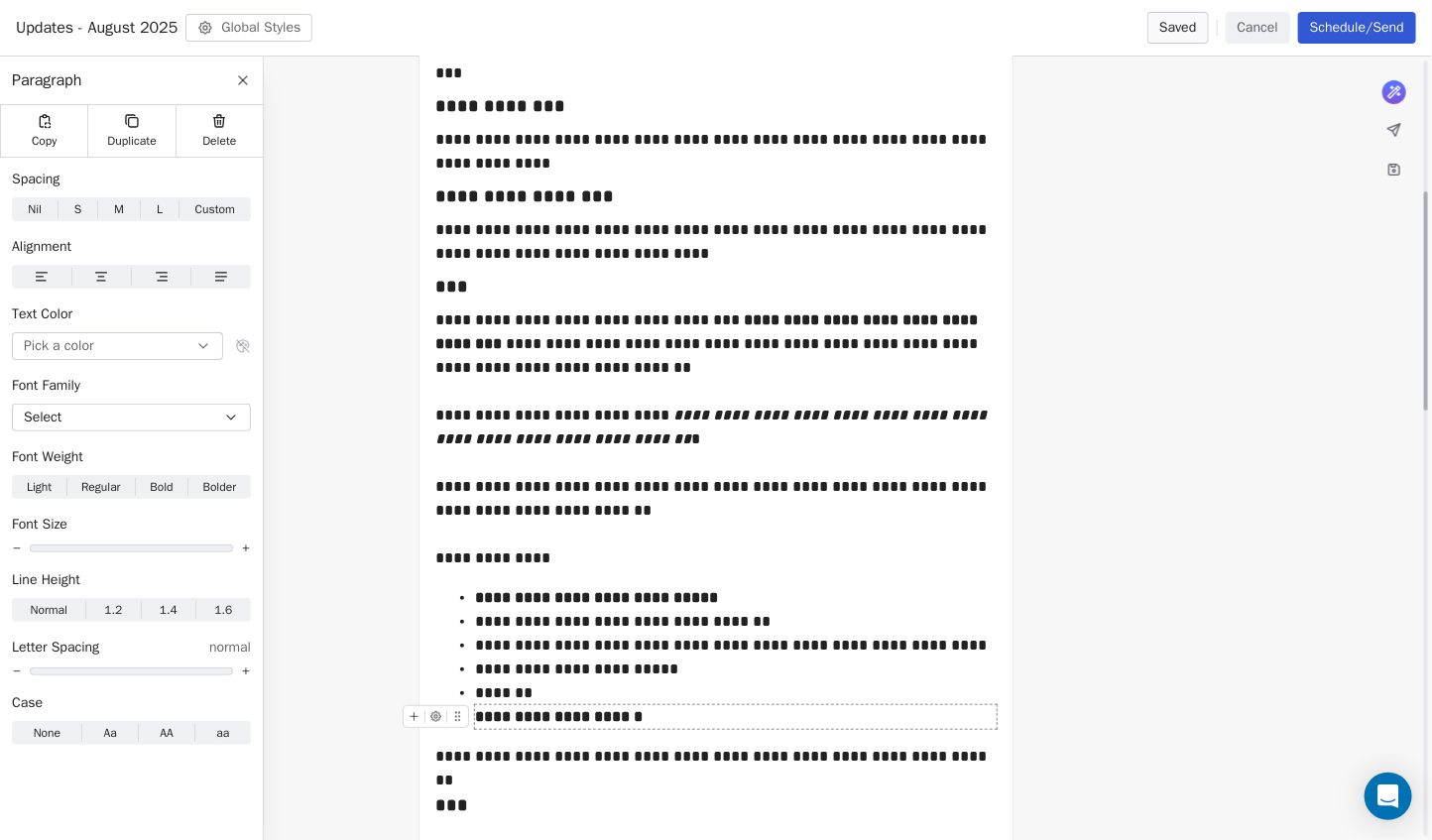 scroll, scrollTop: 468, scrollLeft: 0, axis: vertical 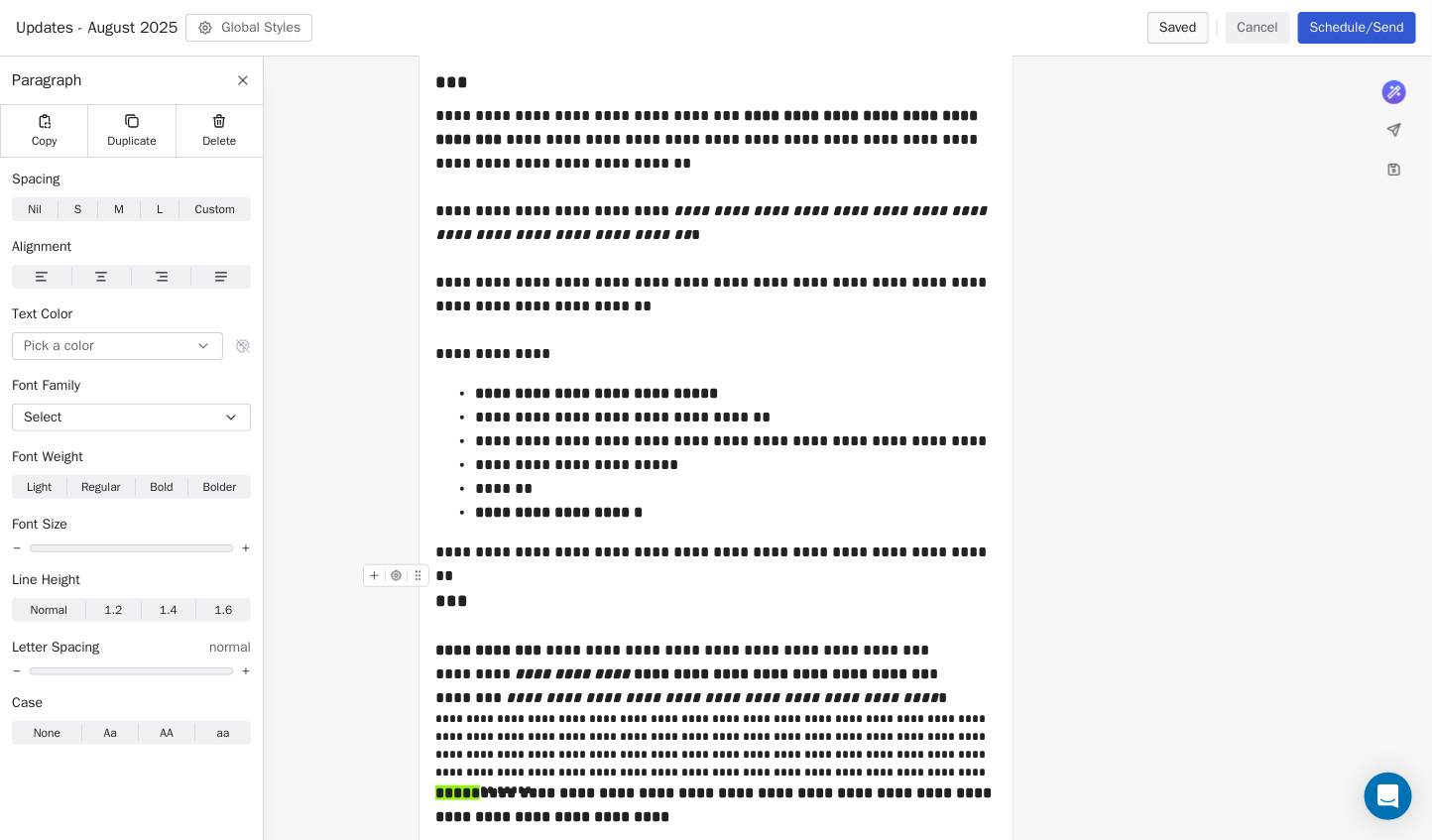 click at bounding box center [716, 576] 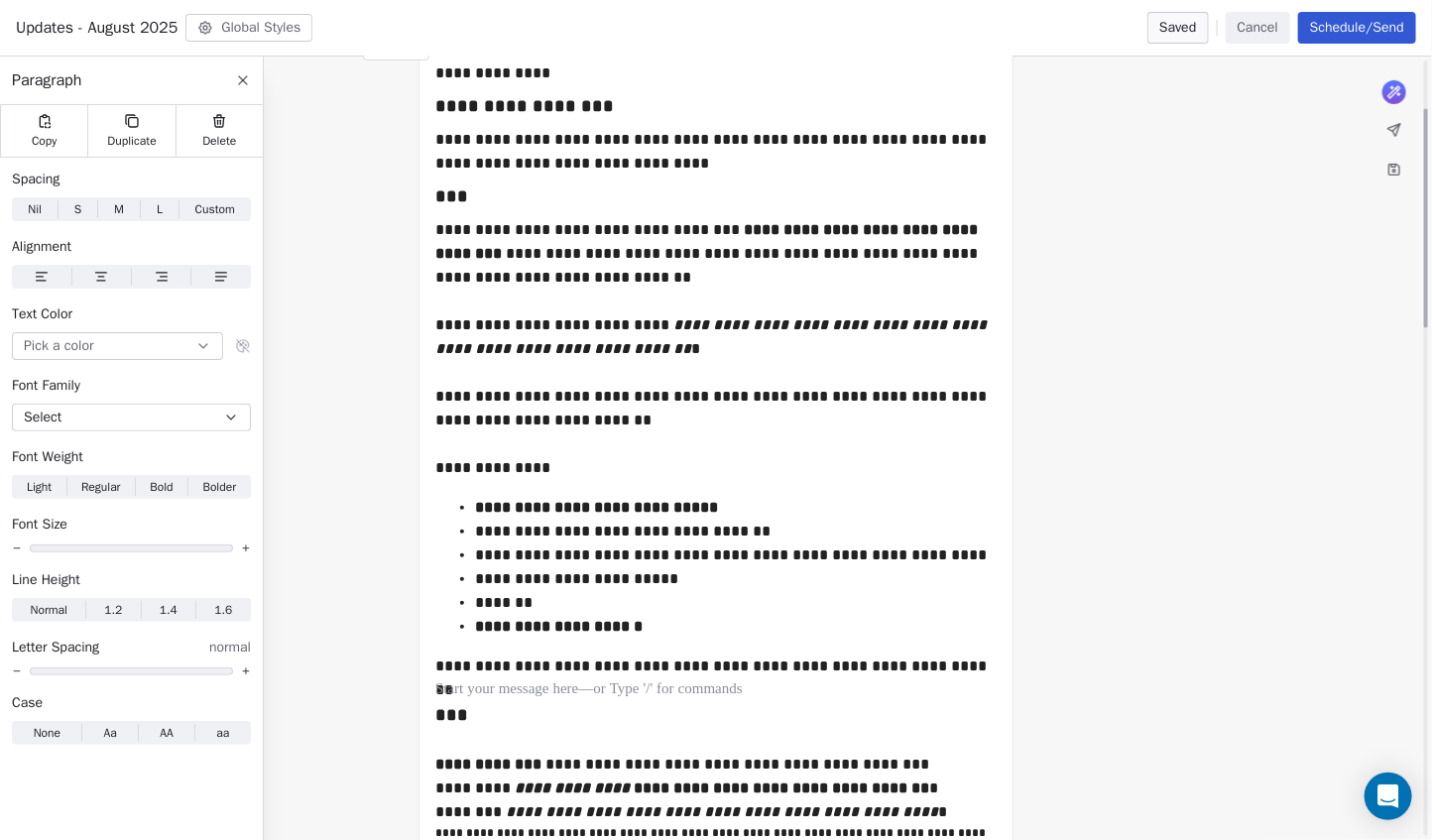 scroll, scrollTop: 150, scrollLeft: 0, axis: vertical 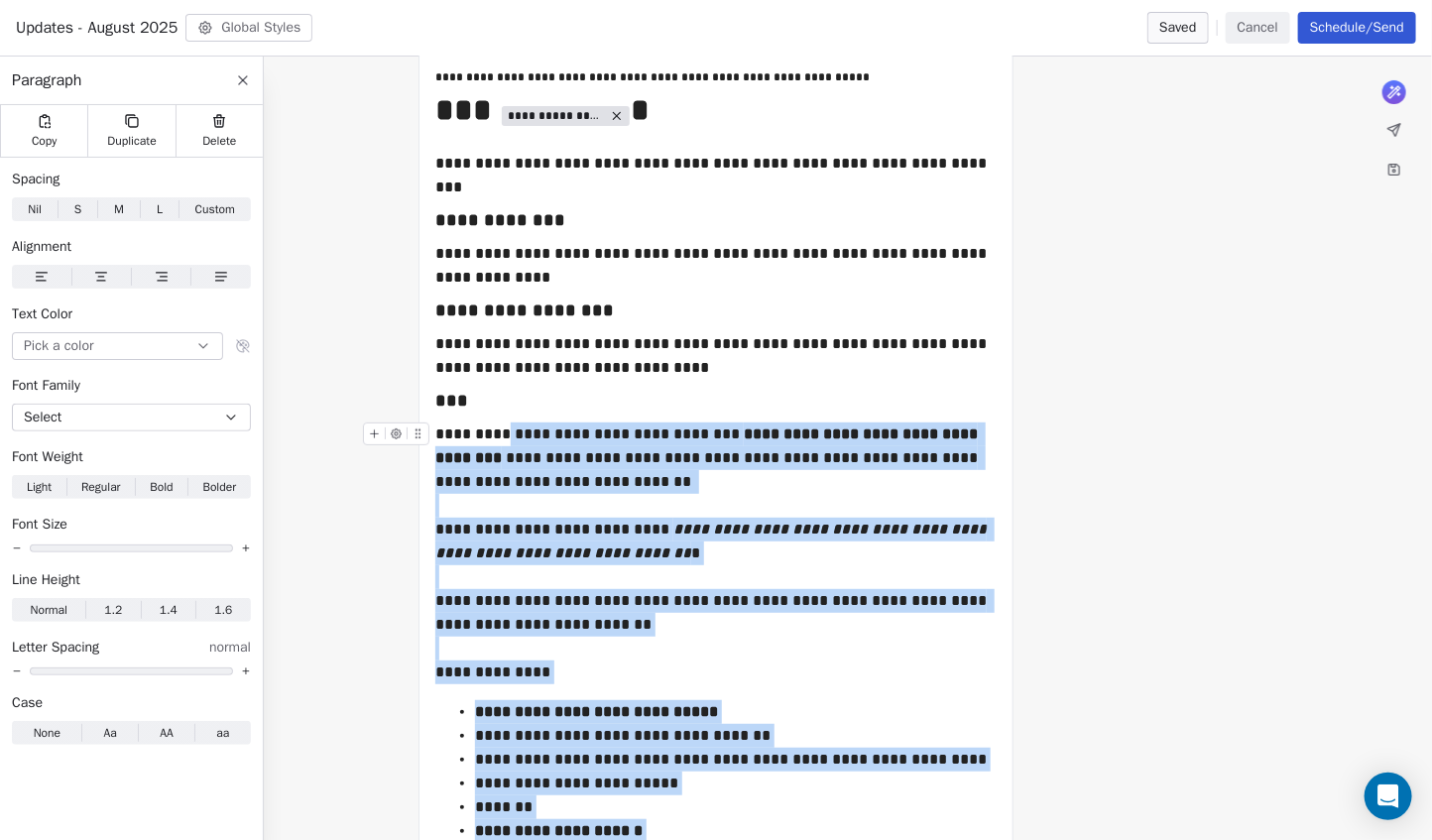 click on "**********" at bounding box center (716, 458) 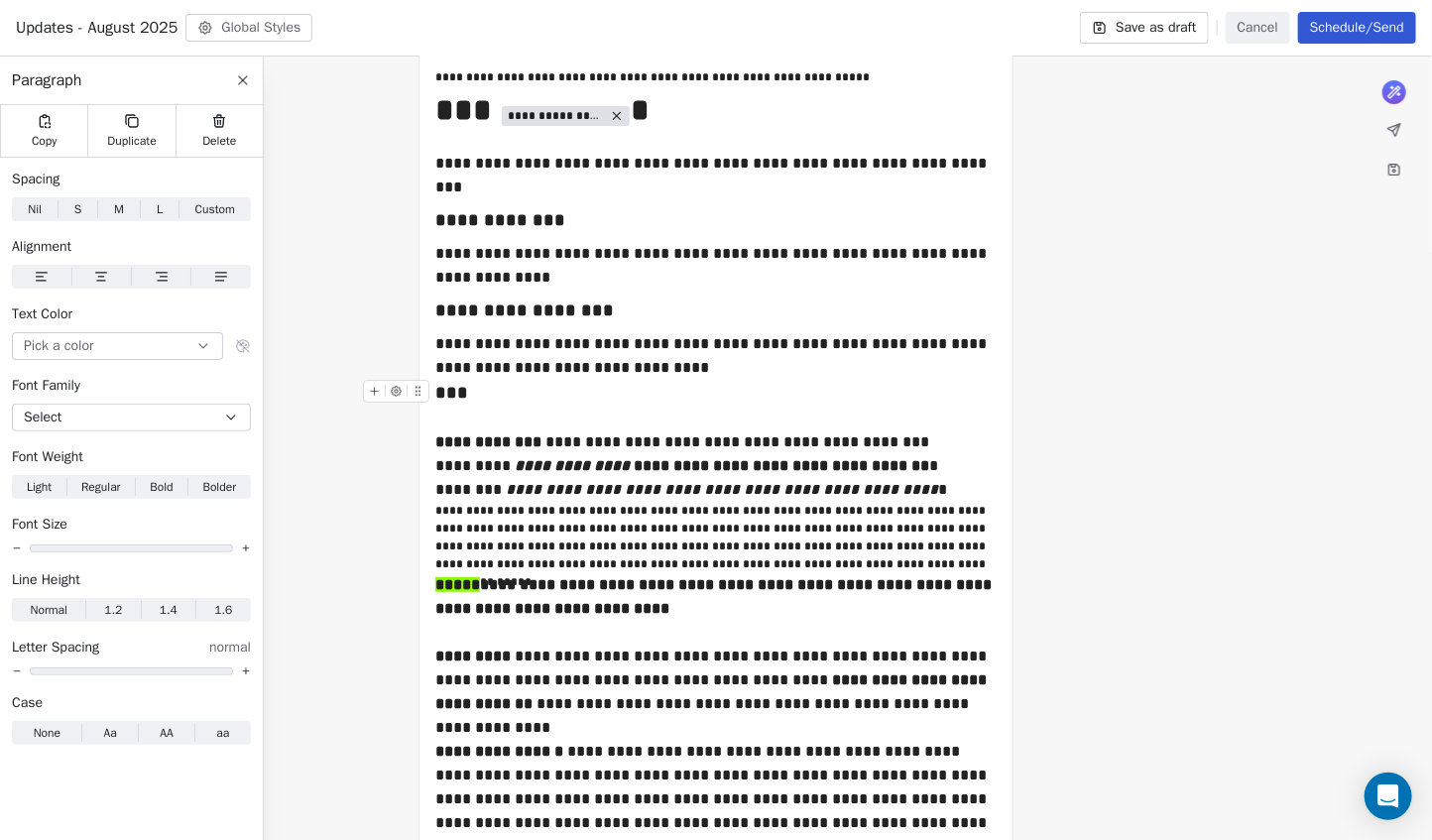 click on "***" at bounding box center [716, 393] 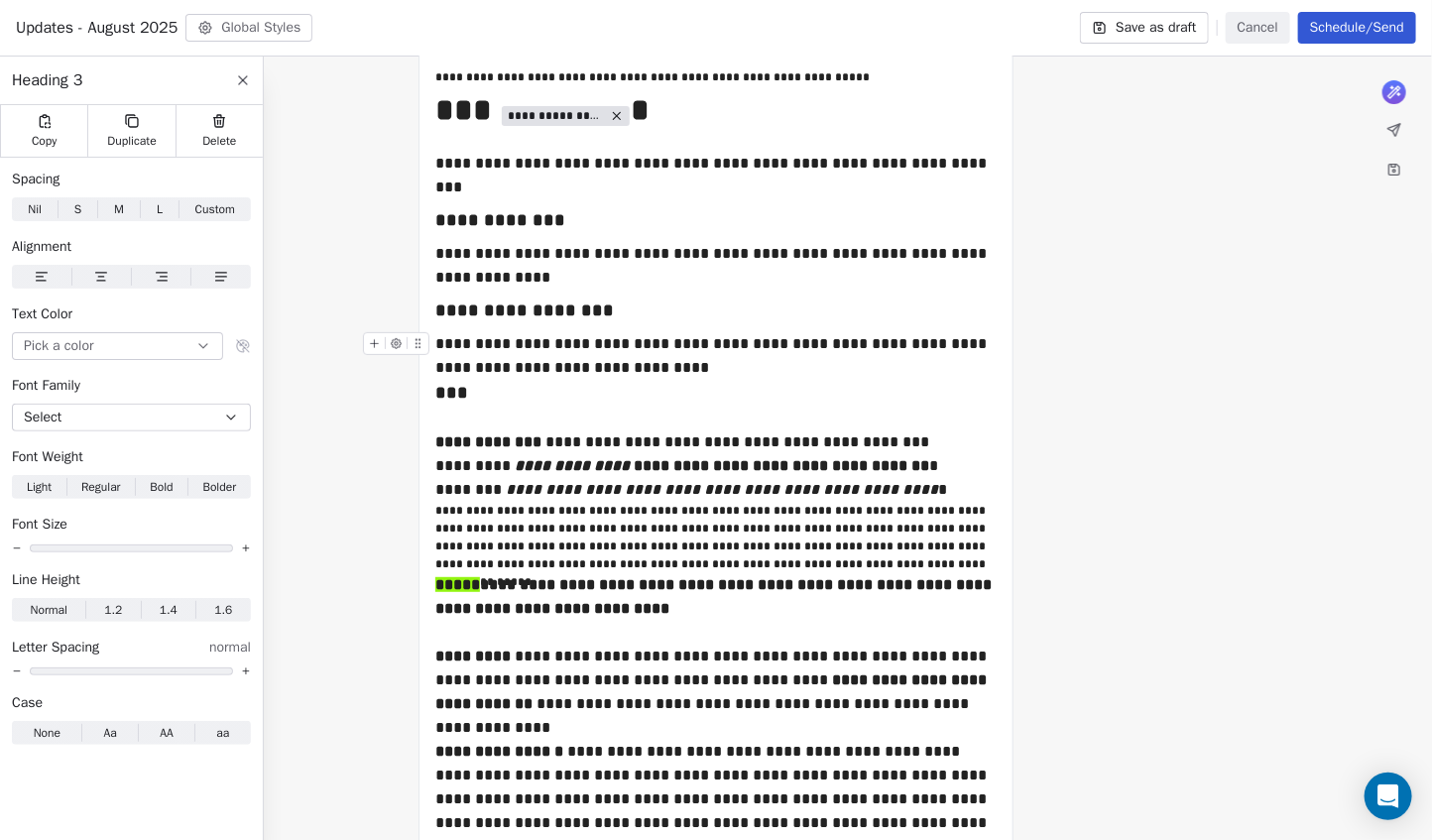 click on "S S" at bounding box center [77, 209] 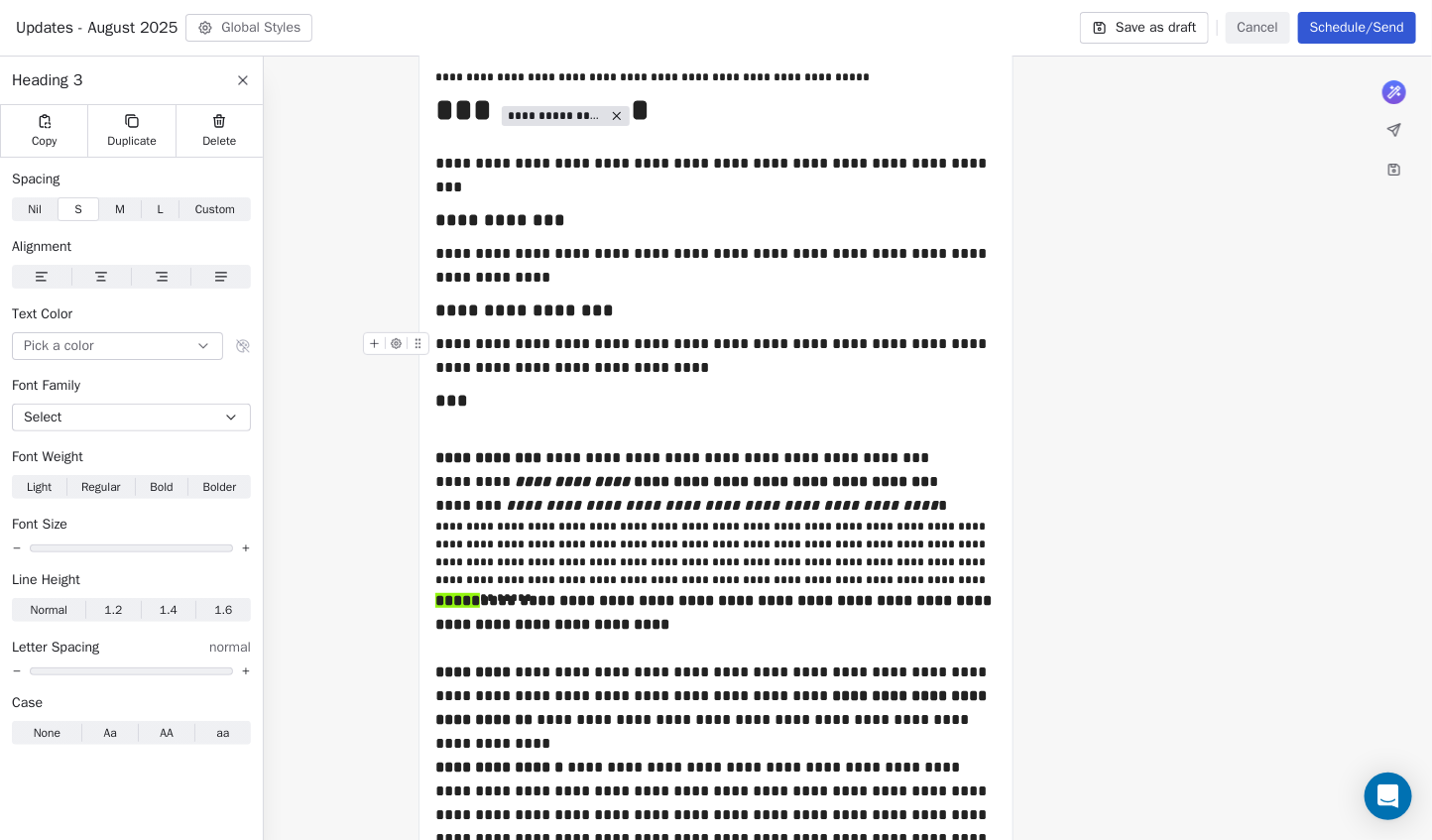 click at bounding box center (716, 434) 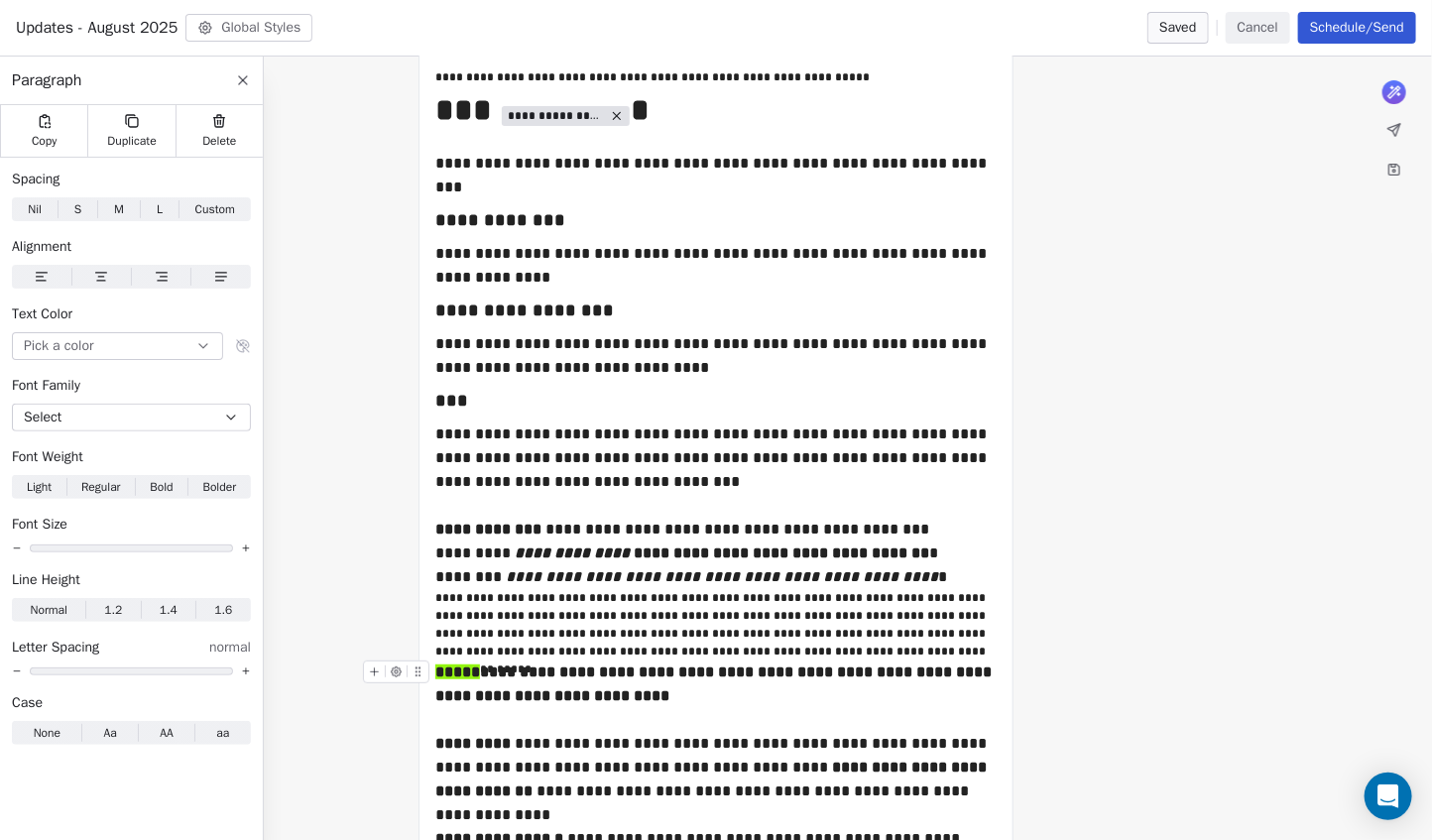 click on "*****" at bounding box center [457, 671] 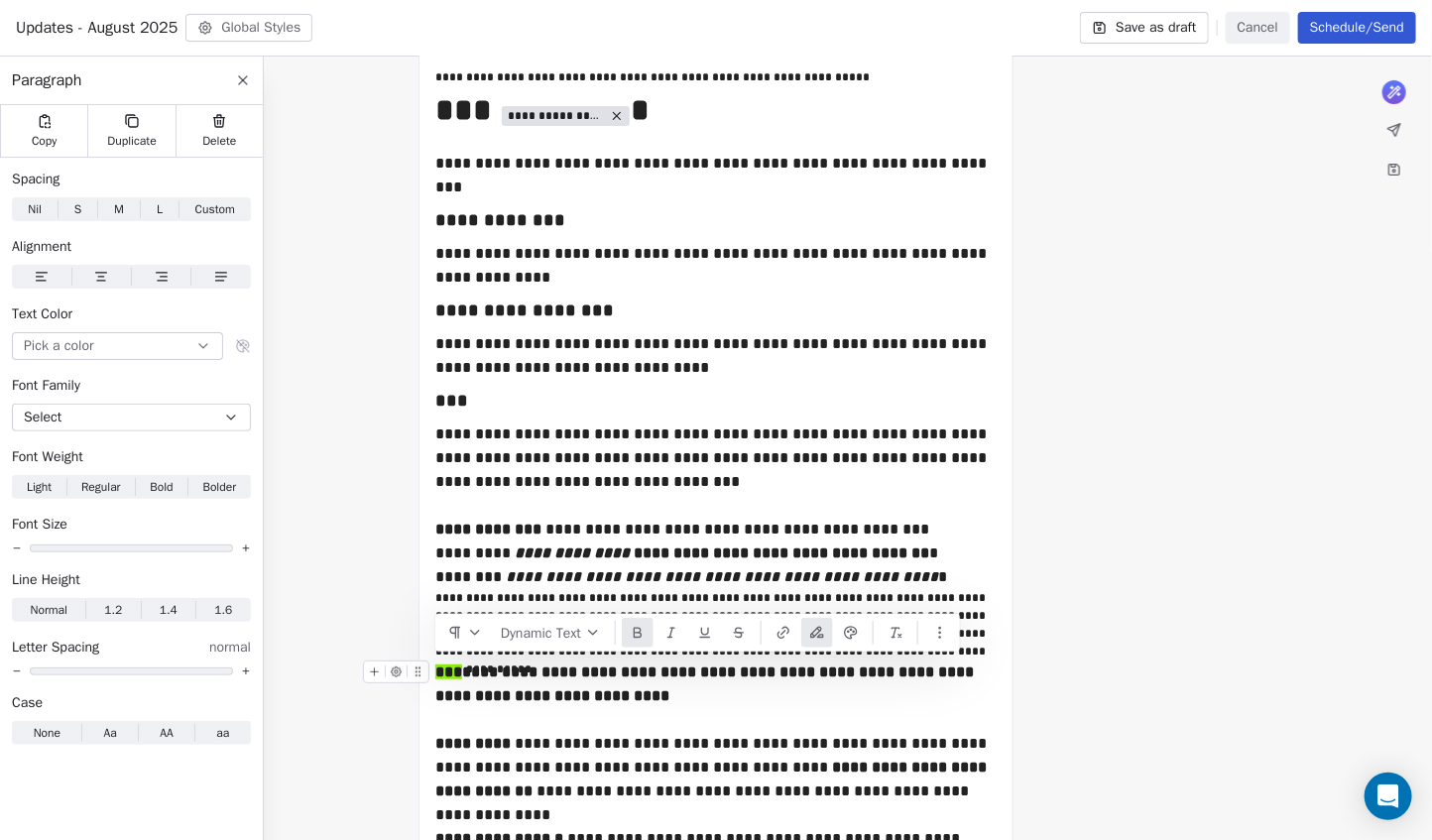 click on "**********" at bounding box center (706, 683) 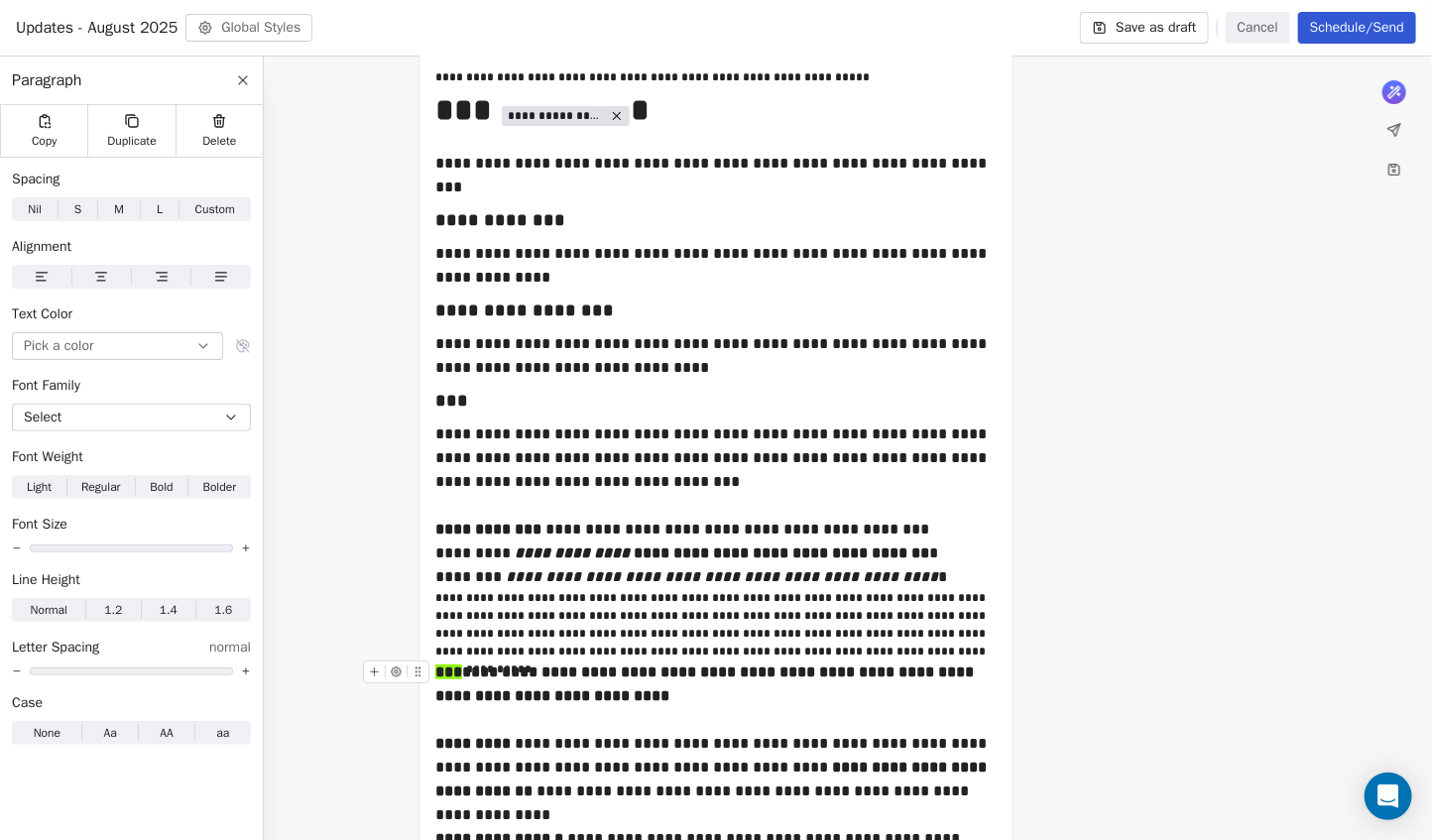 click on "**********" at bounding box center [706, 683] 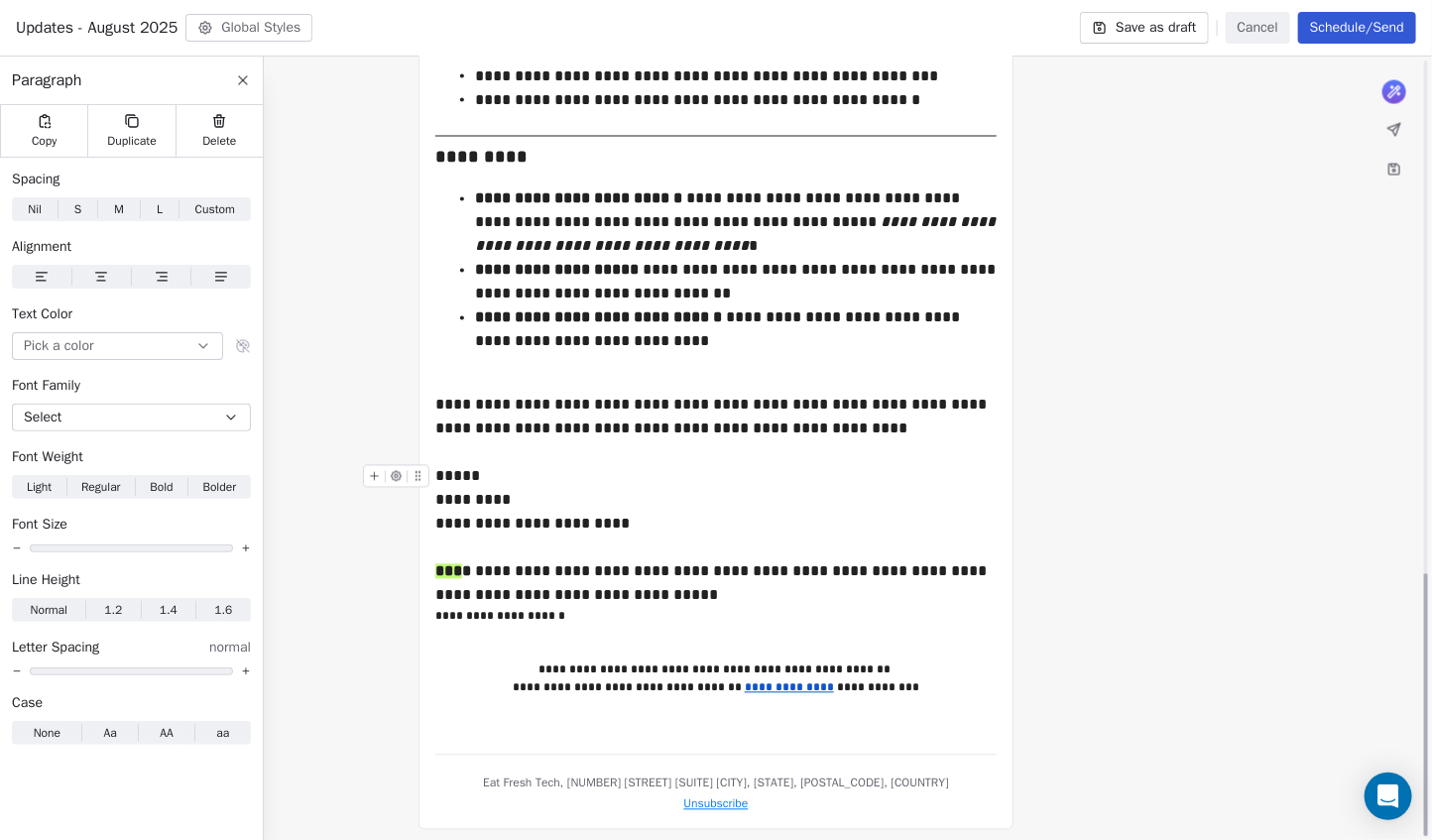 scroll, scrollTop: 1528, scrollLeft: 0, axis: vertical 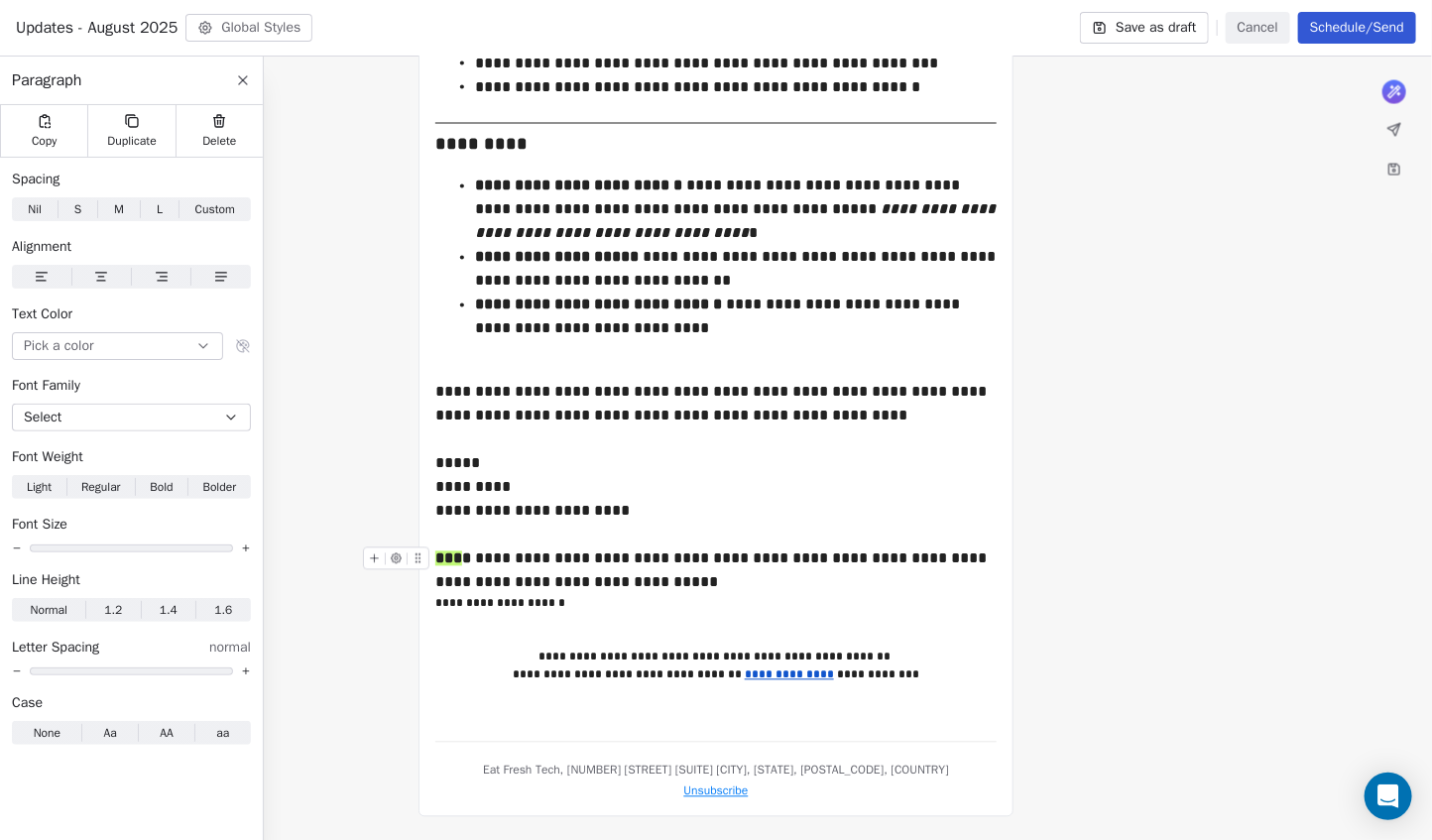 click on "***" at bounding box center [448, 558] 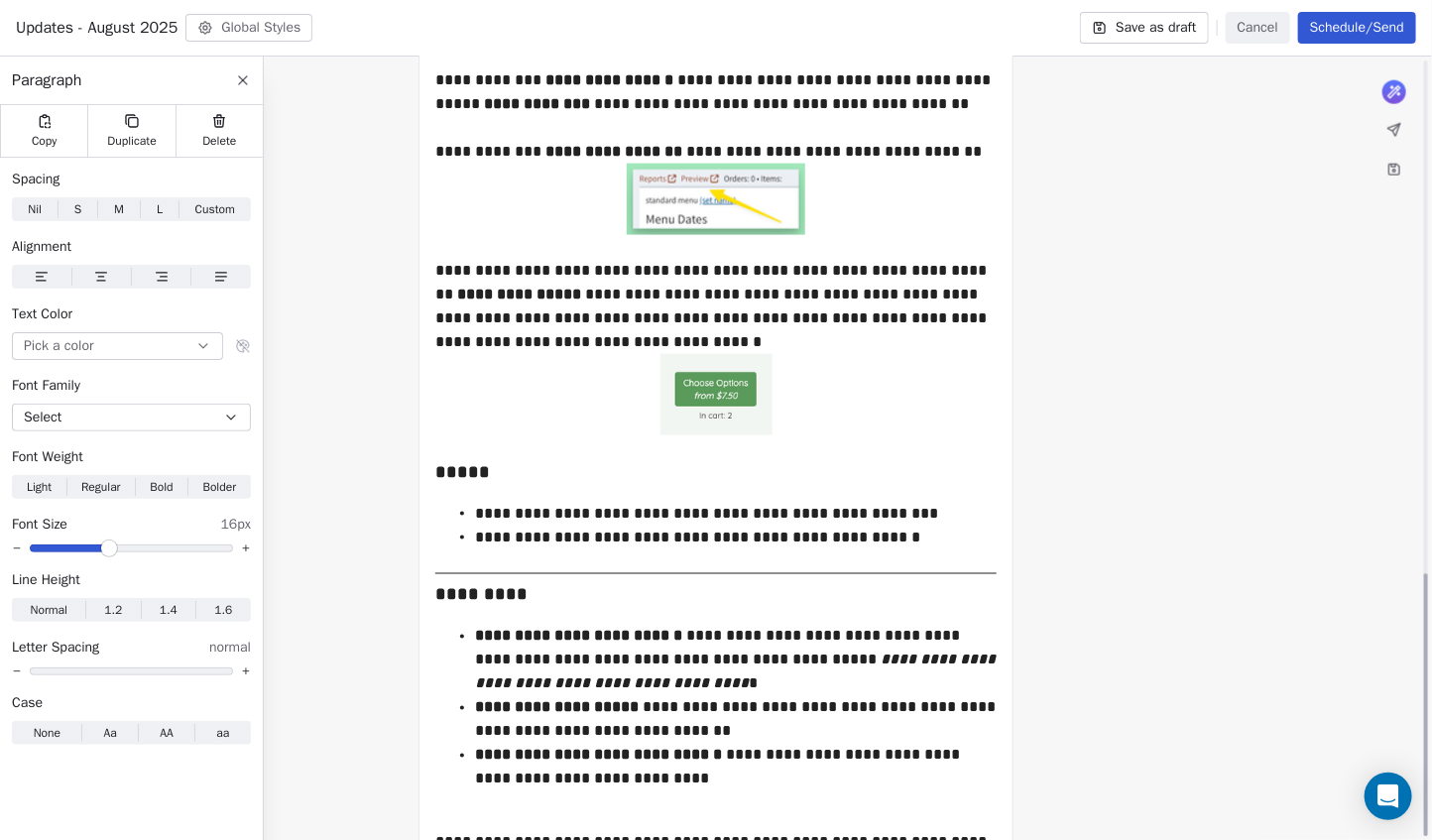 scroll, scrollTop: 1528, scrollLeft: 0, axis: vertical 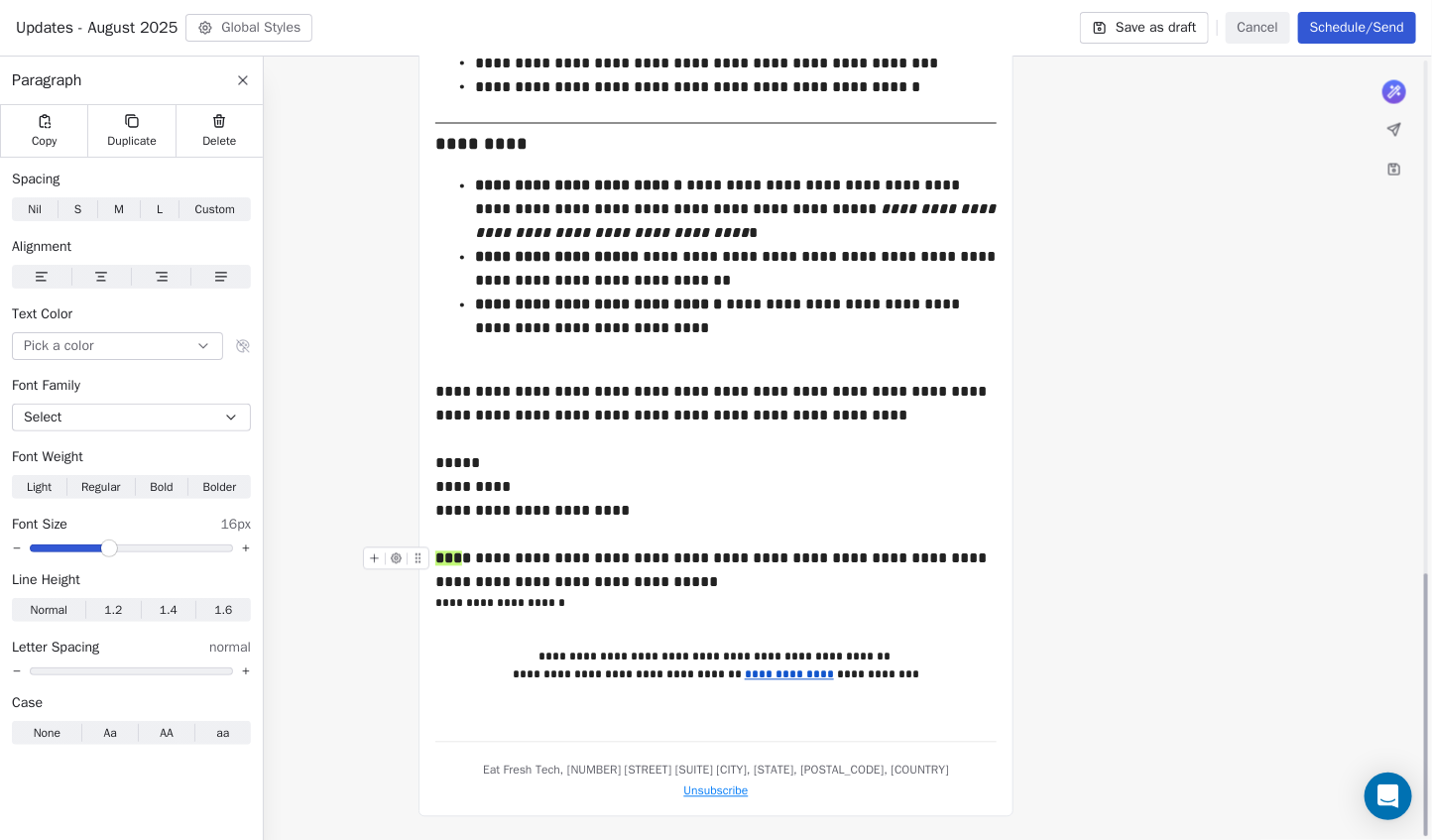 click on "**********" at bounding box center (716, 571) 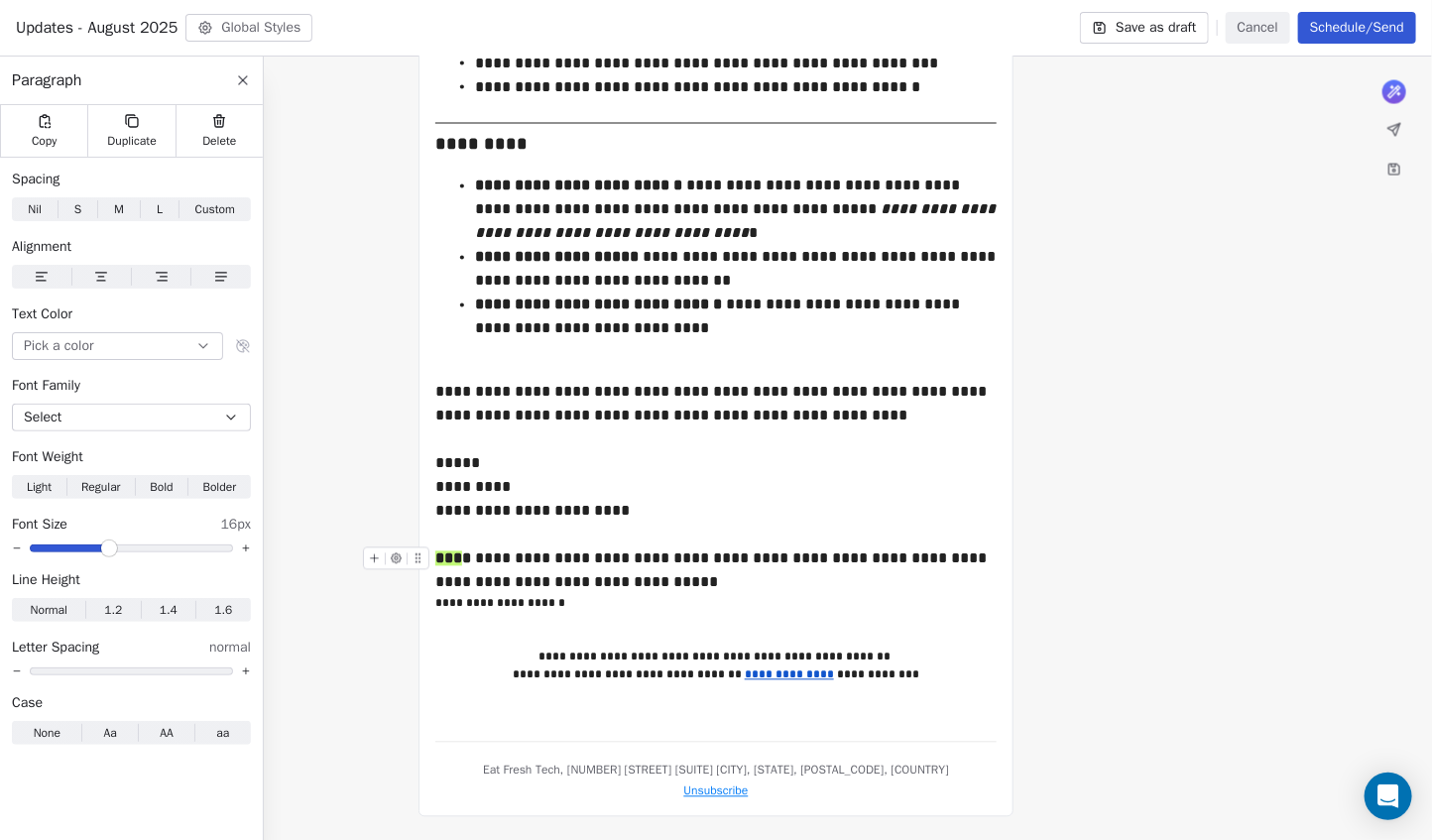 click on "*** *" at bounding box center (455, 558) 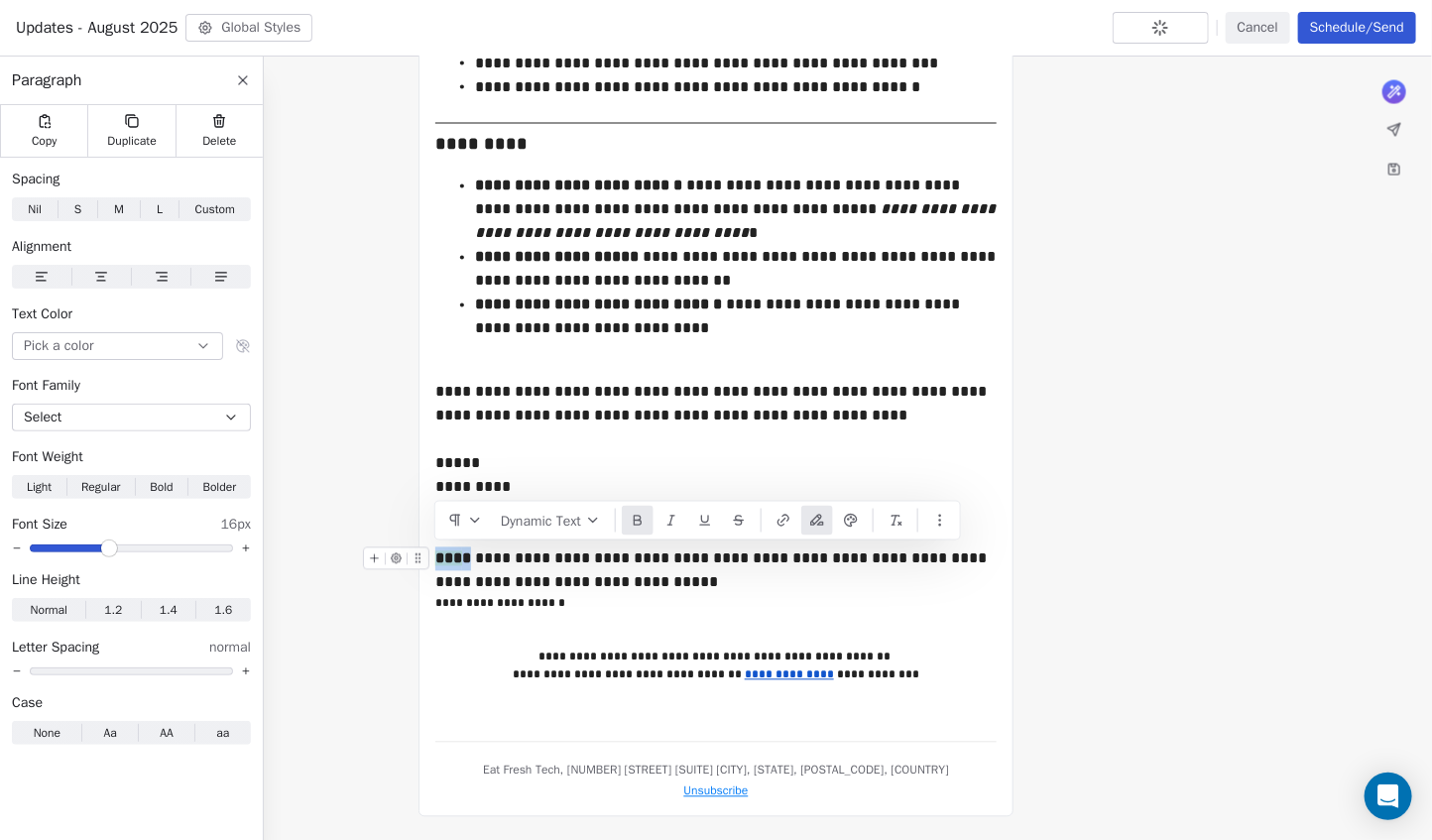 copy on "*** *" 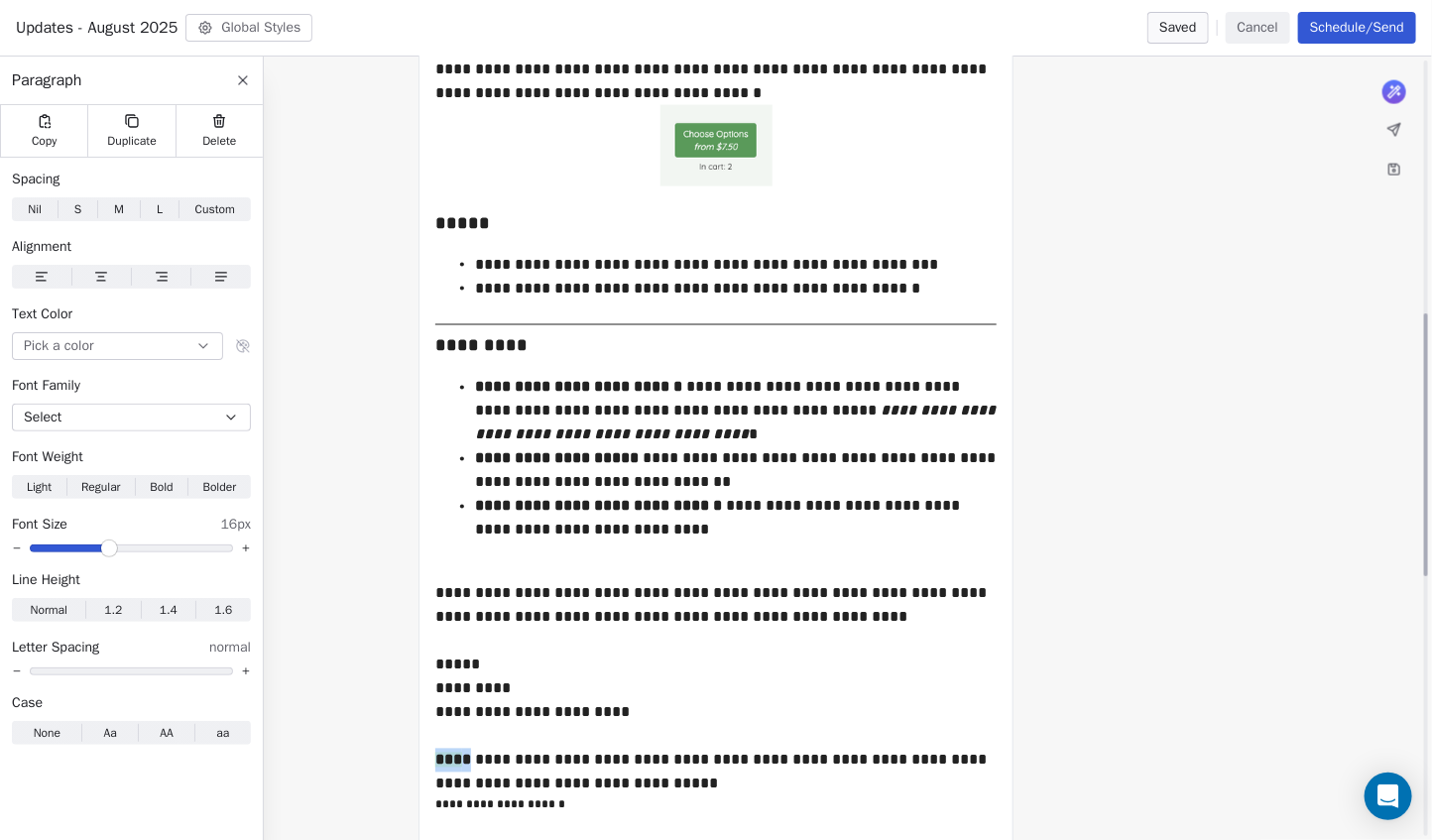 scroll, scrollTop: 754, scrollLeft: 0, axis: vertical 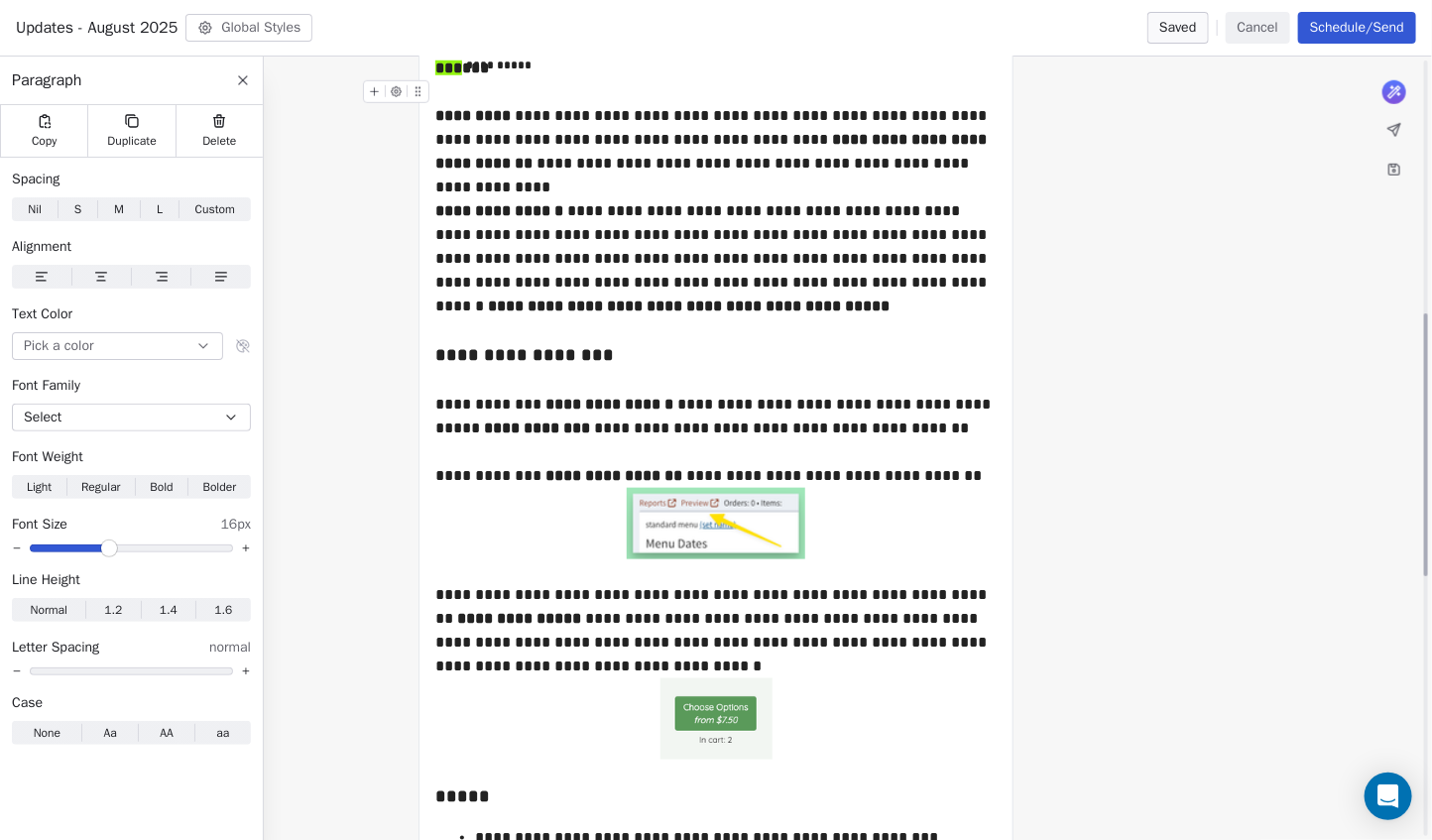click on "*** ***" at bounding box center (716, 68) 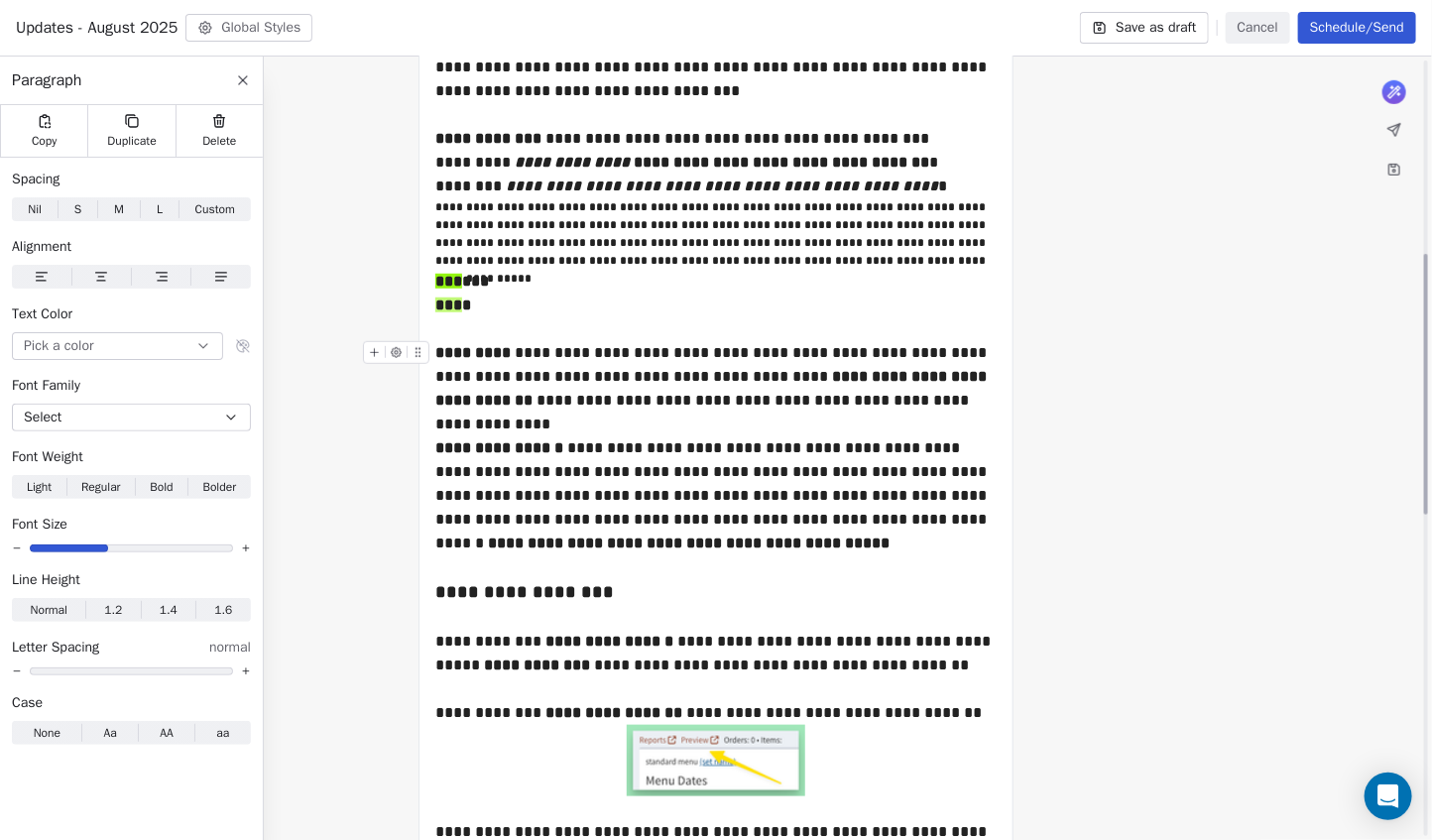 scroll, scrollTop: 463, scrollLeft: 0, axis: vertical 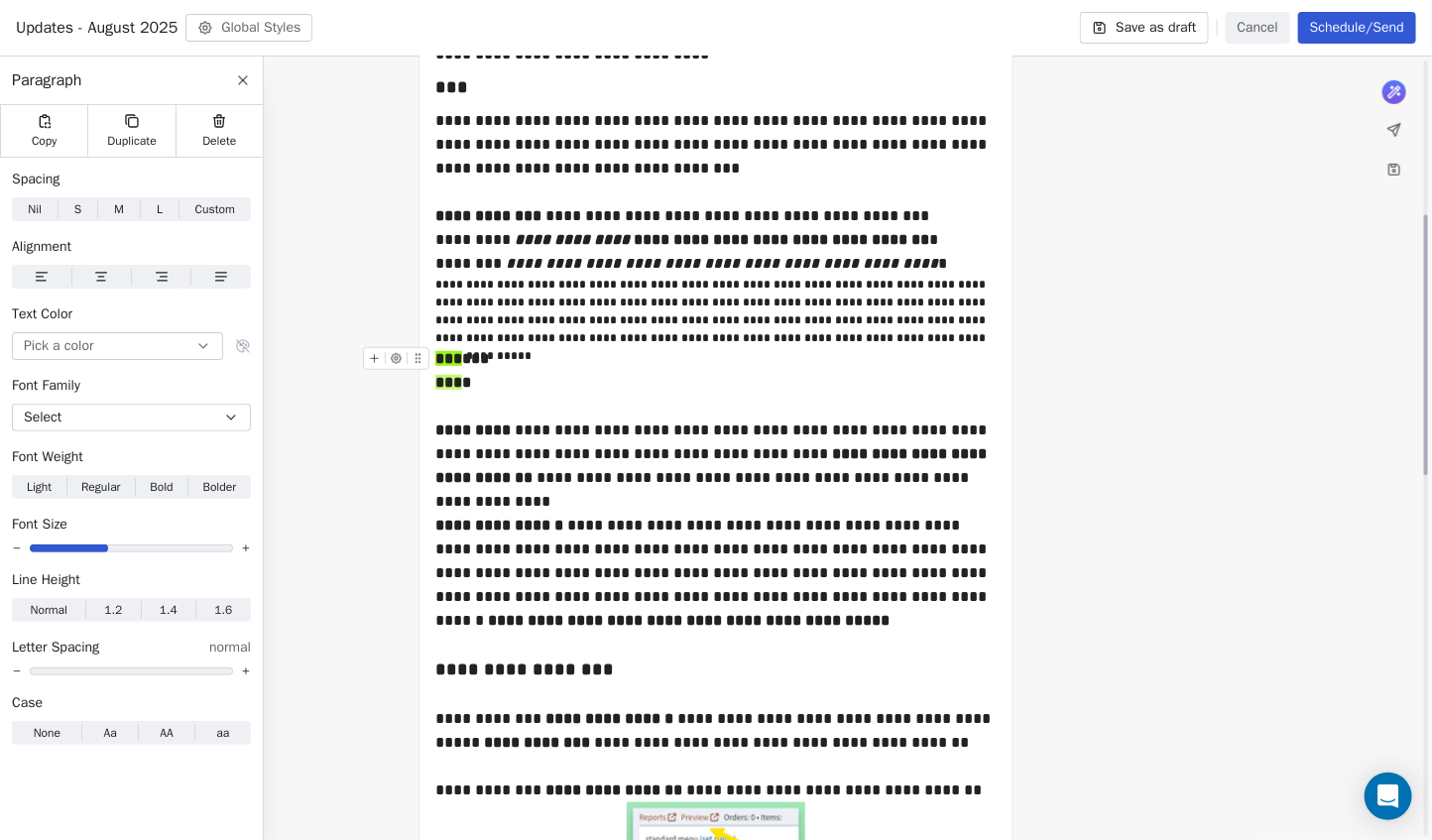 click on "*** ***" at bounding box center [716, 359] 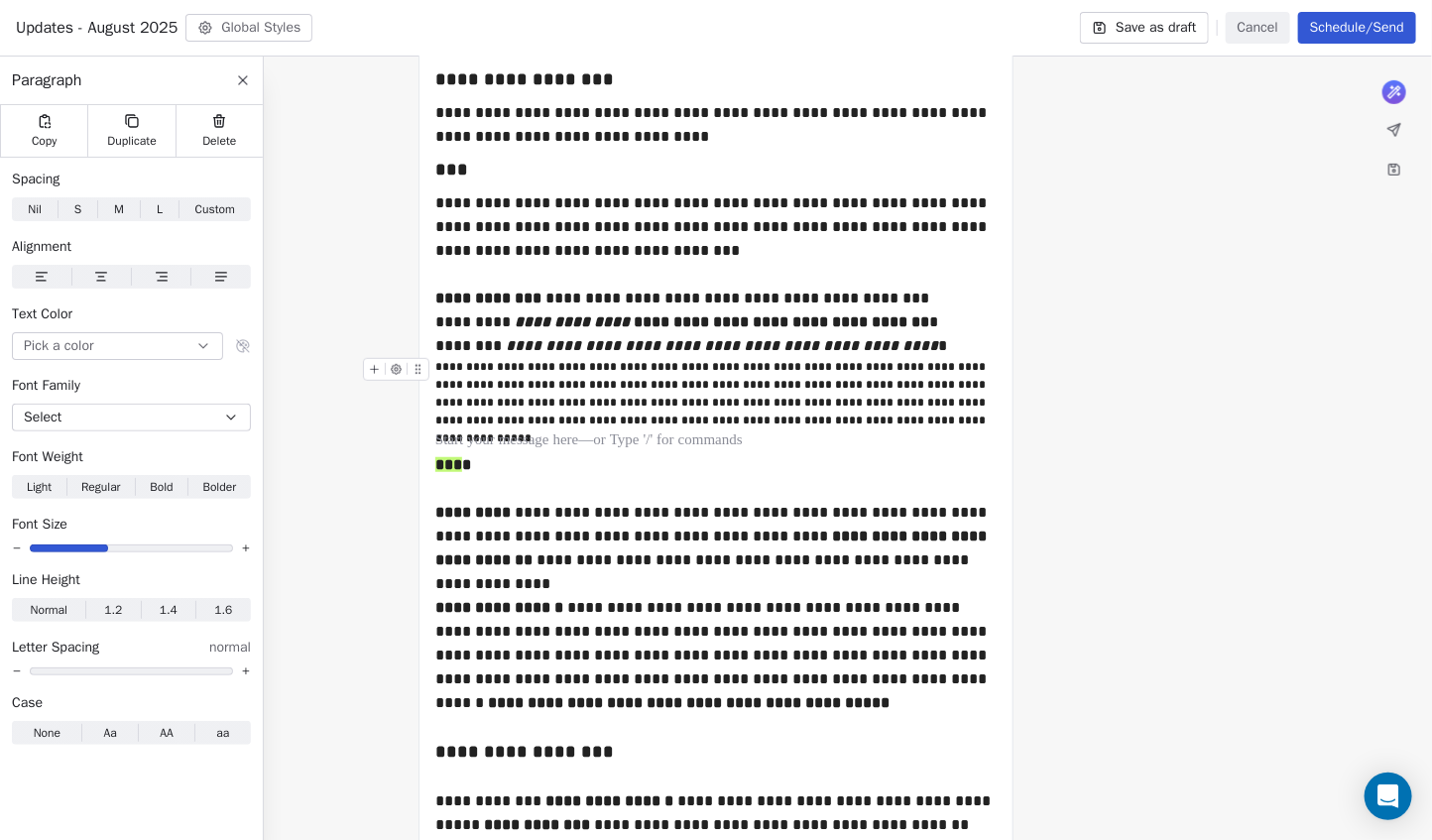scroll, scrollTop: 159, scrollLeft: 0, axis: vertical 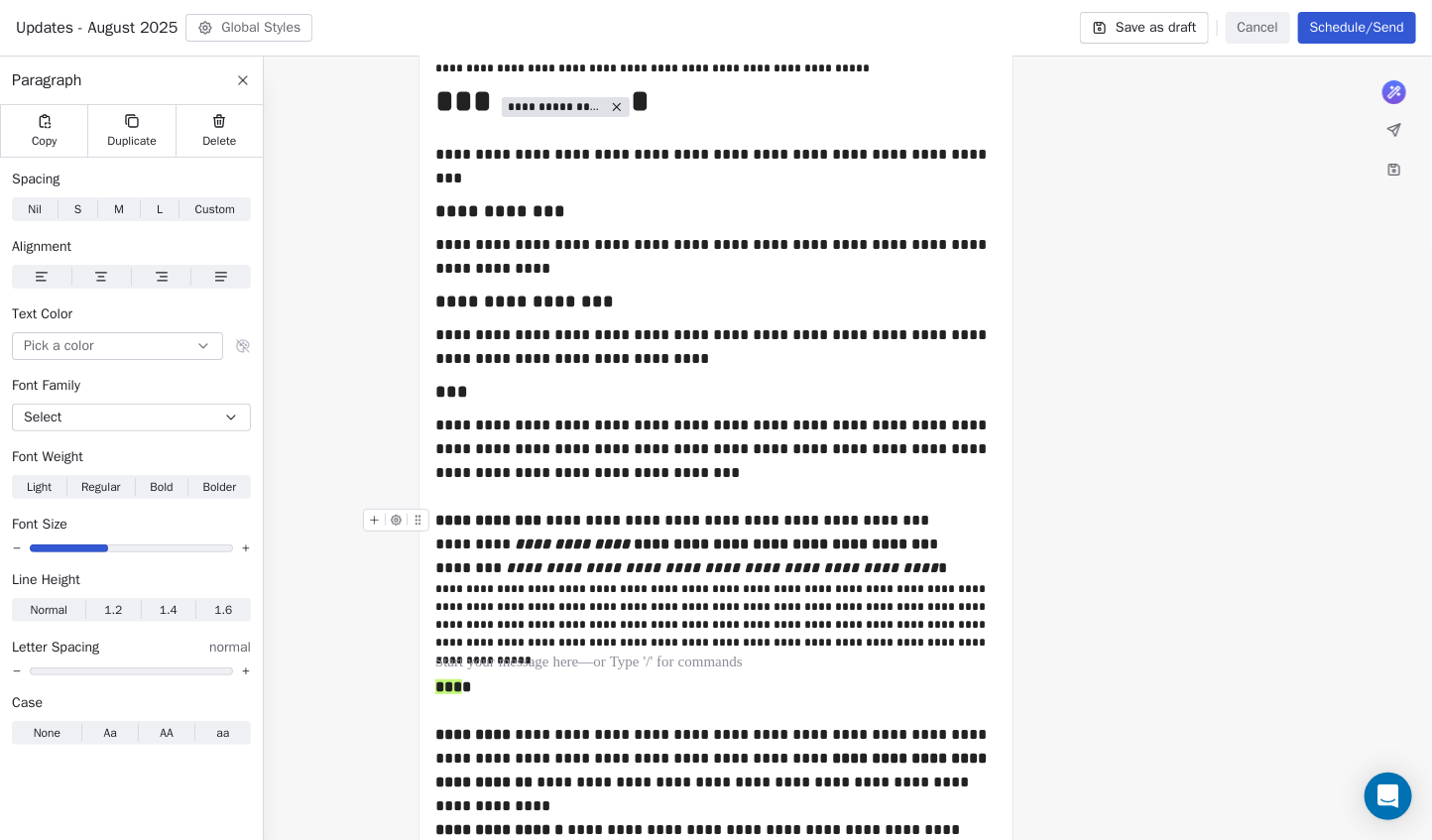 click on "**********" at bounding box center [488, 520] 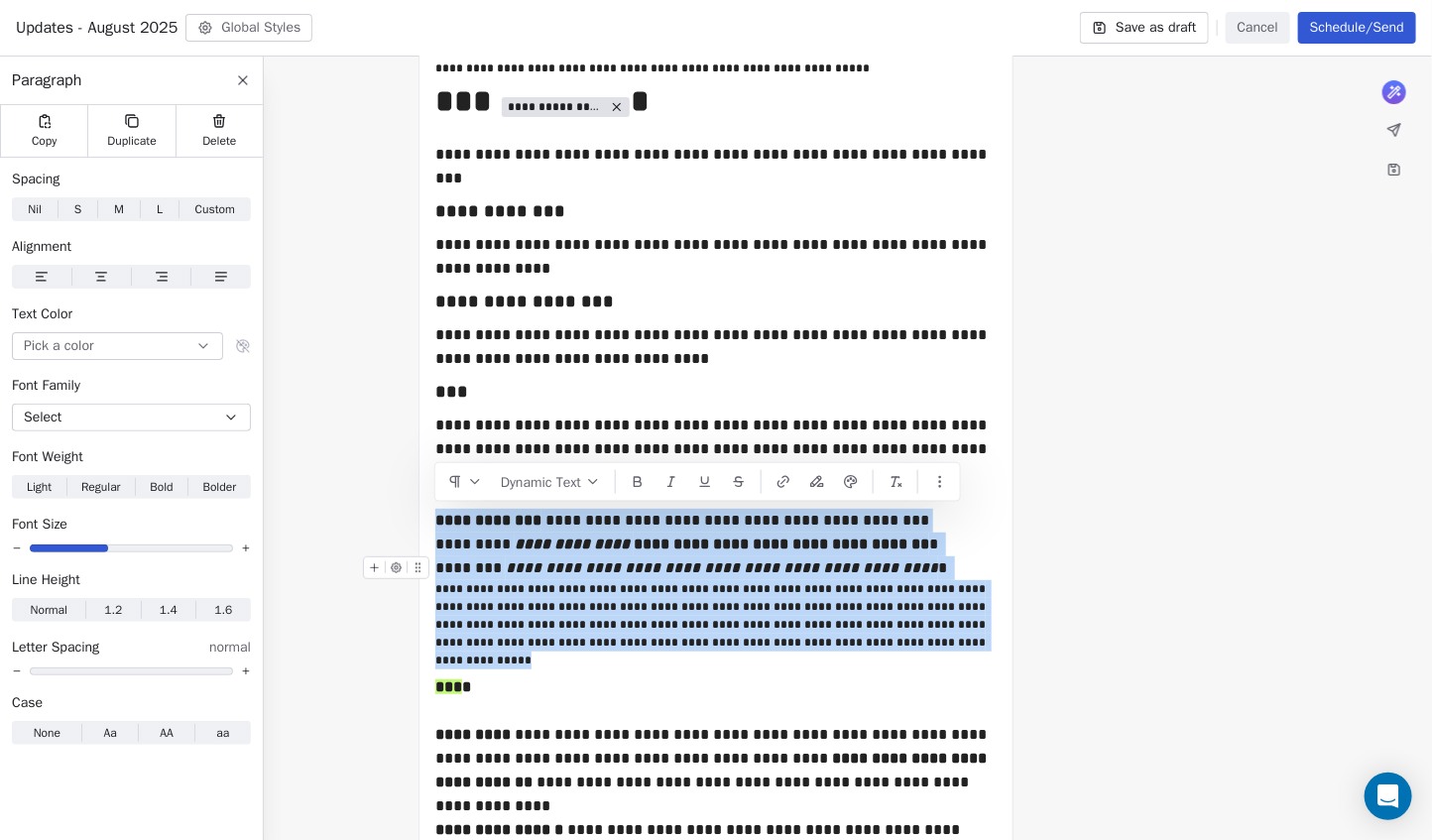 drag, startPoint x: 762, startPoint y: 643, endPoint x: 378, endPoint y: 522, distance: 402.61272 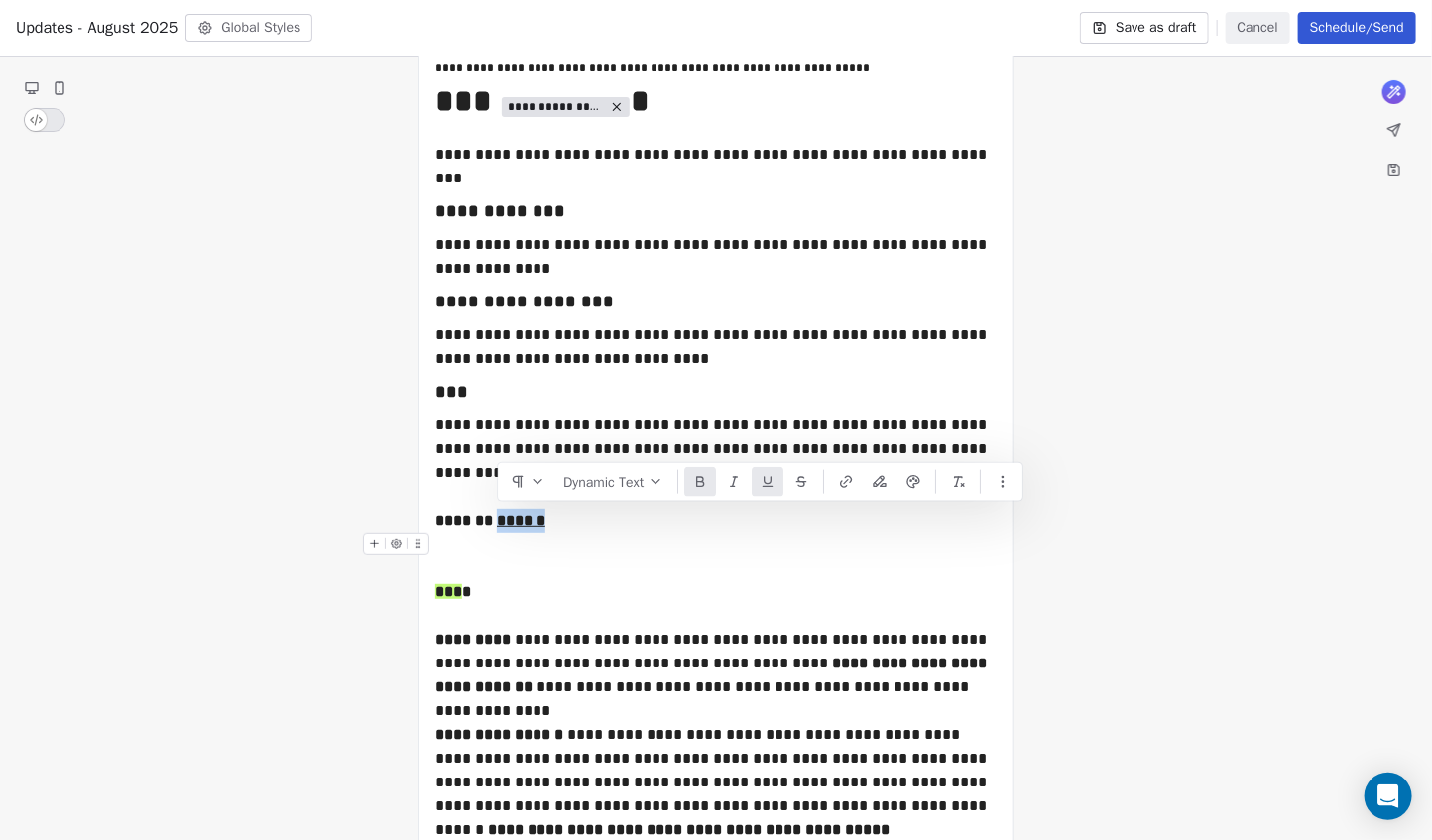 click on "******* ******" at bounding box center (716, 521) 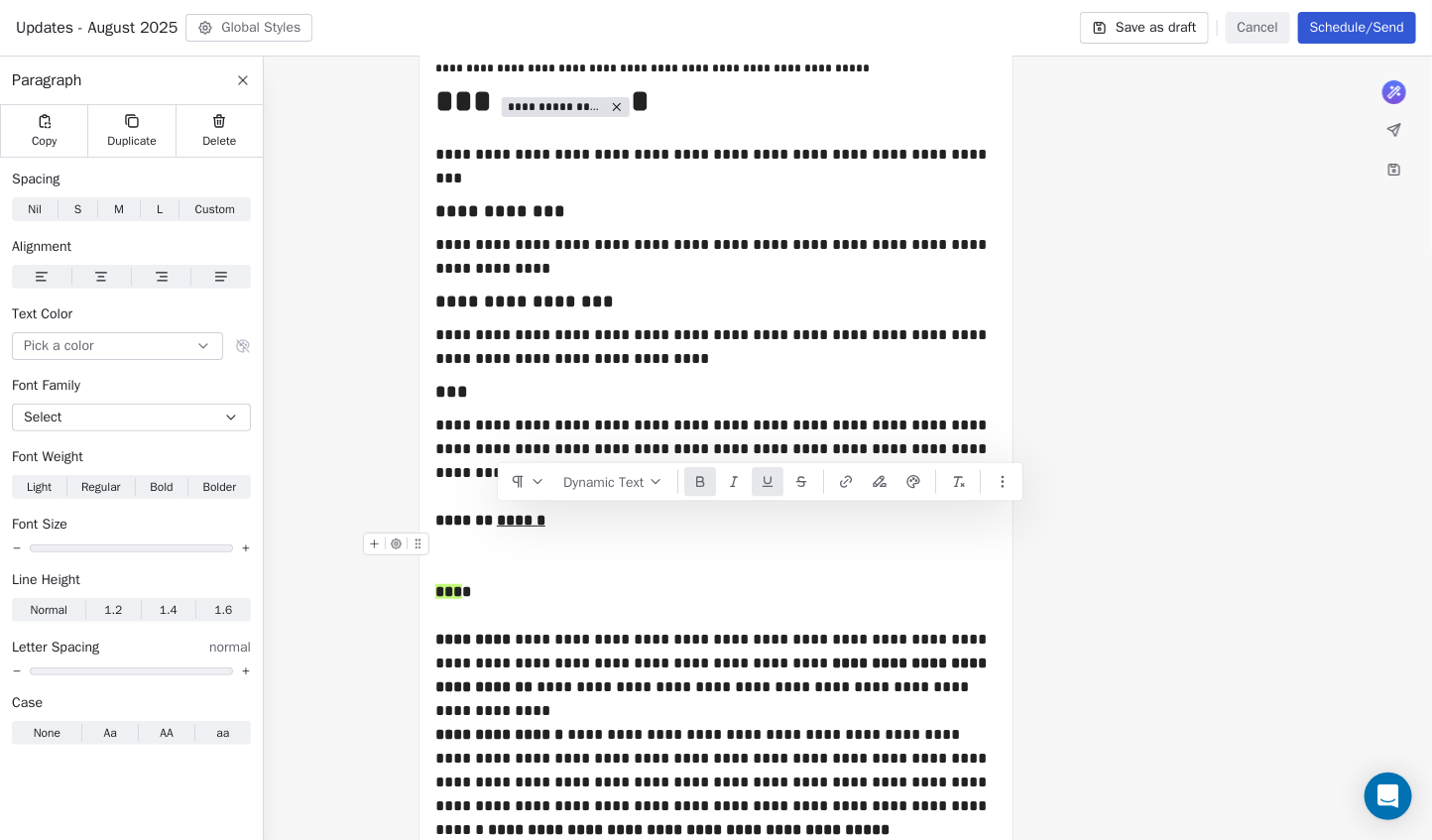click at bounding box center (716, 544) 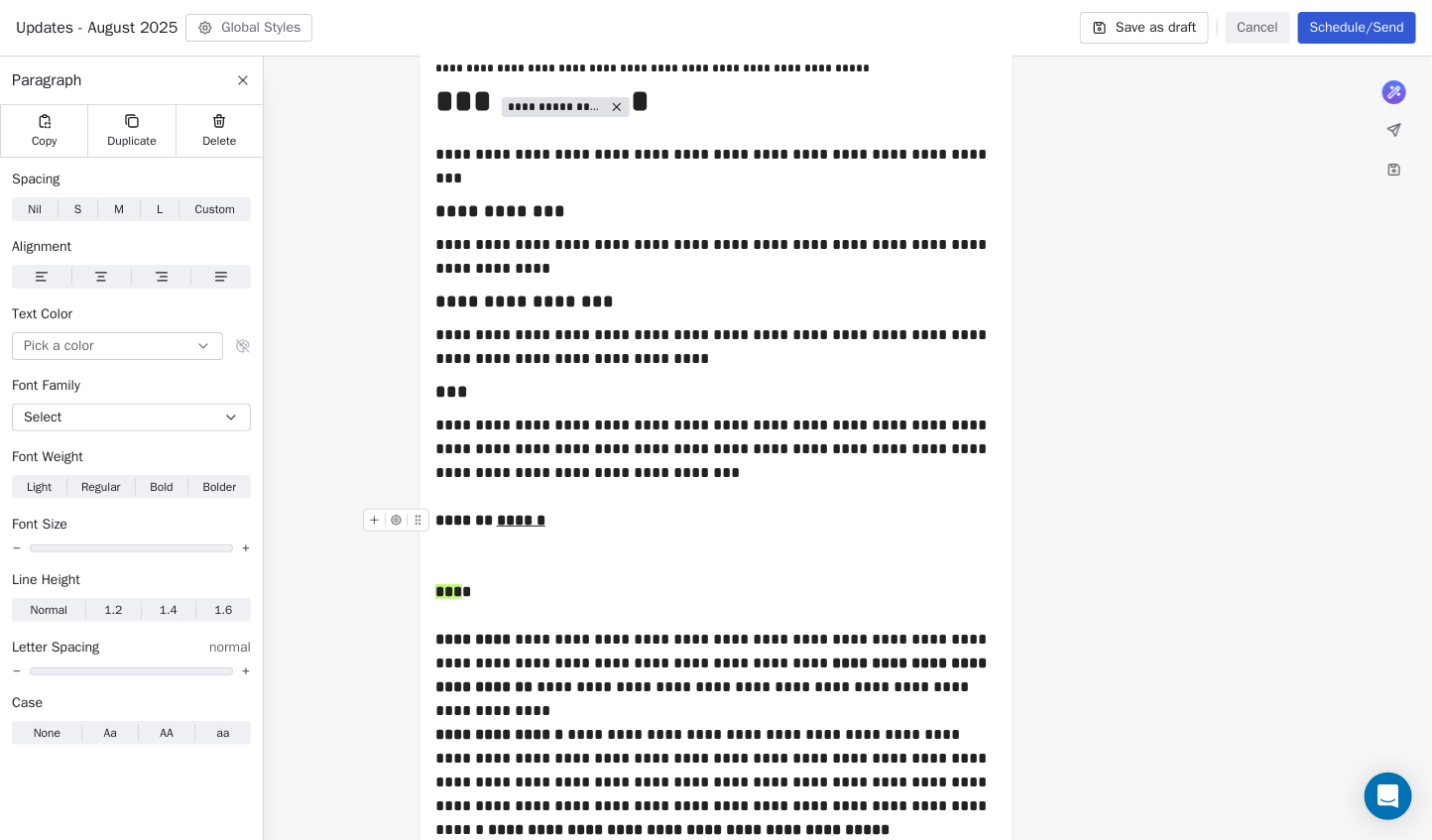 click on "******* ******" at bounding box center [716, 521] 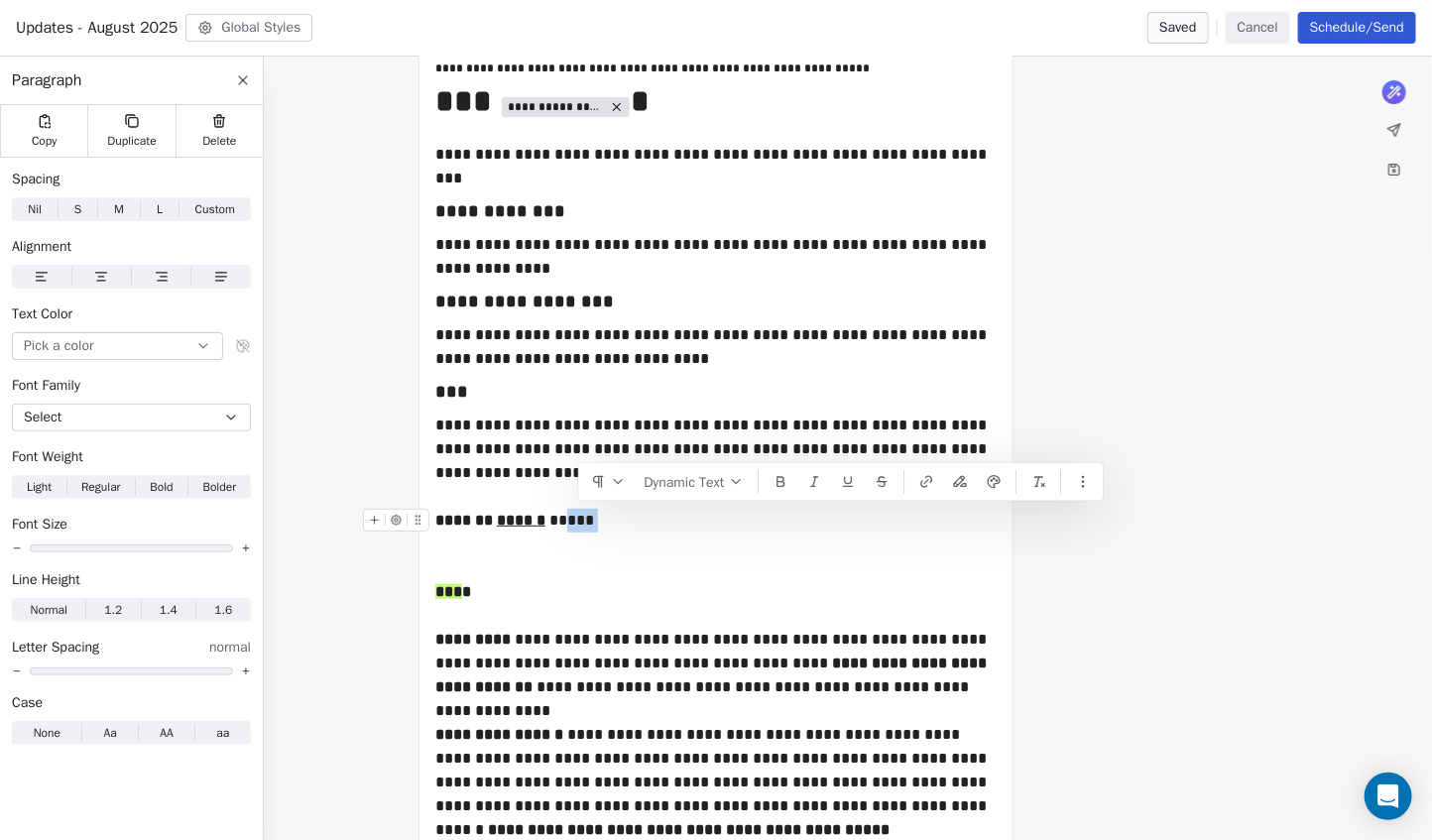 click on "******* ****** *****" at bounding box center [716, 521] 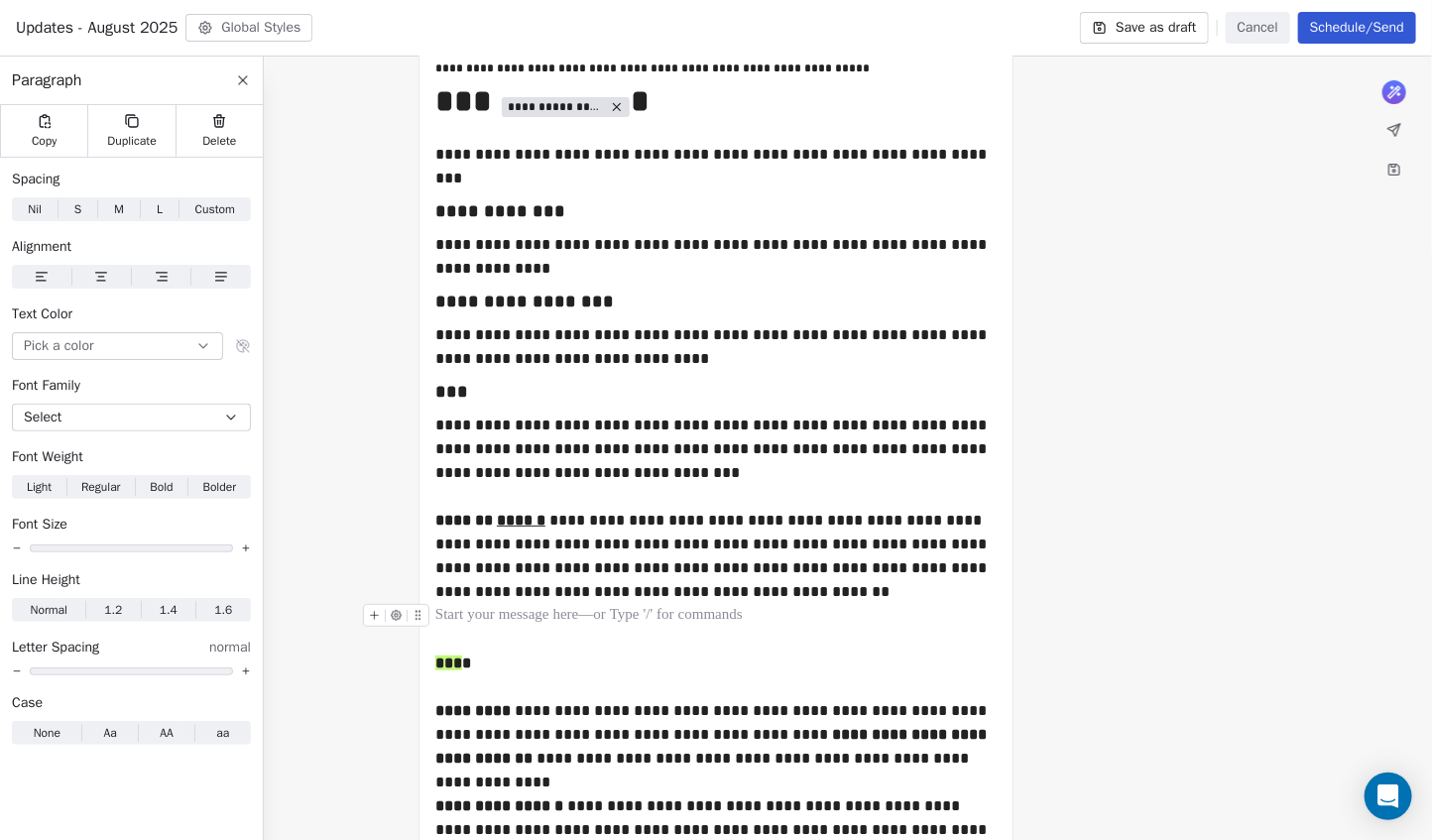 click at bounding box center (716, 616) 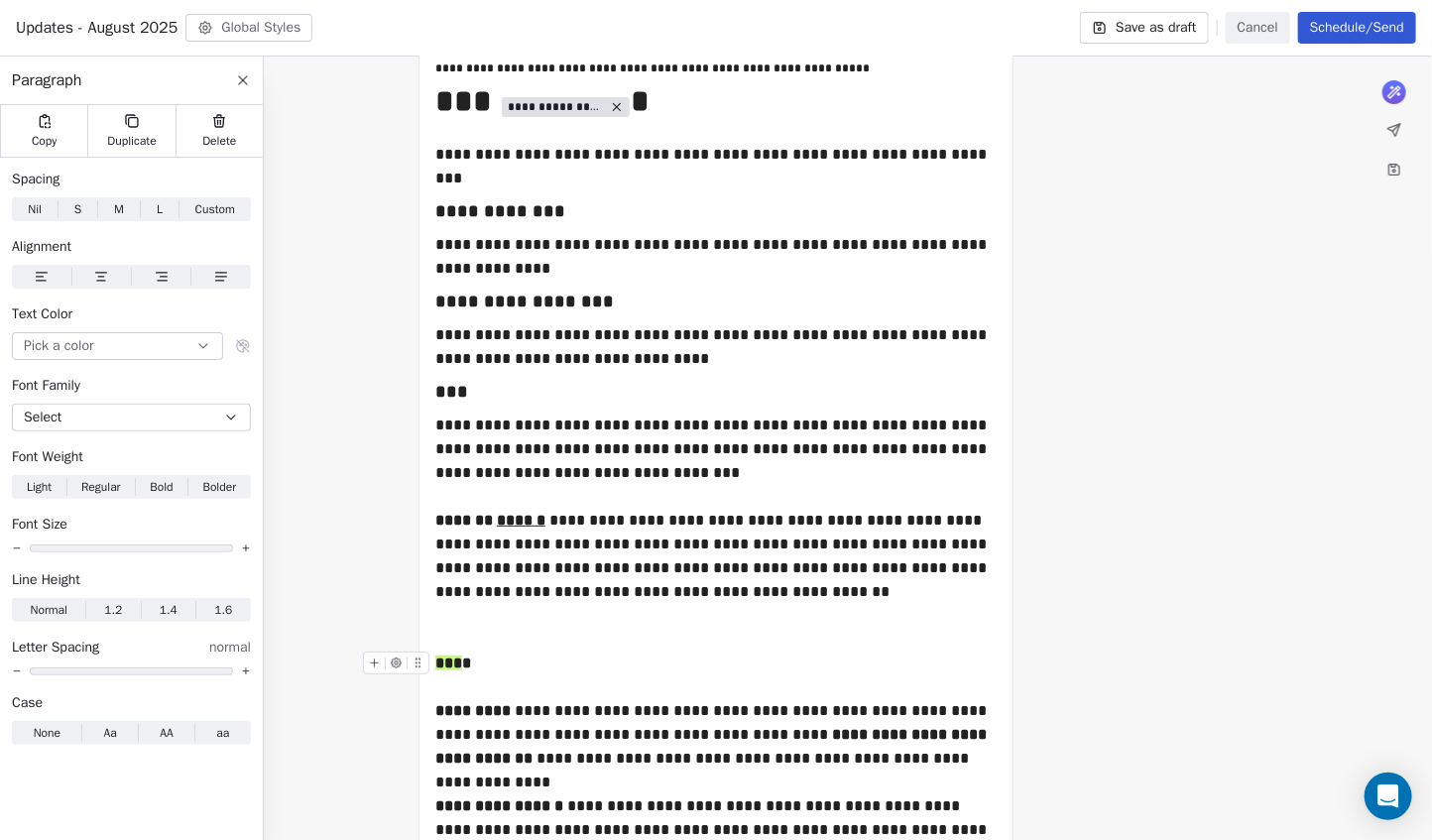 click on "*** *" at bounding box center (716, 663) 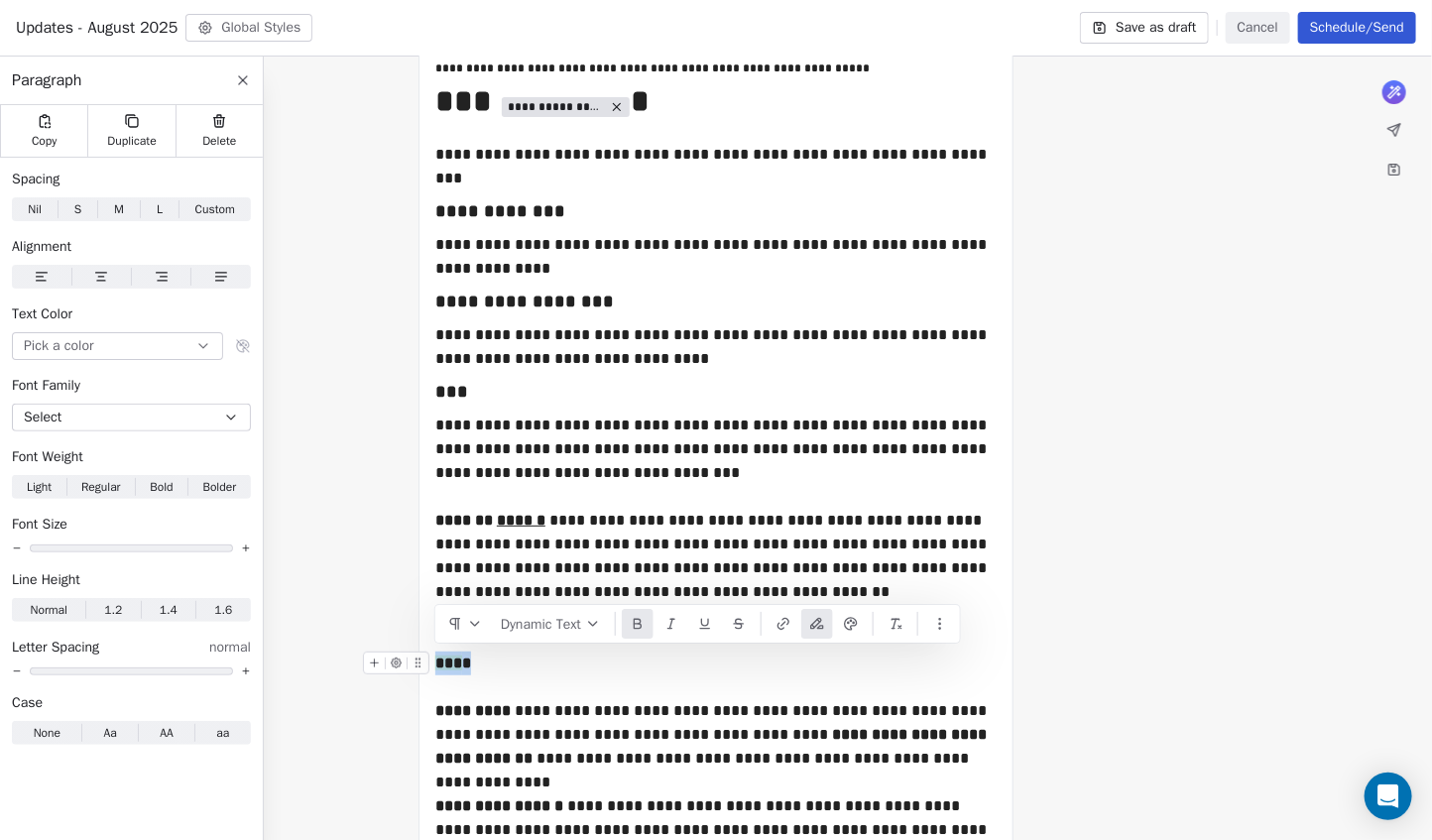 copy on "*** *" 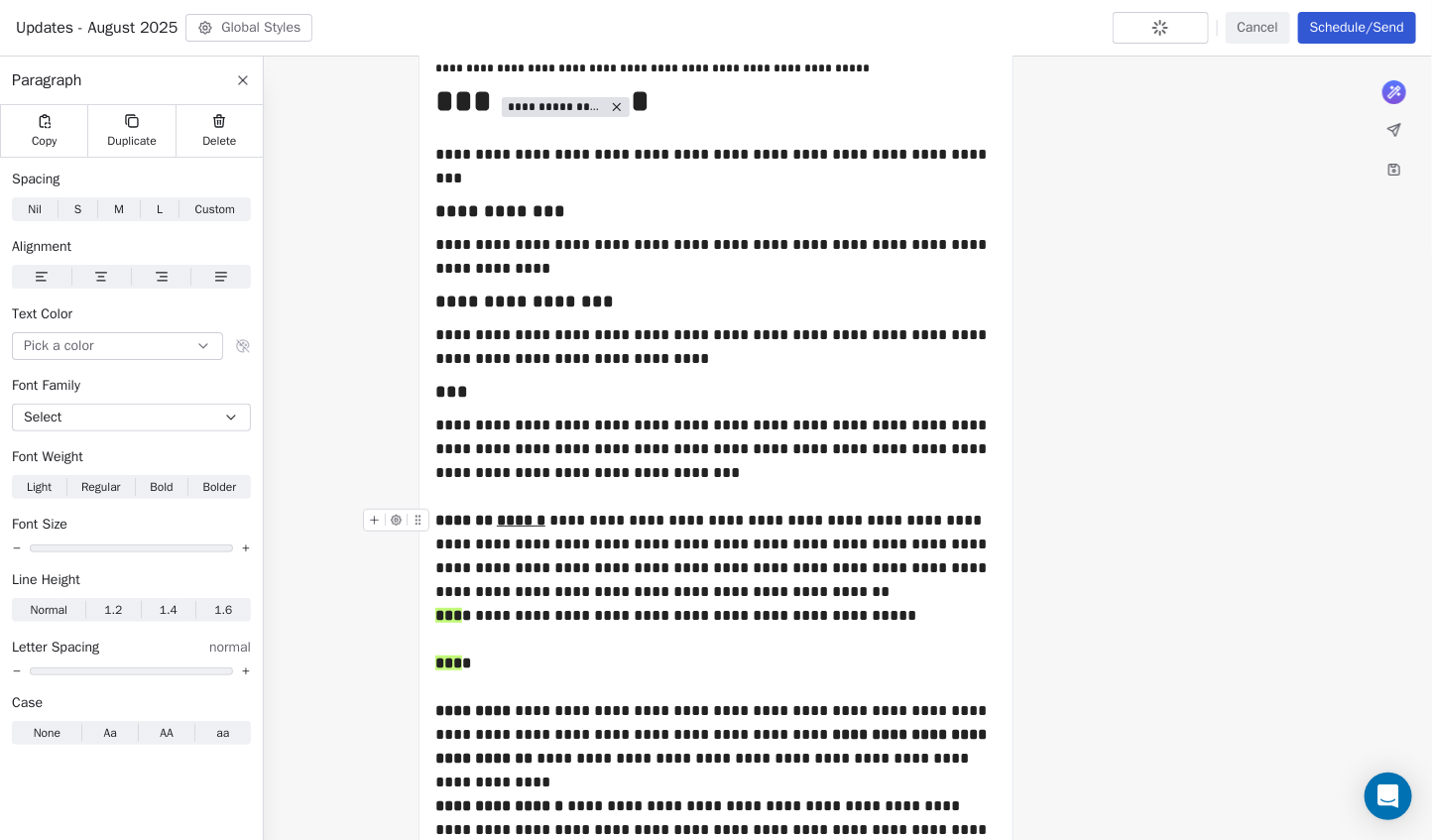 click on "**********" at bounding box center (716, 556) 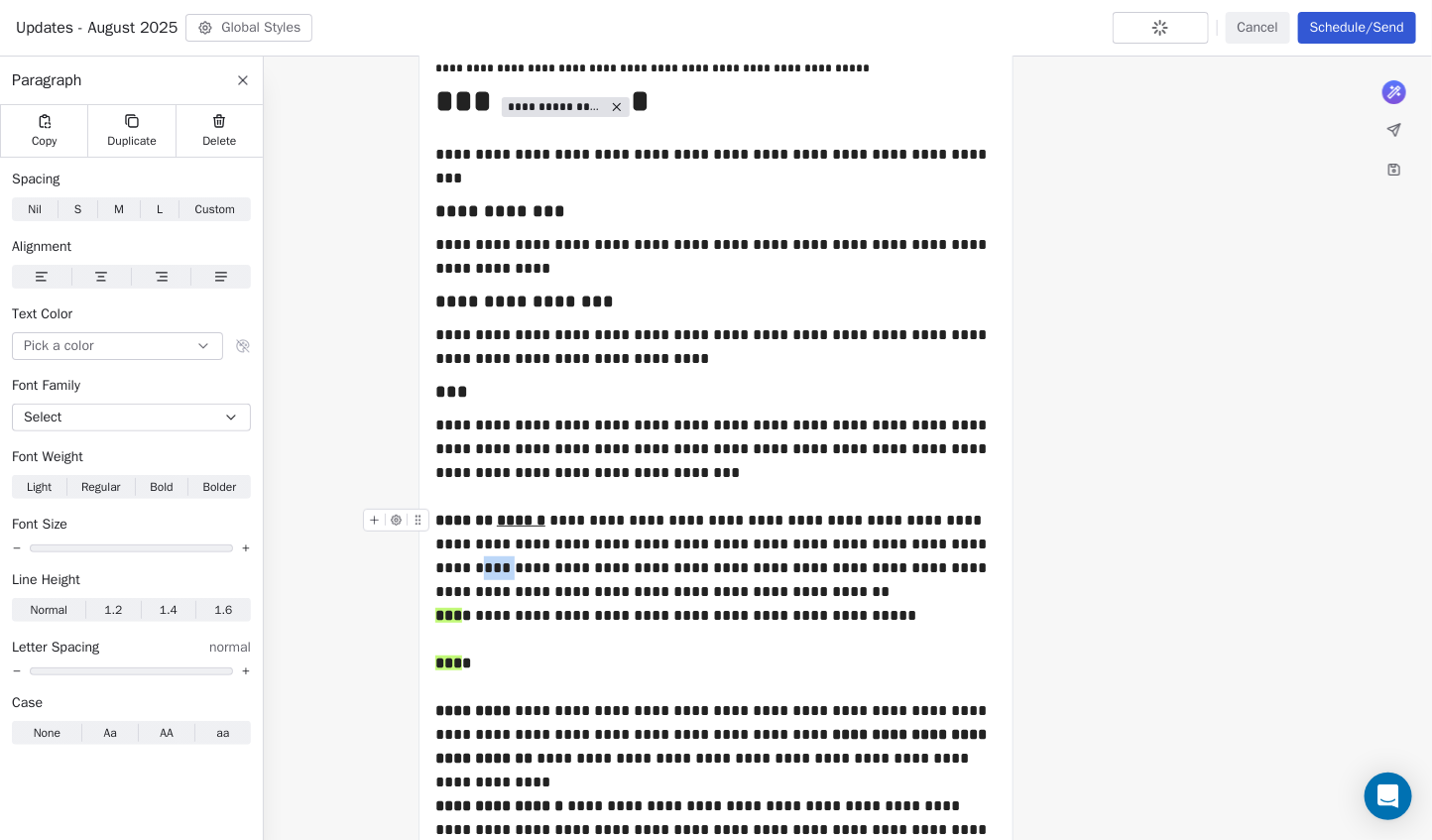 click on "**********" at bounding box center [716, 556] 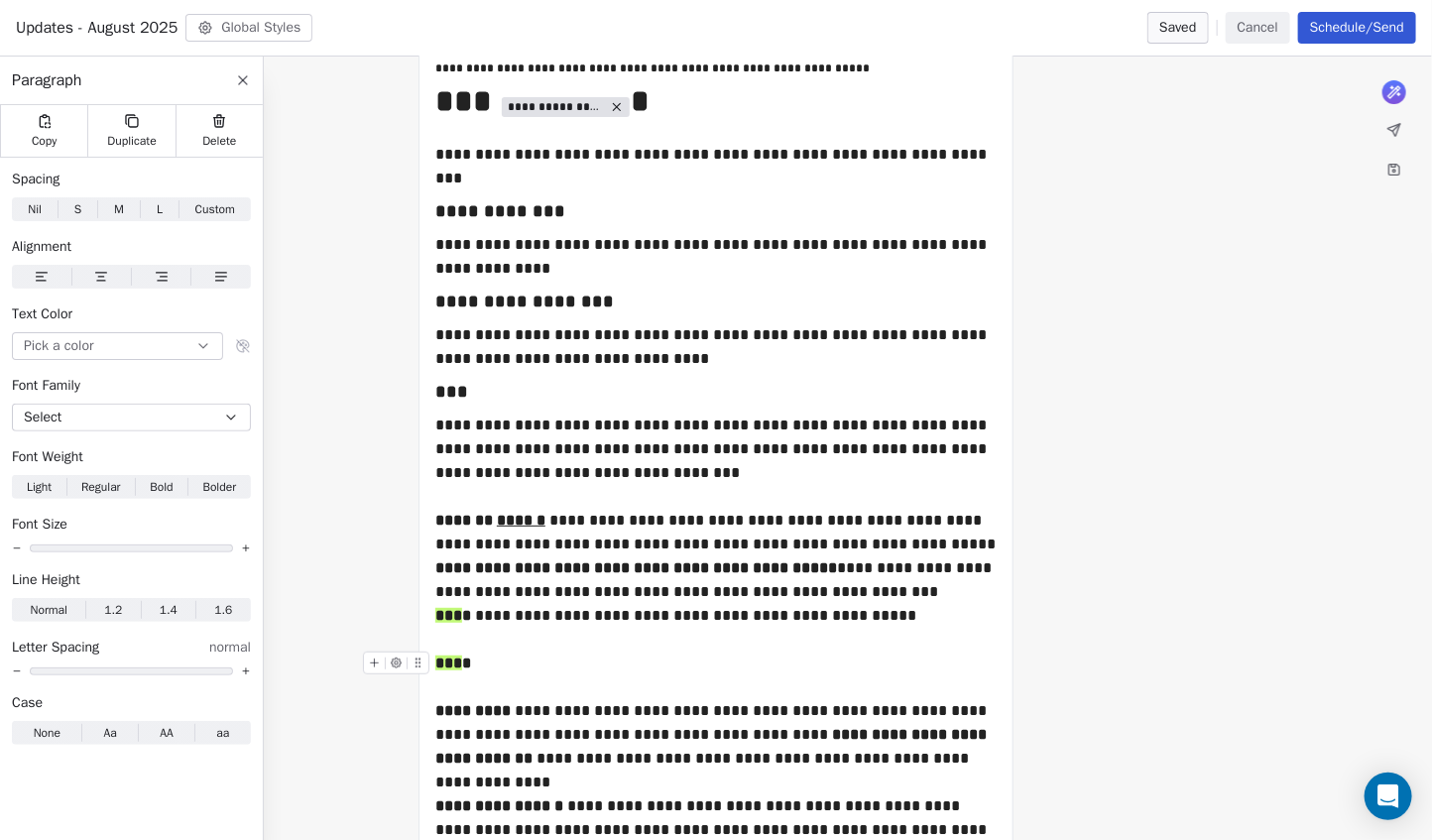 click on "*** *" at bounding box center [716, 663] 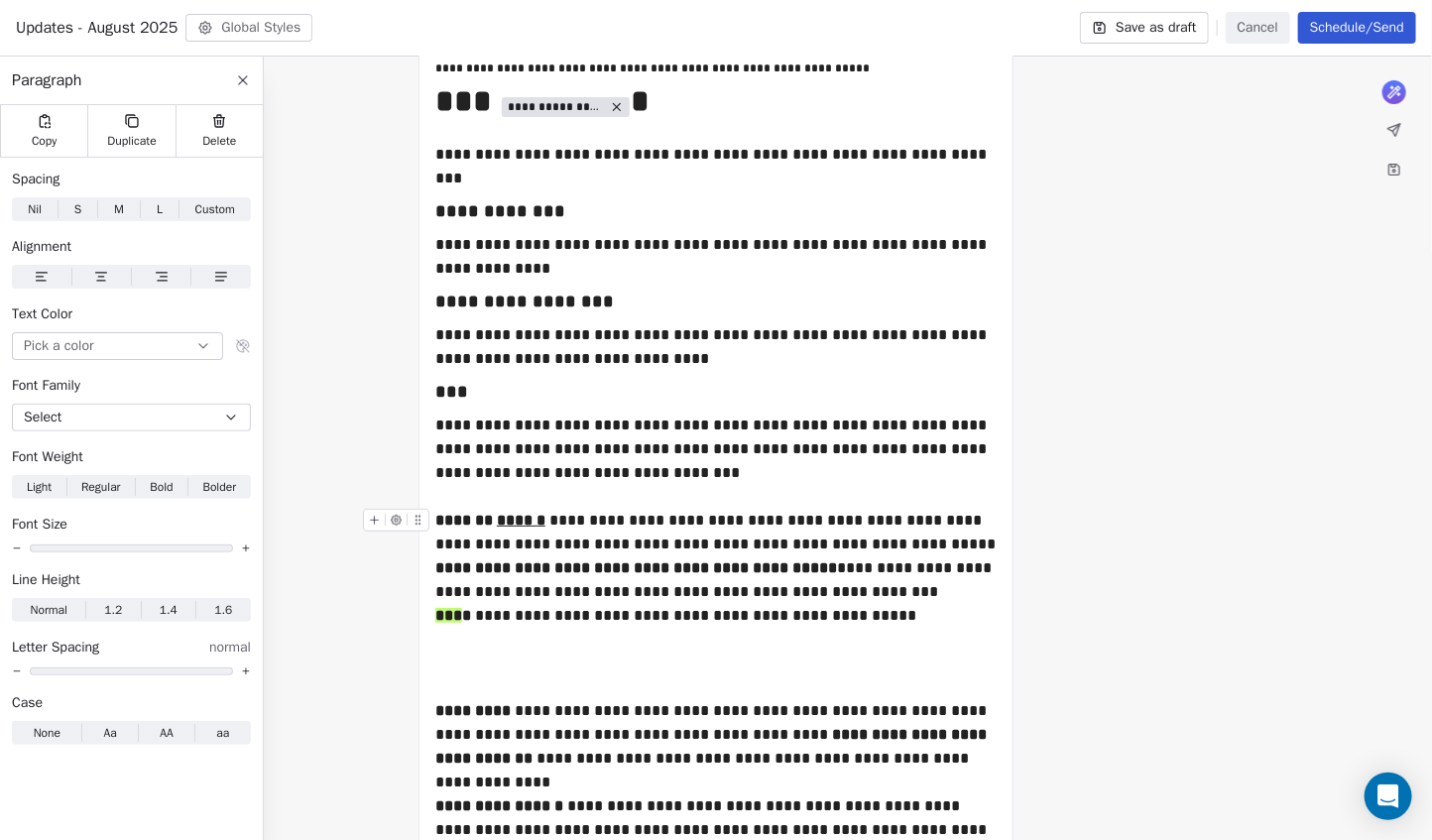 click on "**********" at bounding box center [636, 567] 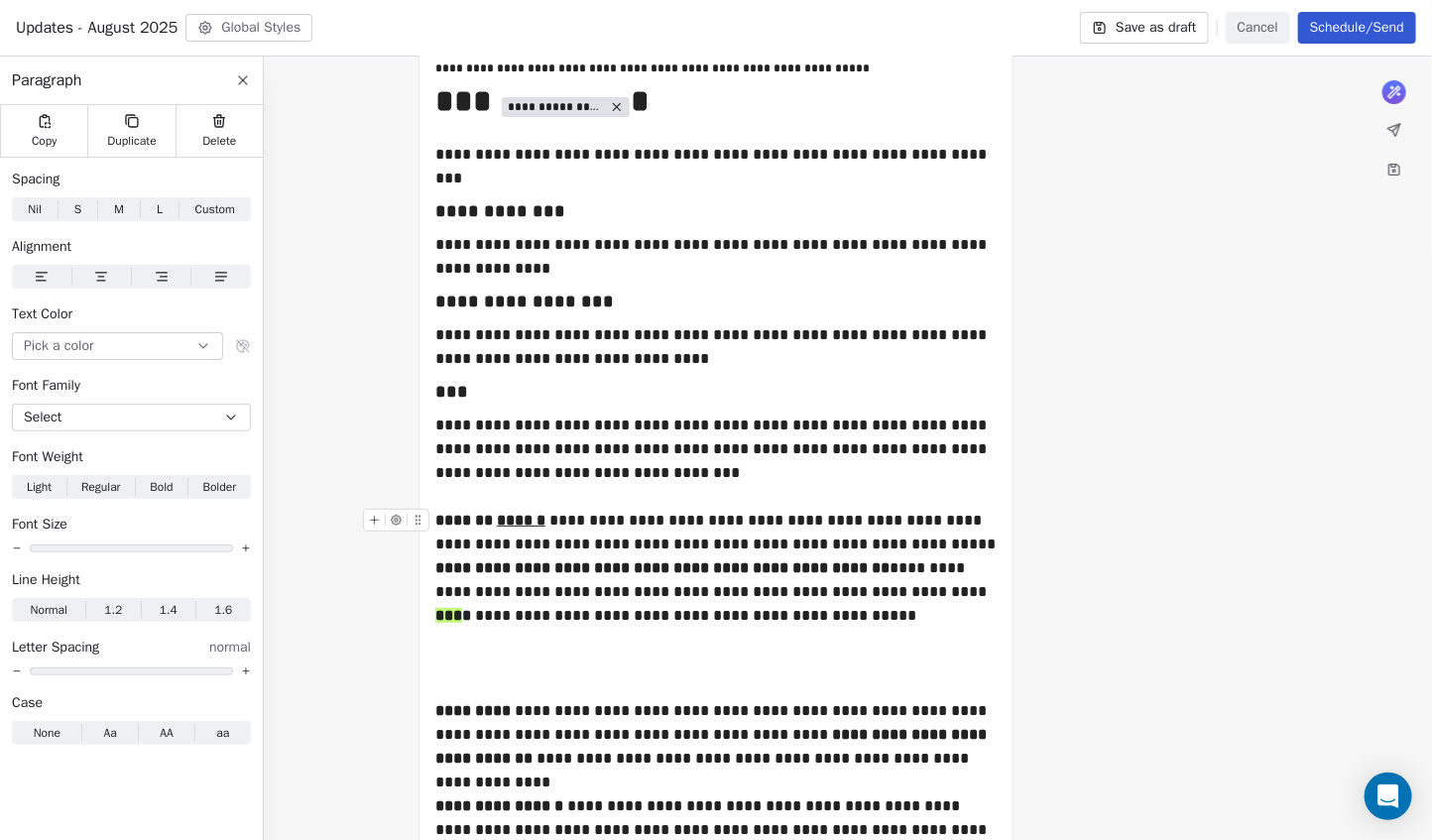 click on "**********" at bounding box center [716, 556] 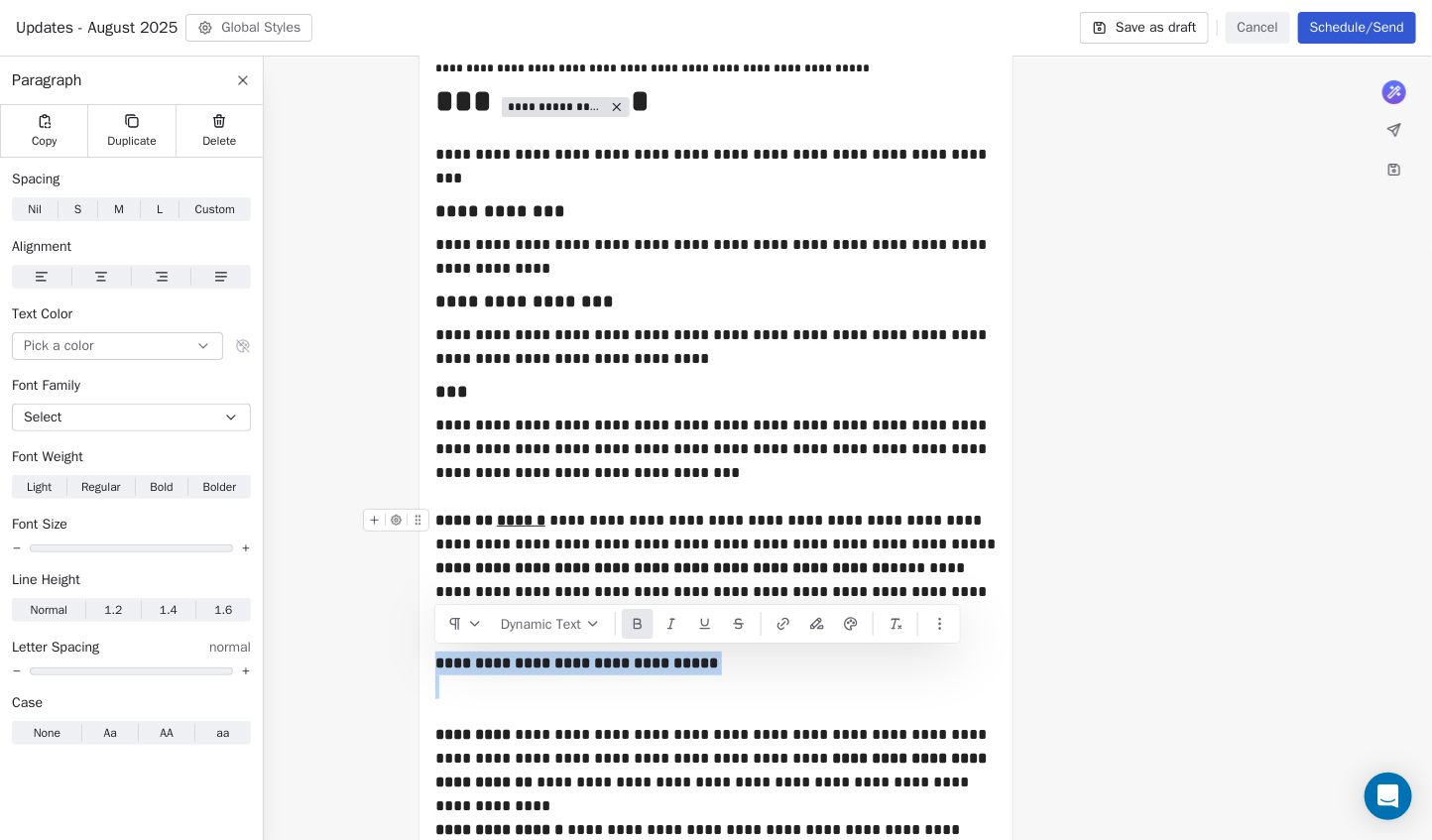 copy on "**********" 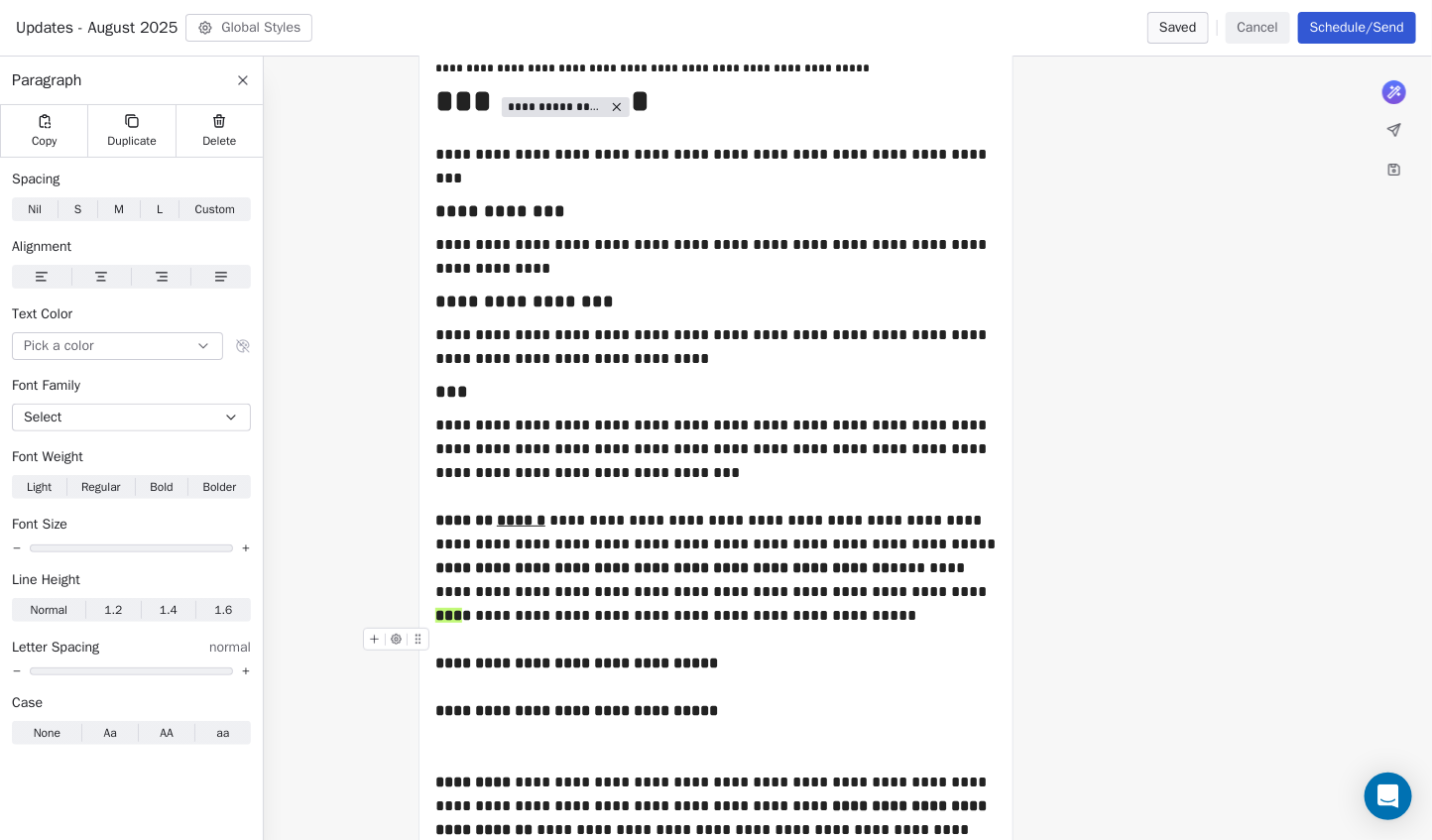 click at bounding box center (716, 640) 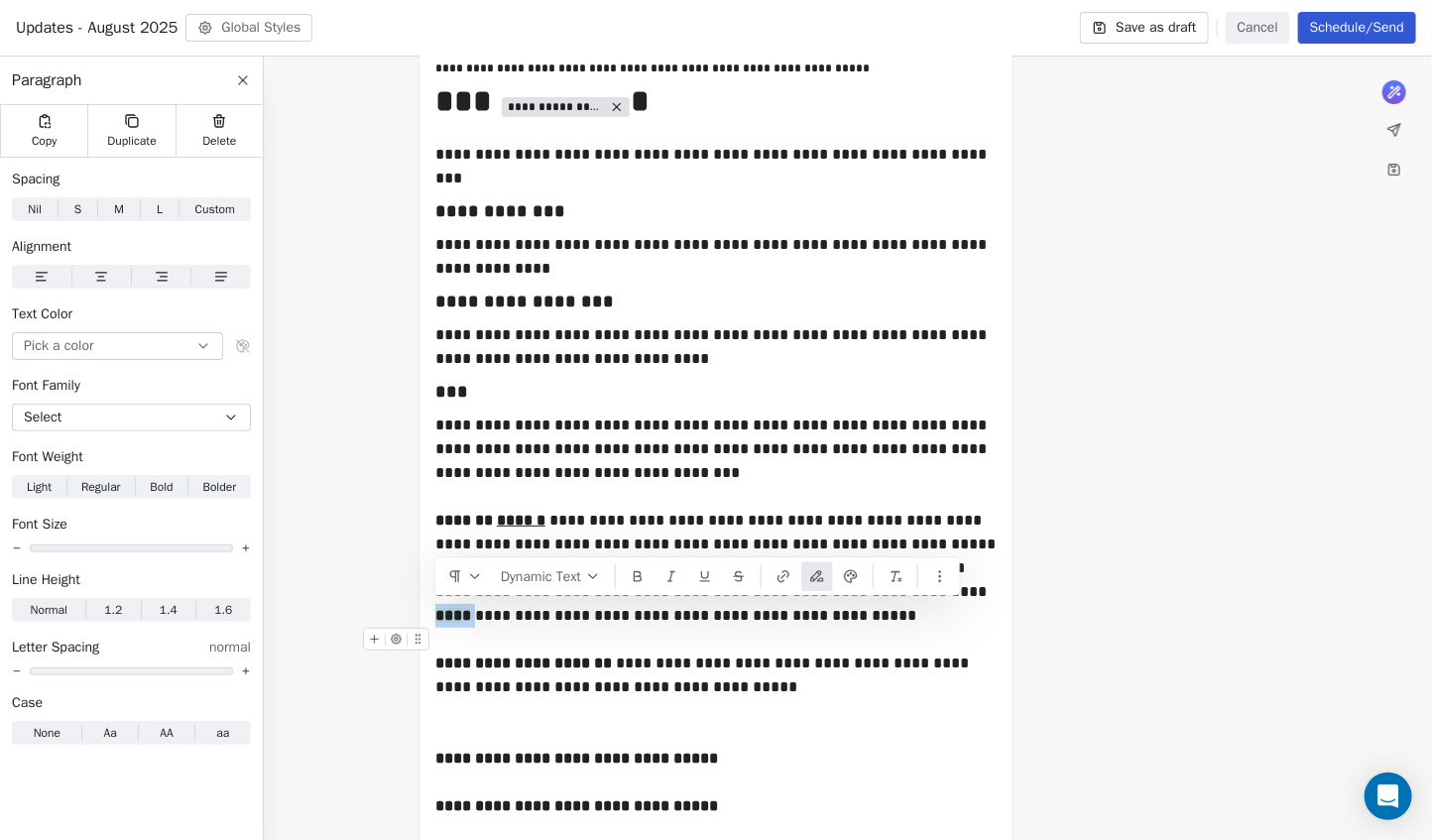 copy on "*** * *" 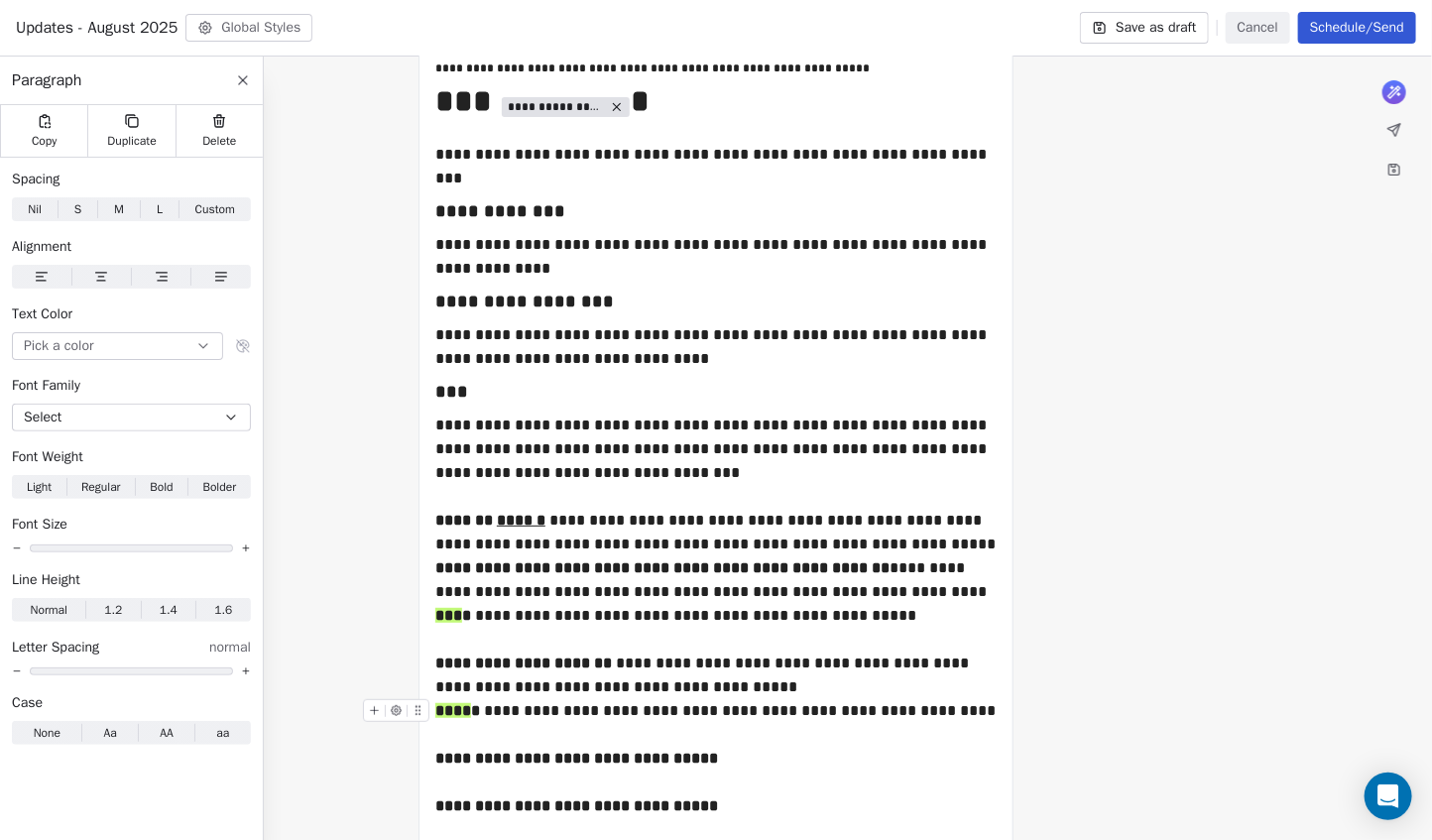 click on "**********" at bounding box center (716, 711) 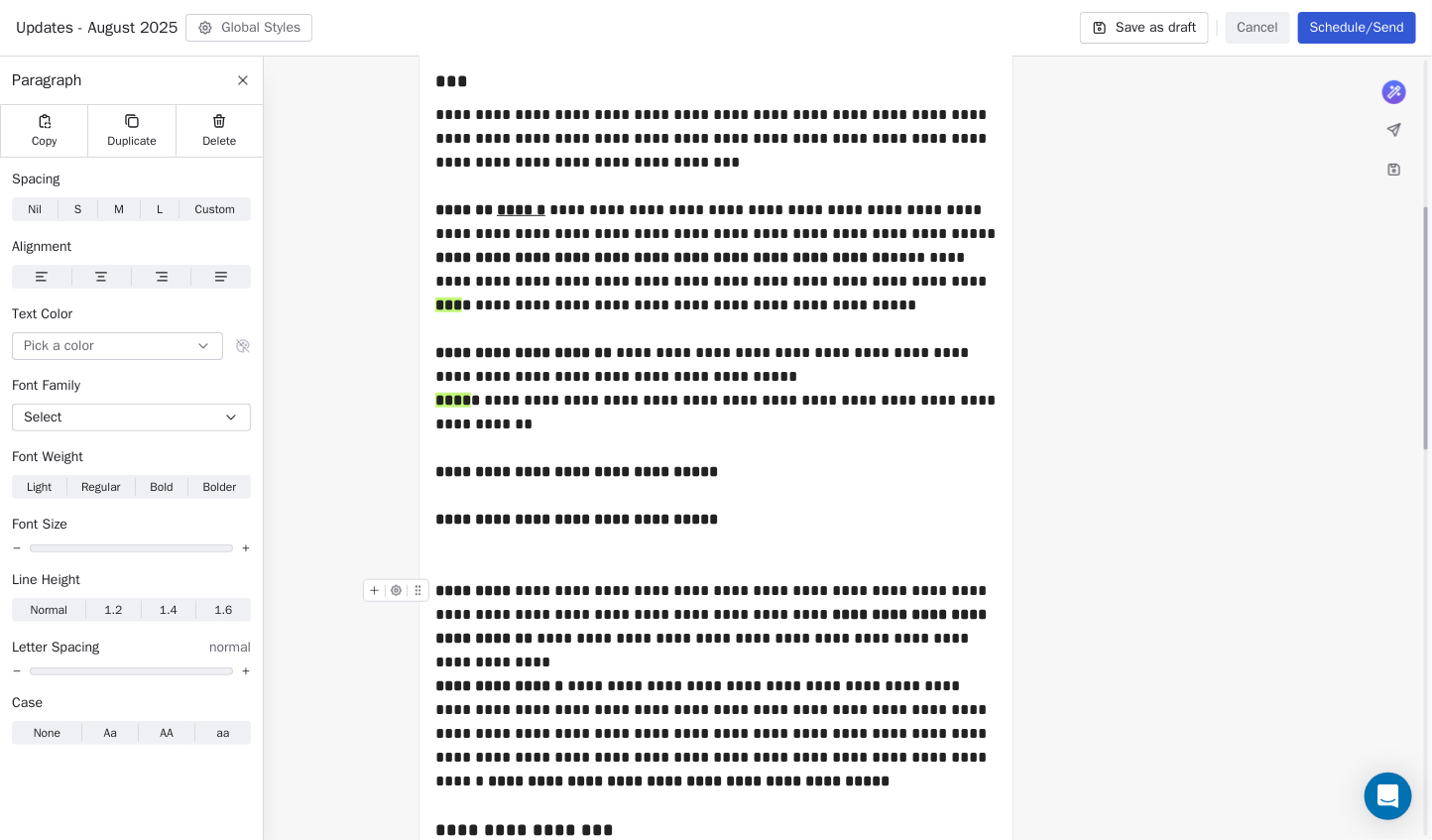 scroll, scrollTop: 471, scrollLeft: 0, axis: vertical 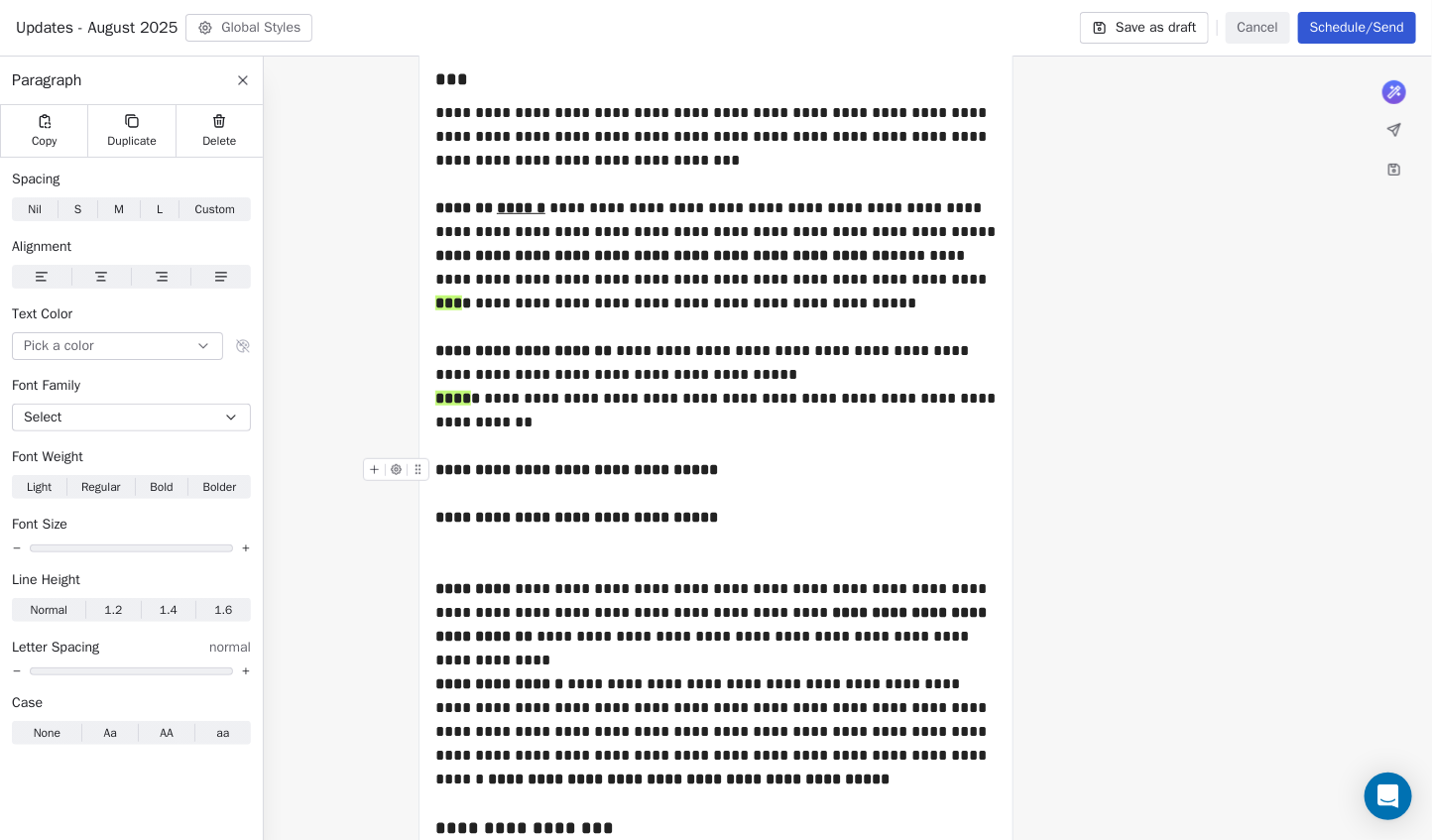 click on "**********" at bounding box center (576, 469) 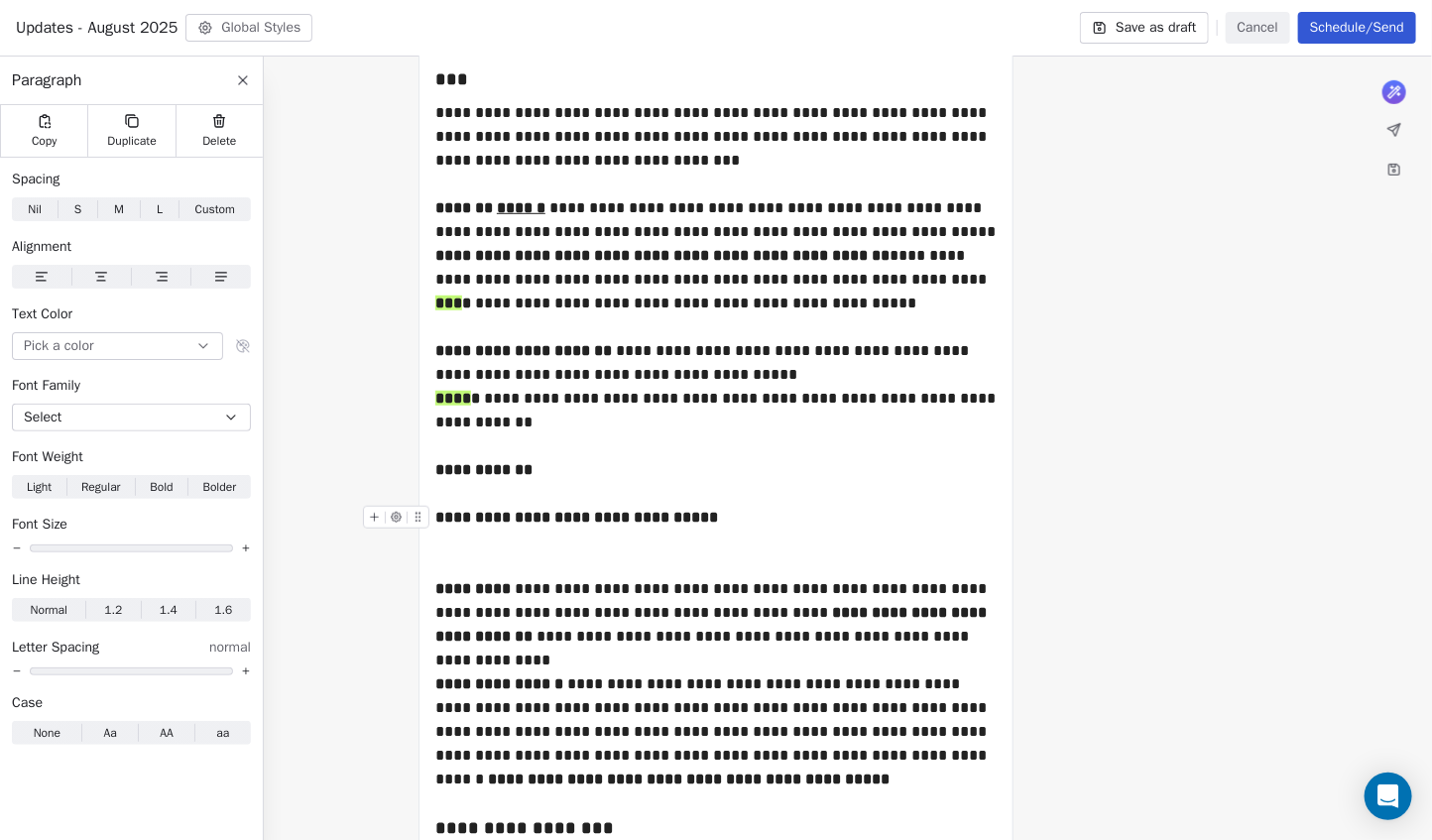 click on "**********" at bounding box center (576, 517) 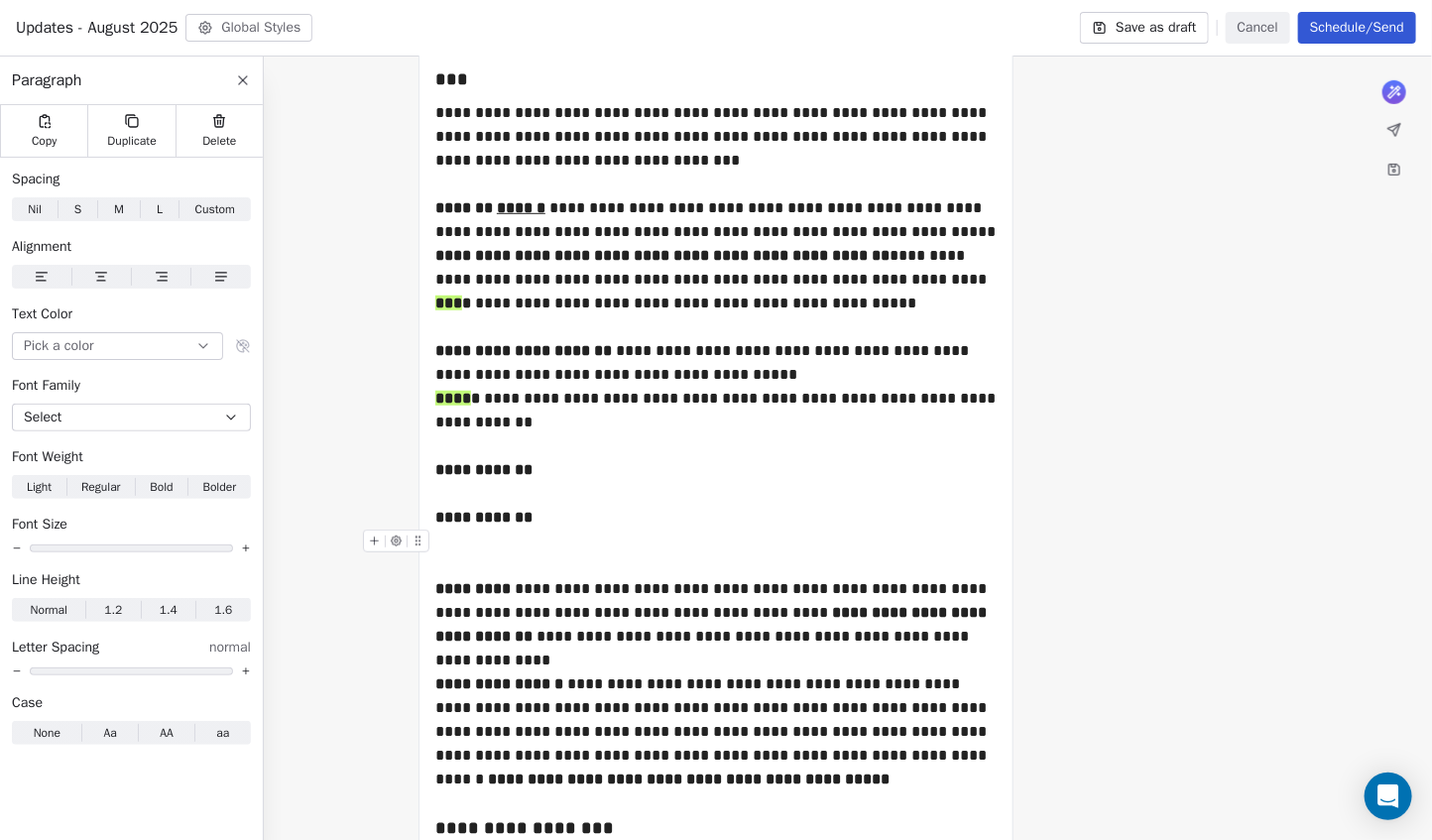 click at bounding box center [716, 541] 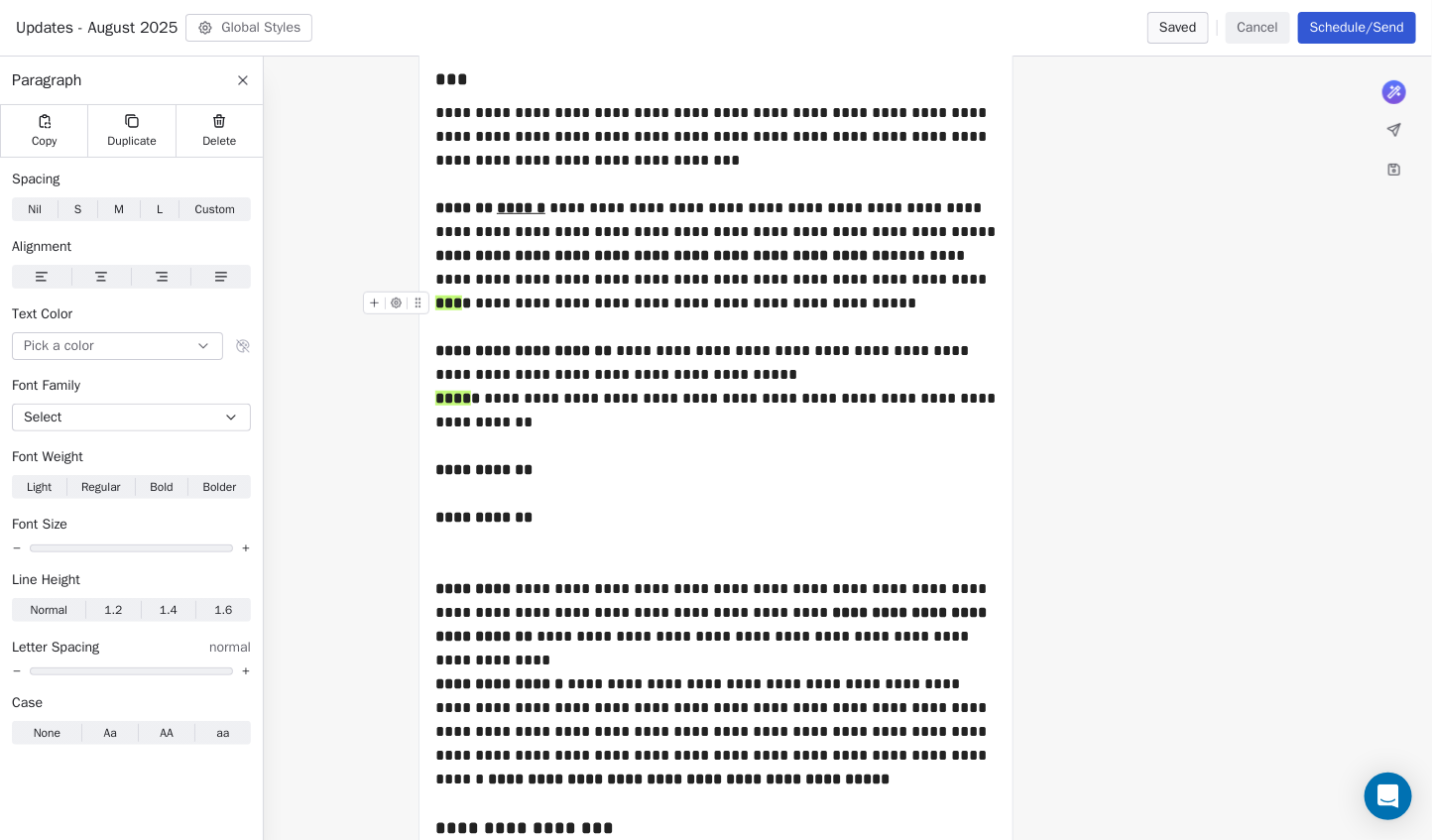 click on "**********" at bounding box center [716, 303] 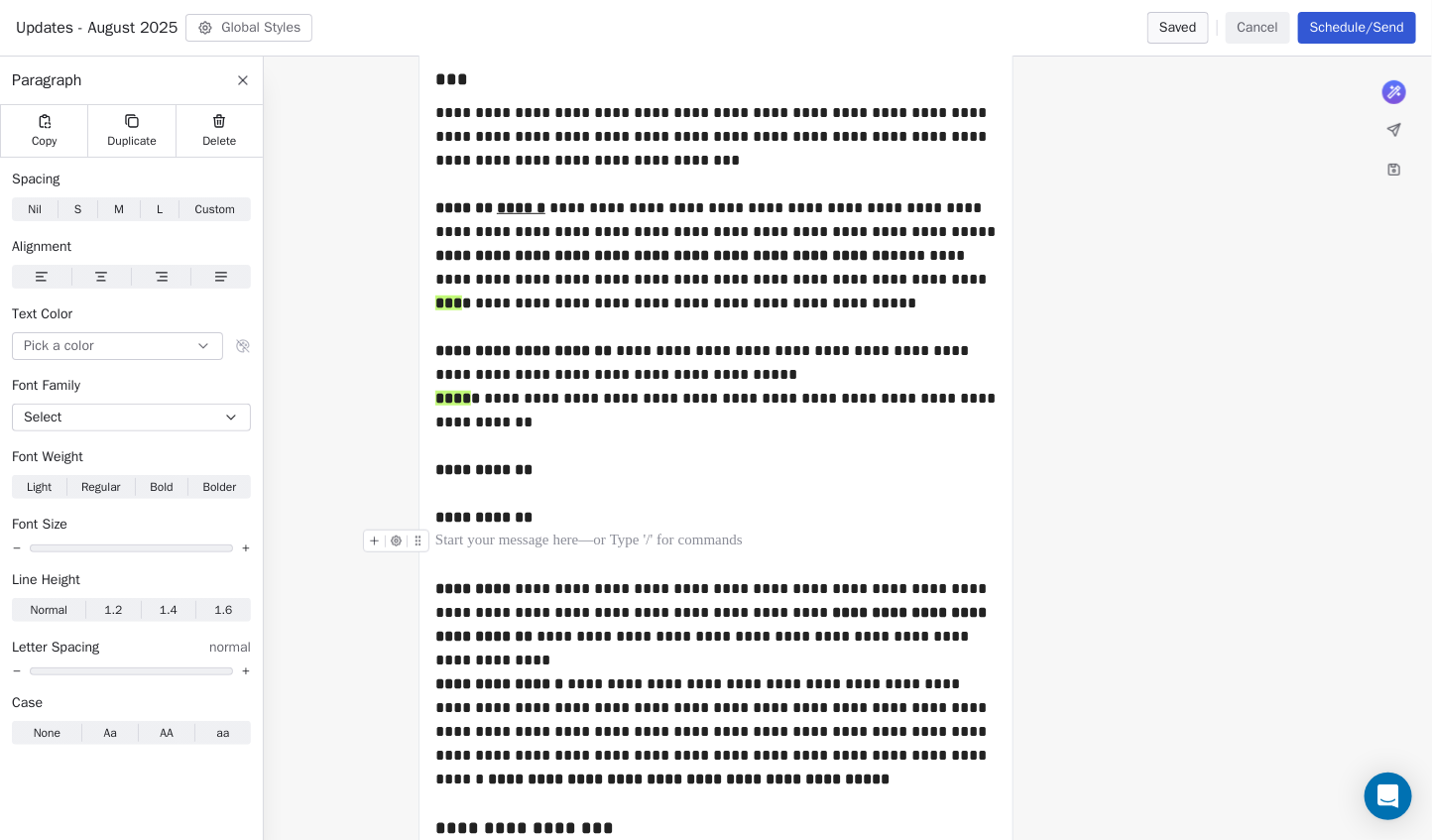click at bounding box center (716, 541) 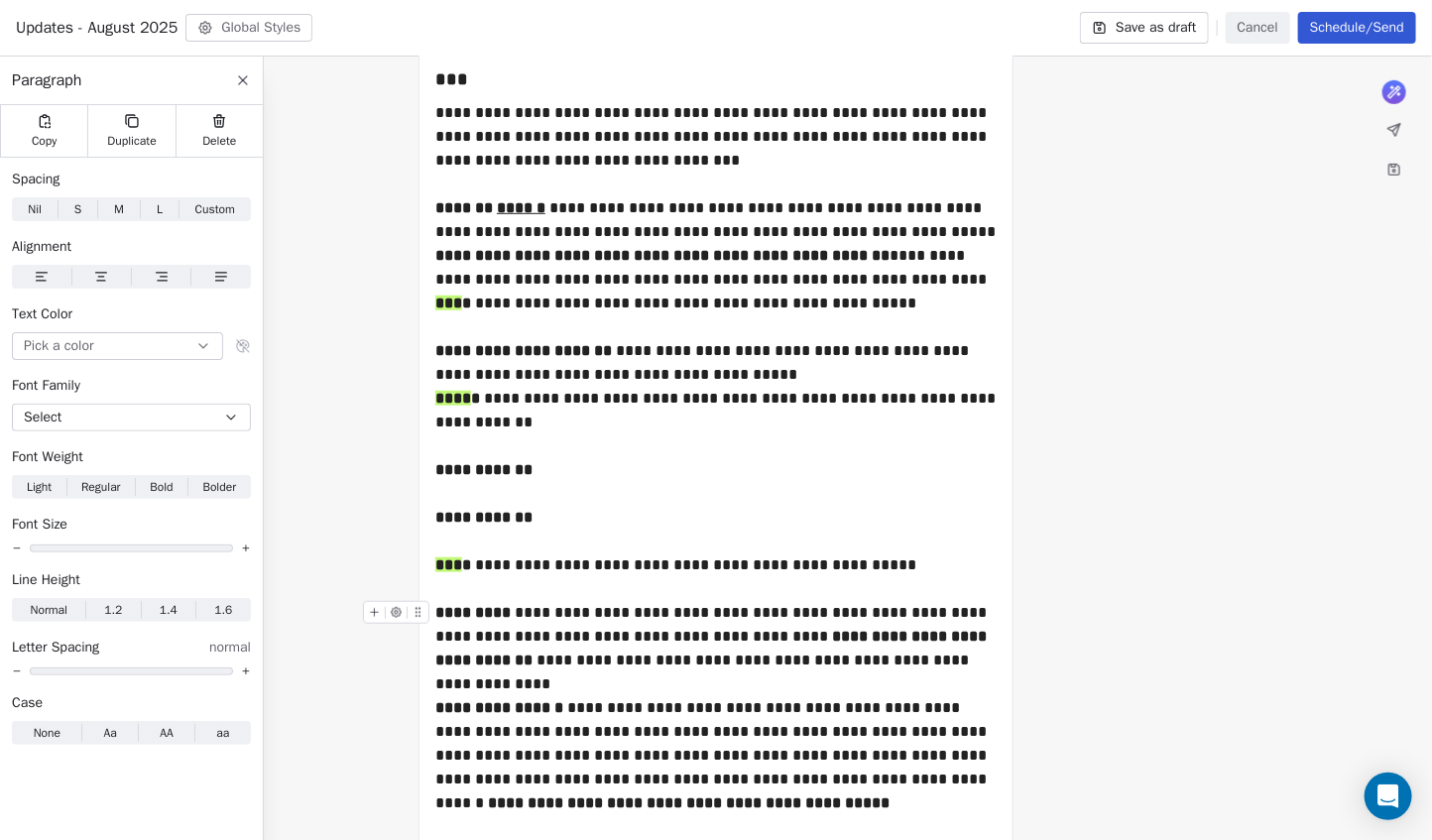 click on "*********" at bounding box center (473, 612) 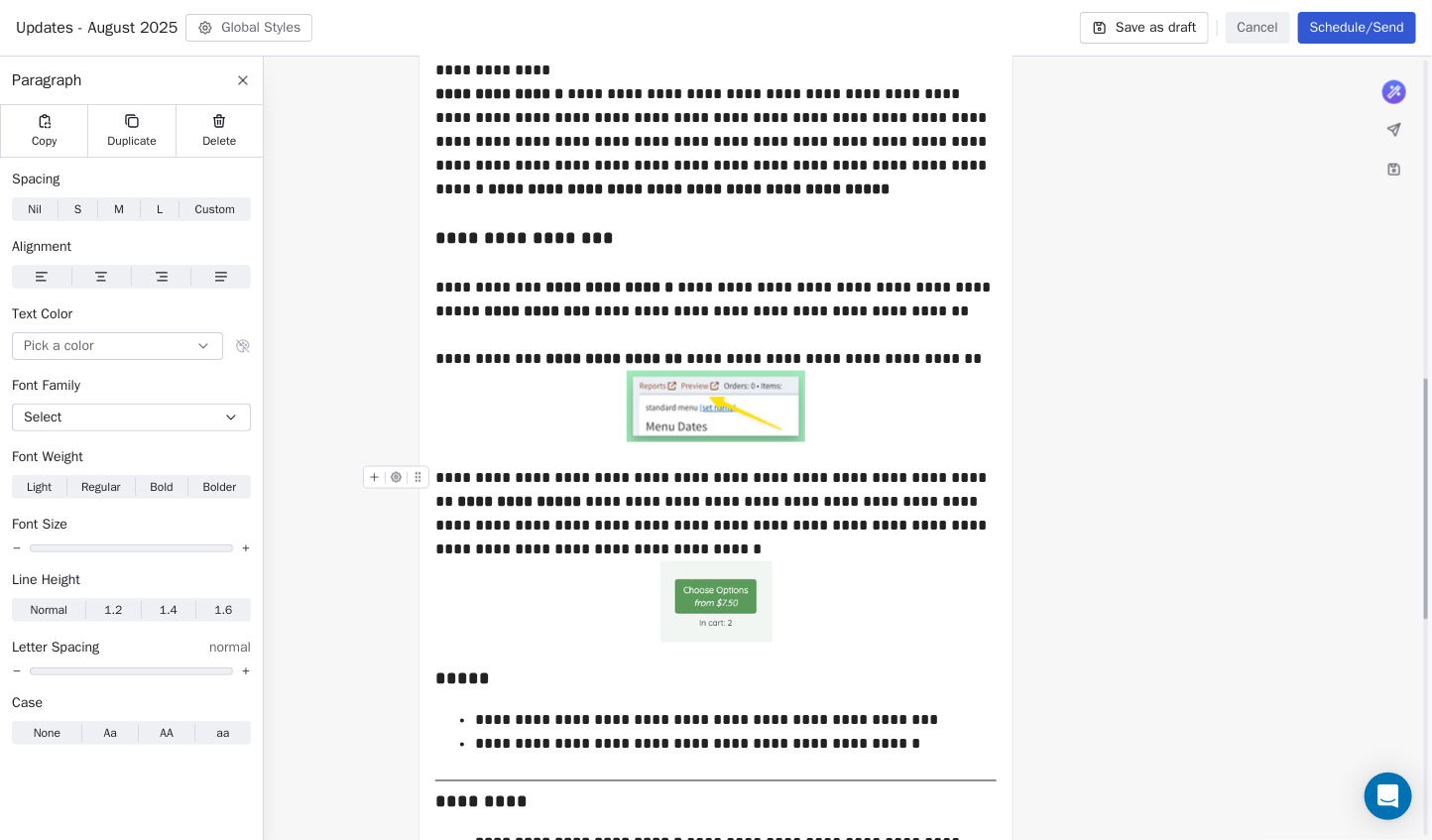 scroll, scrollTop: 1108, scrollLeft: 0, axis: vertical 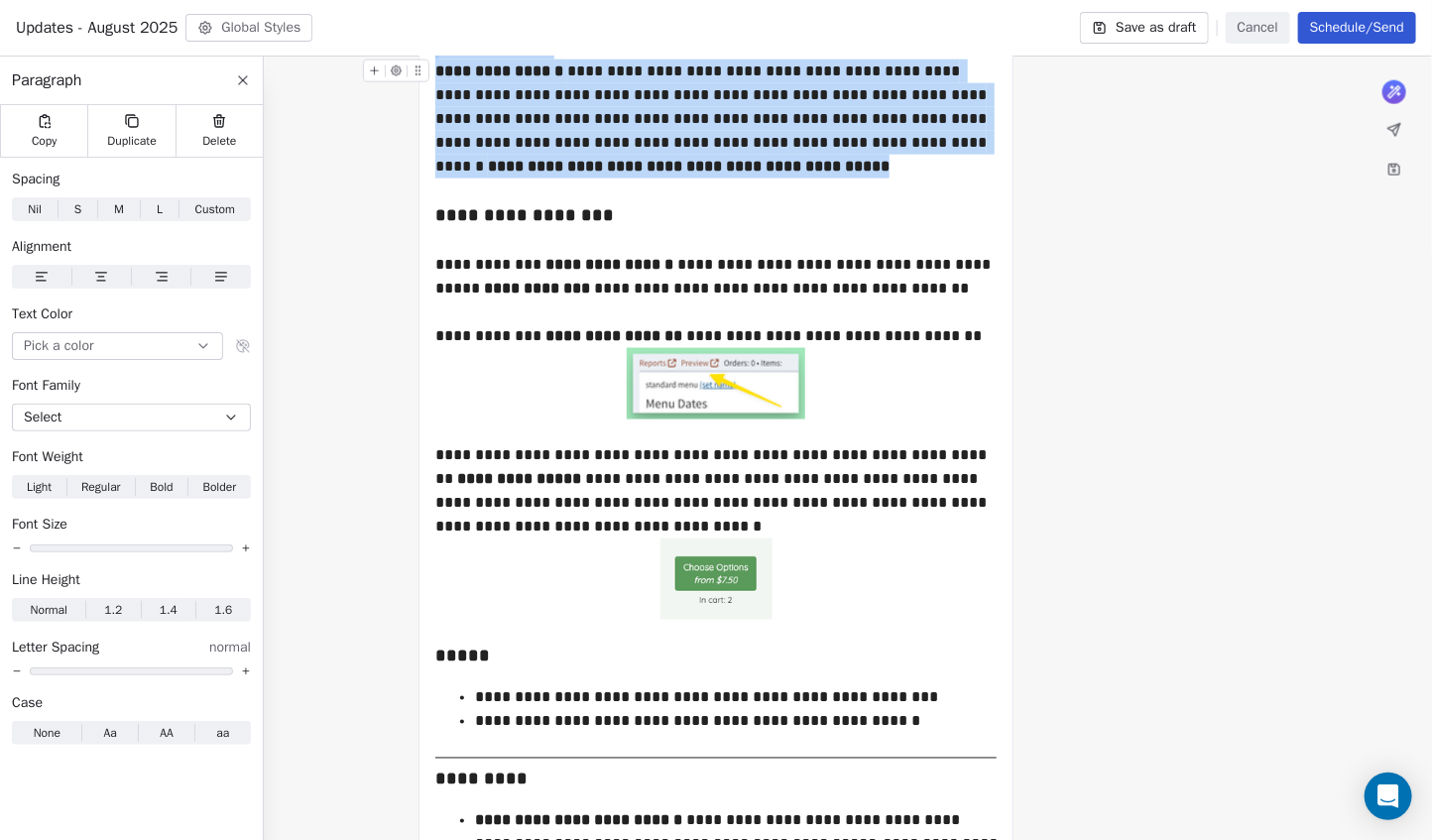 click on "**********" at bounding box center [716, 119] 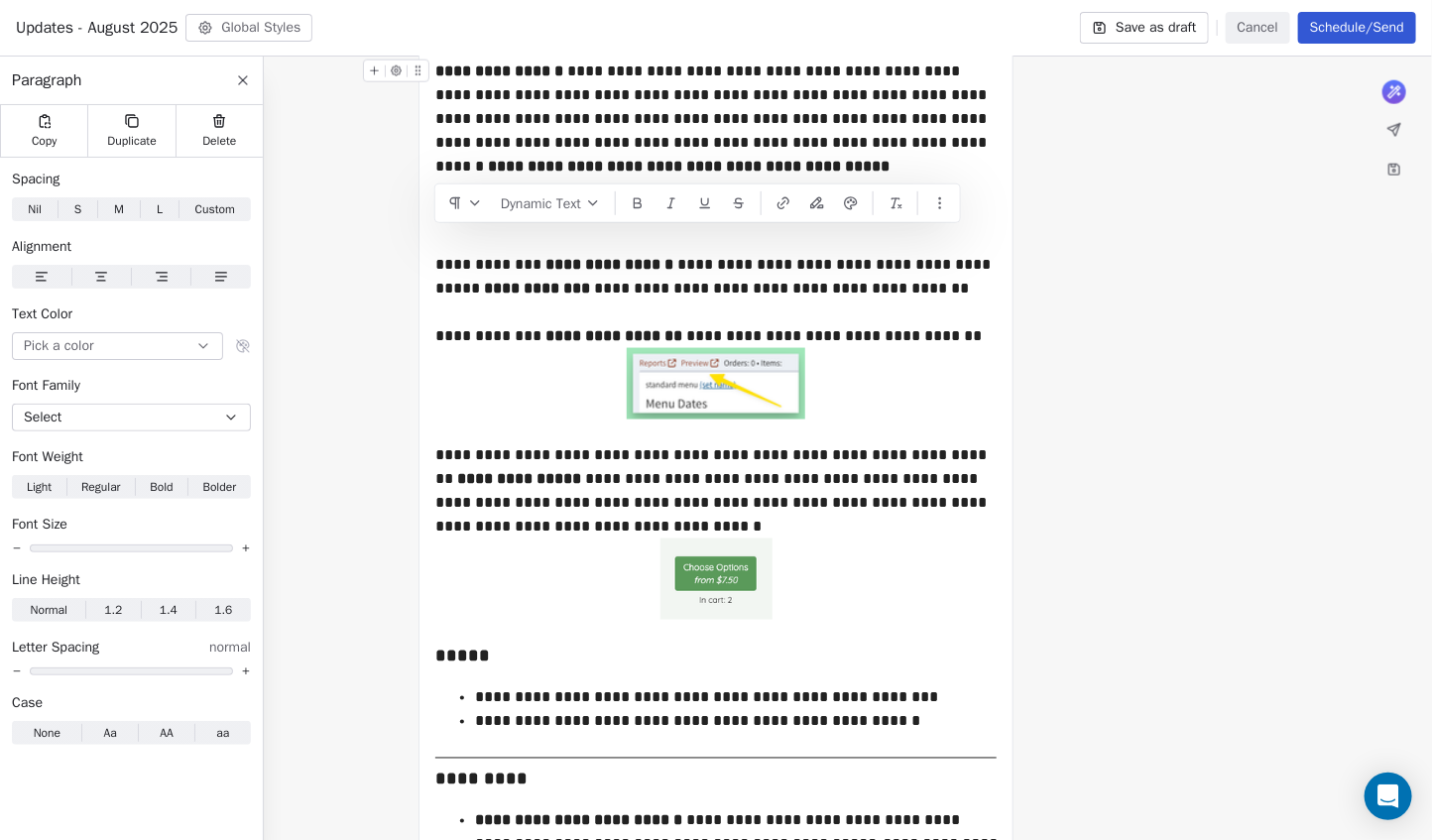 scroll, scrollTop: 1013, scrollLeft: 0, axis: vertical 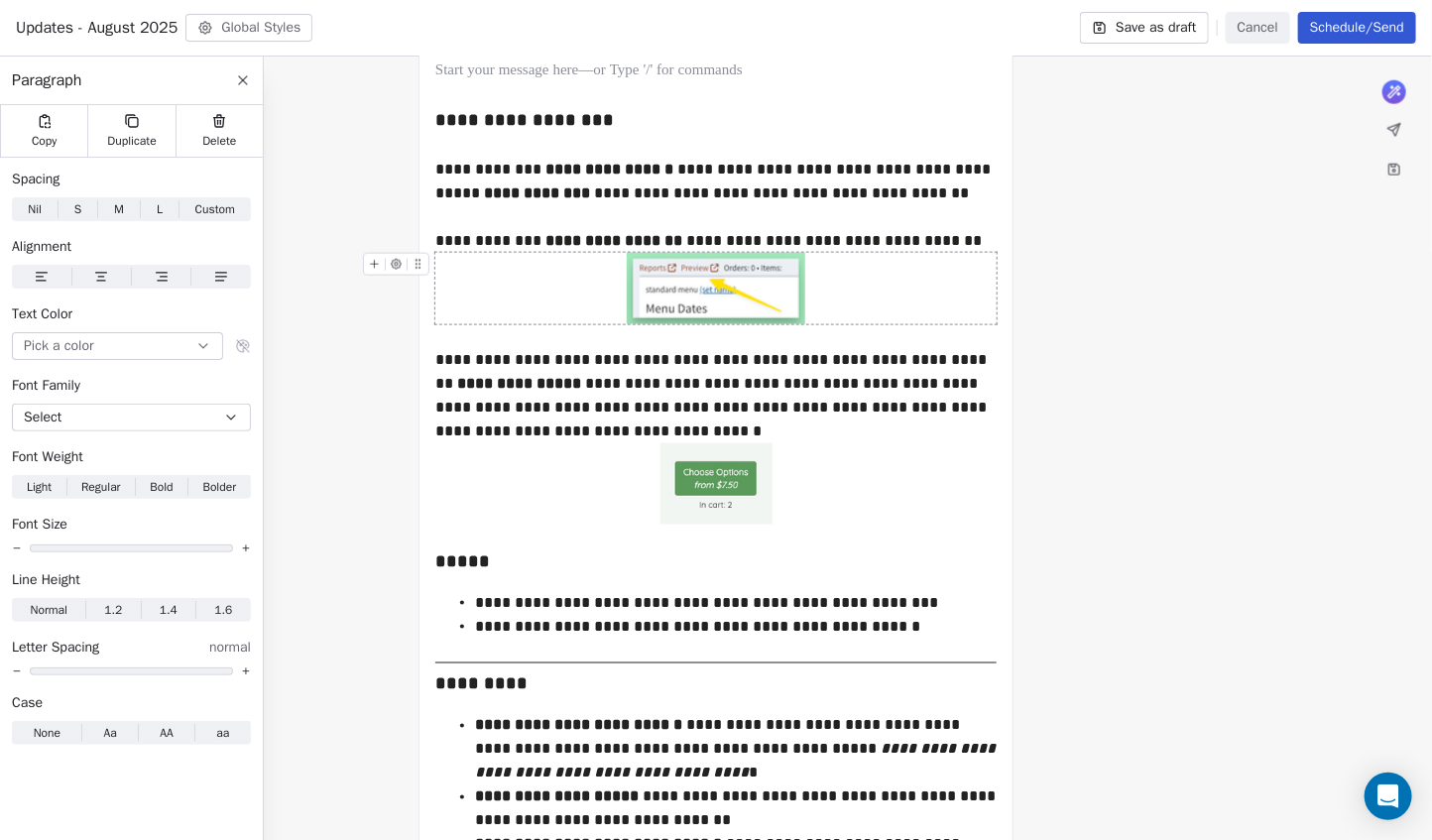 click at bounding box center [716, 289] 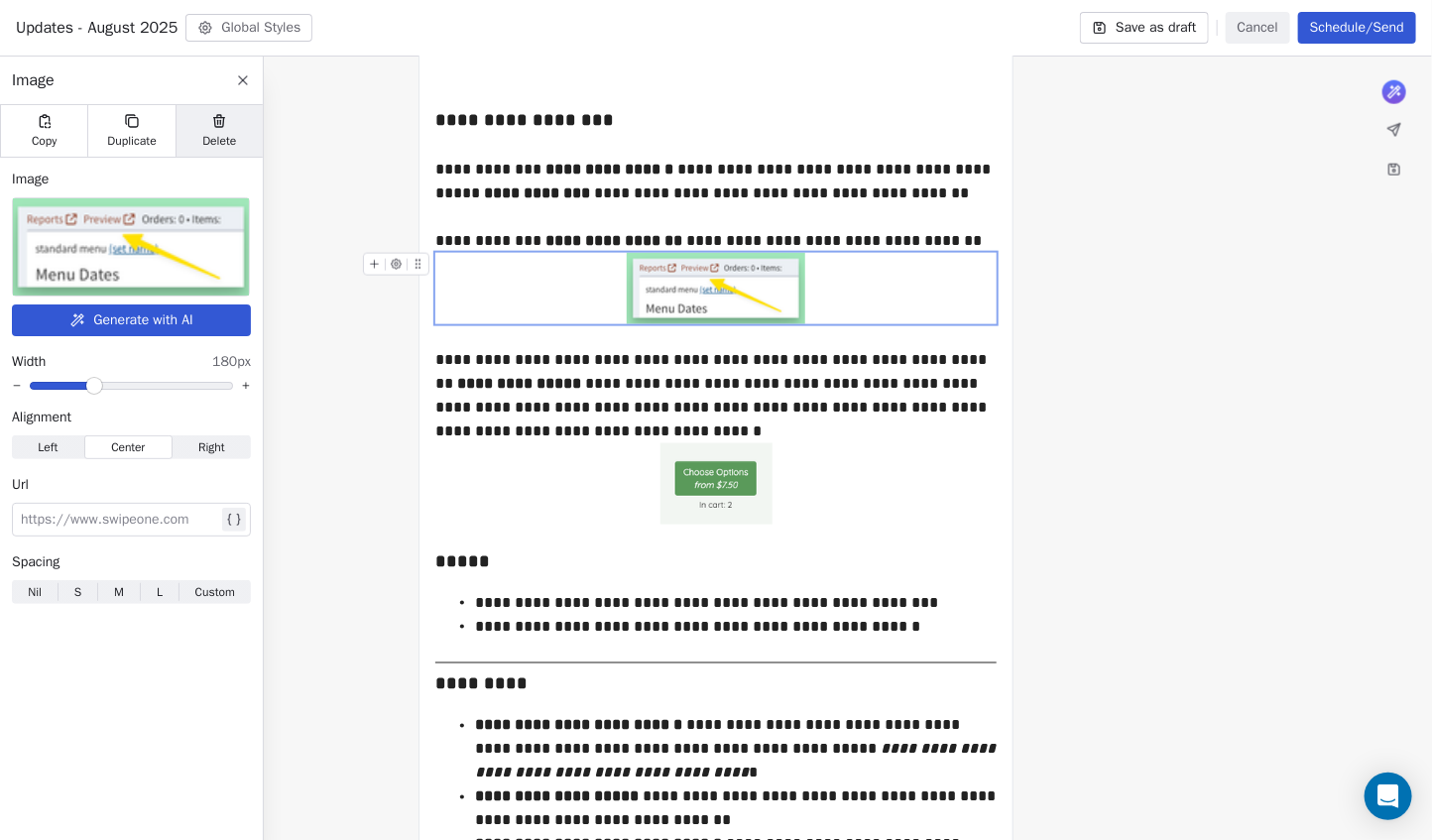 click 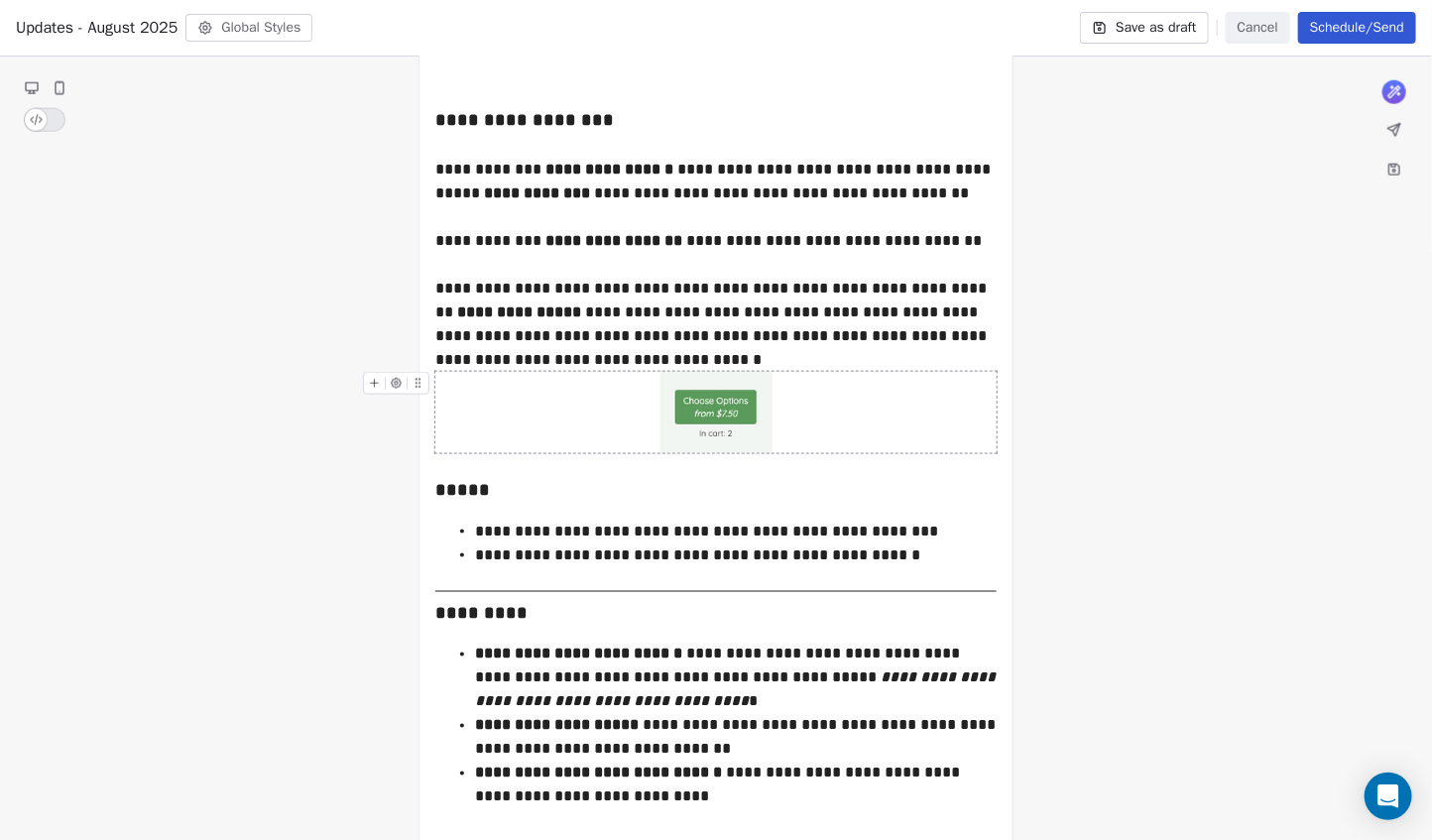 click at bounding box center (716, 413) 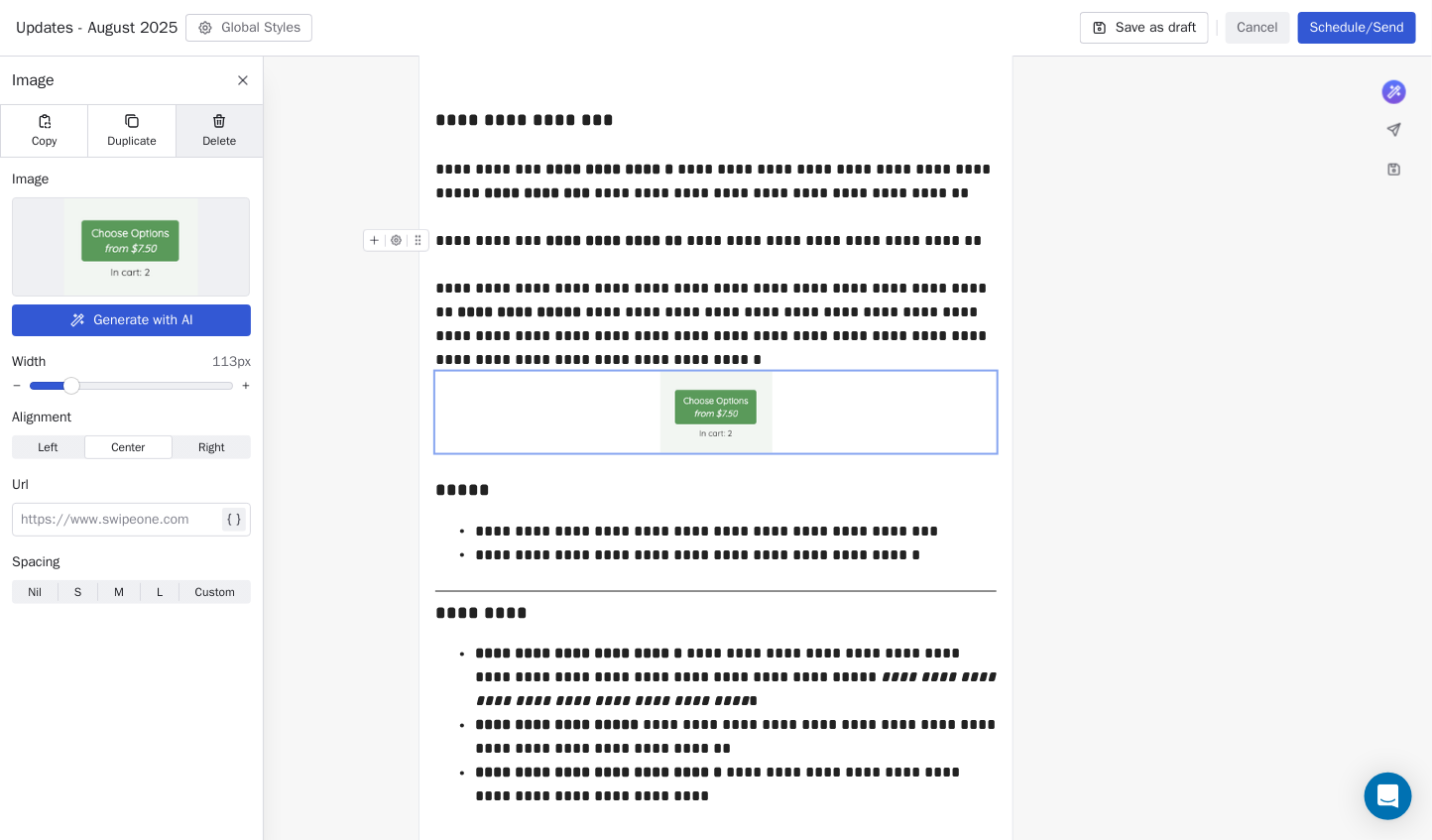 click on "Delete" at bounding box center [219, 141] 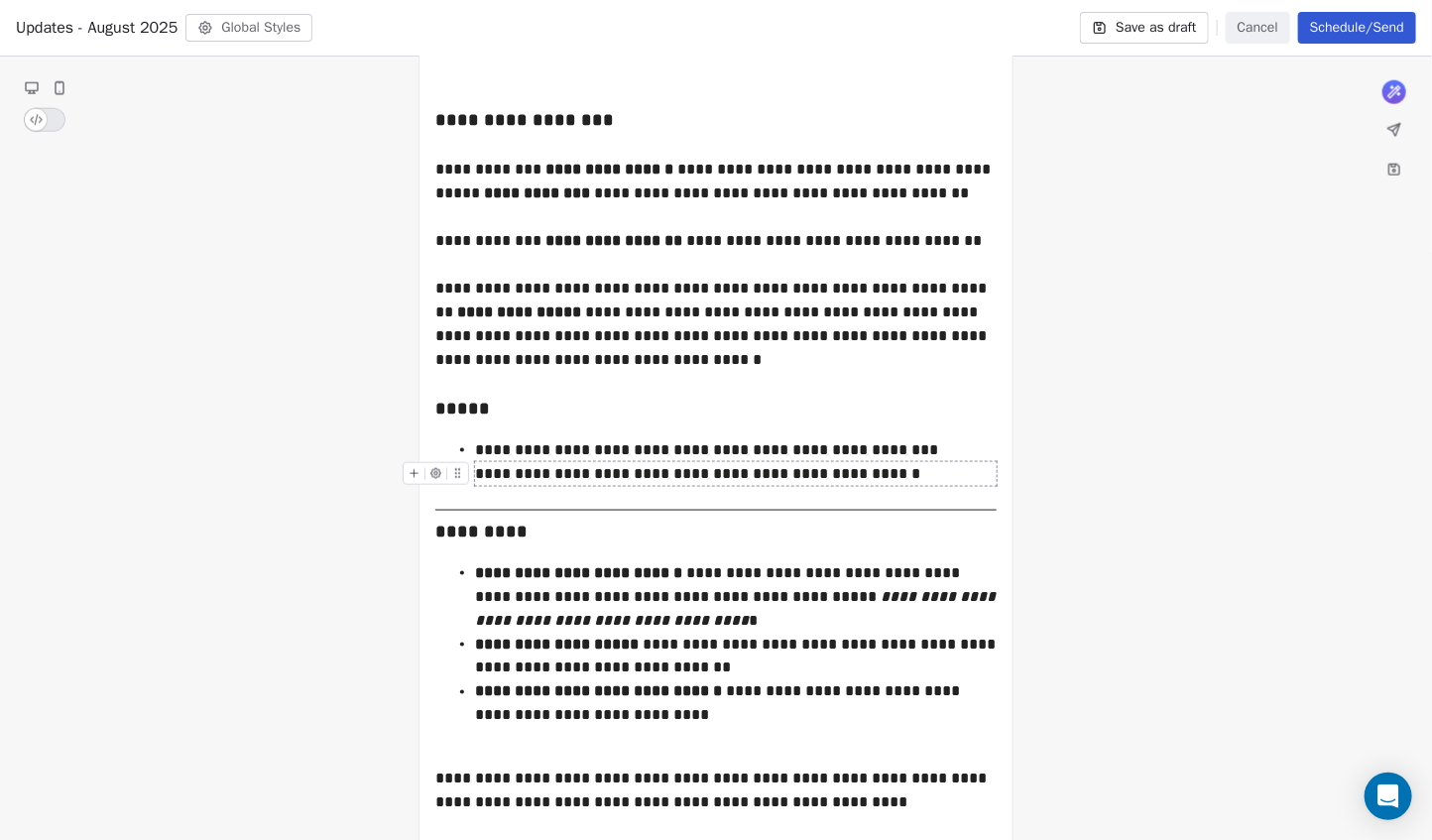 click on "**********" at bounding box center [736, 474] 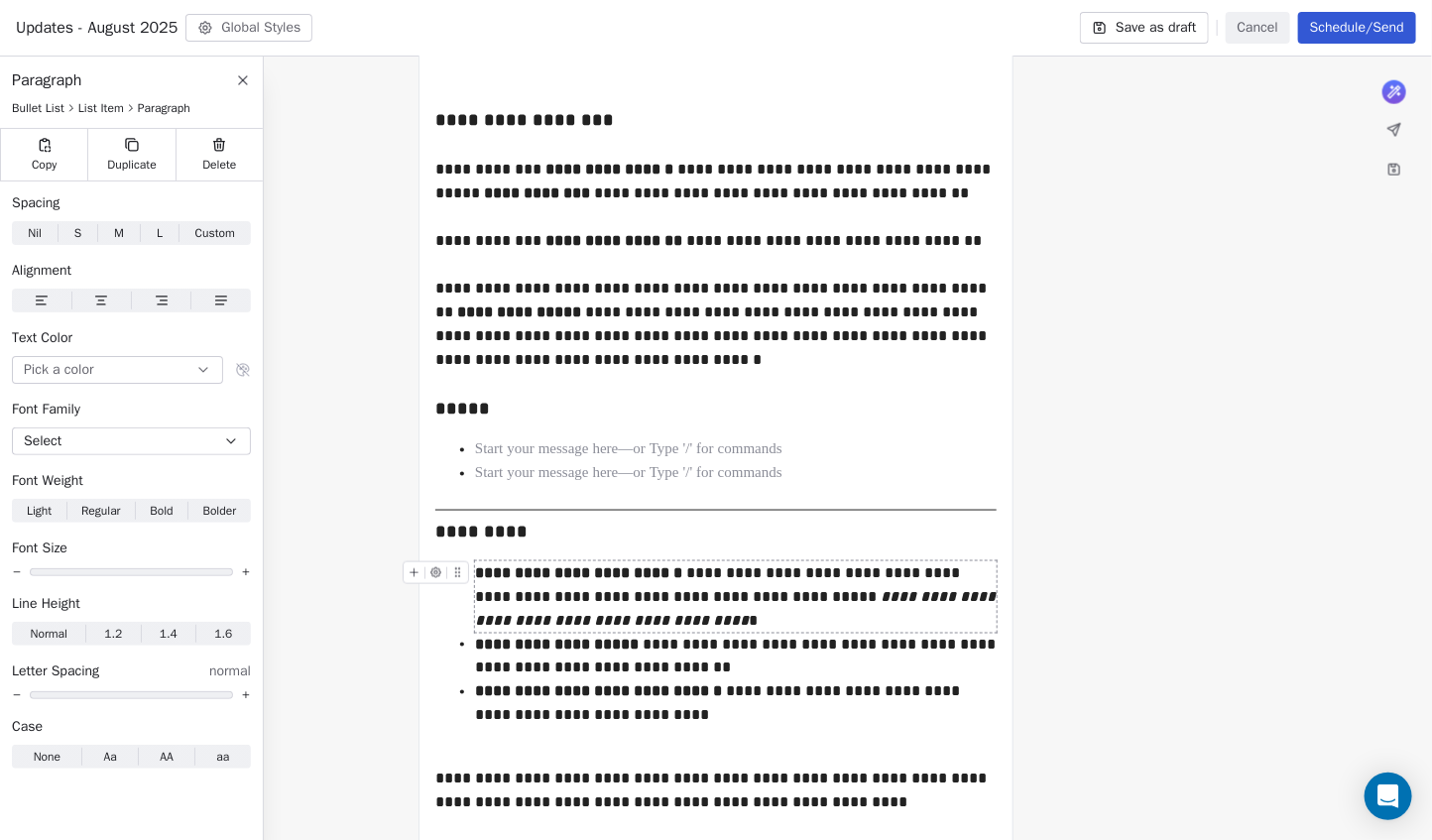 click on "**********" at bounding box center (736, 597) 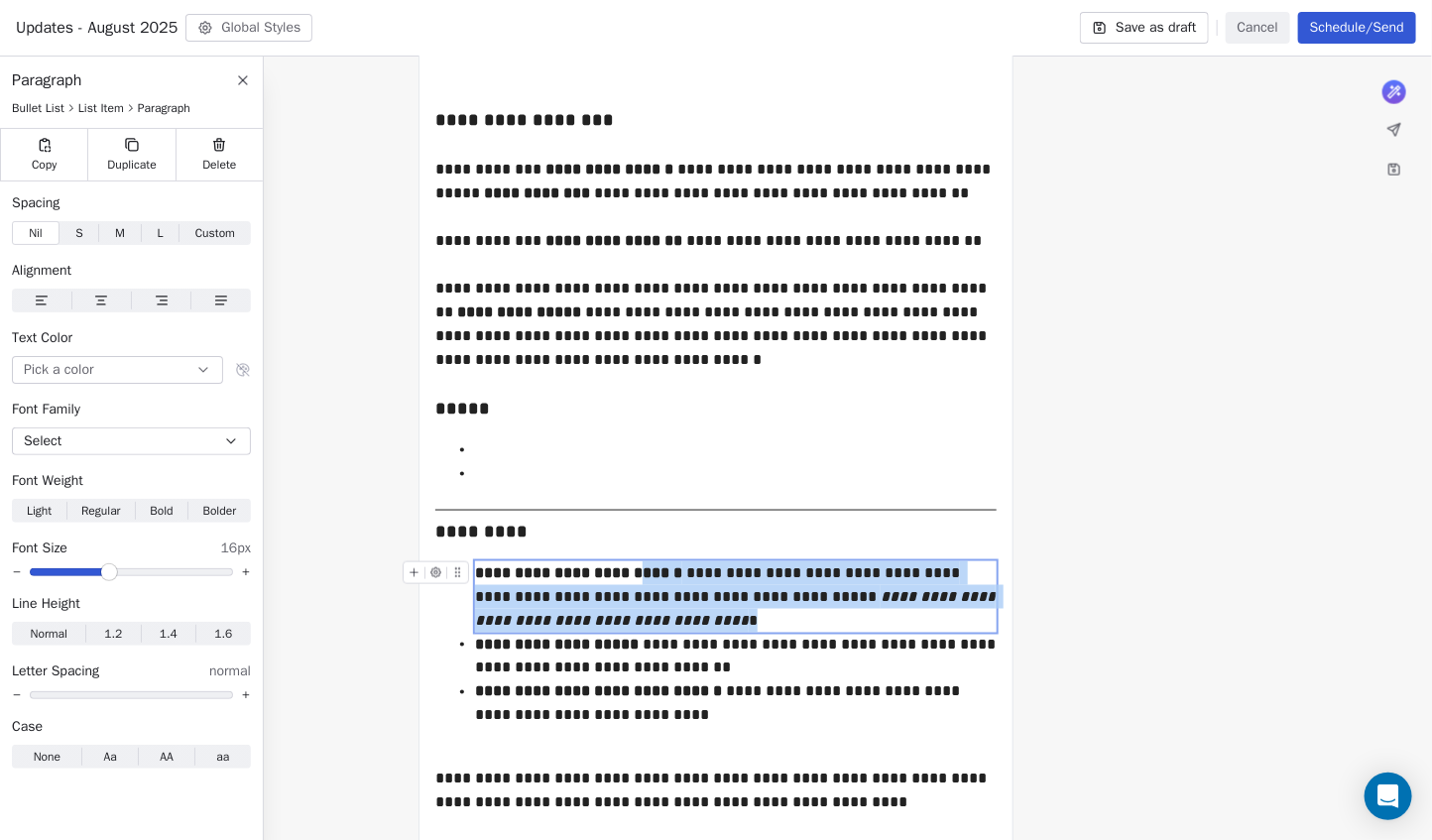 click on "**********" at bounding box center (578, 572) 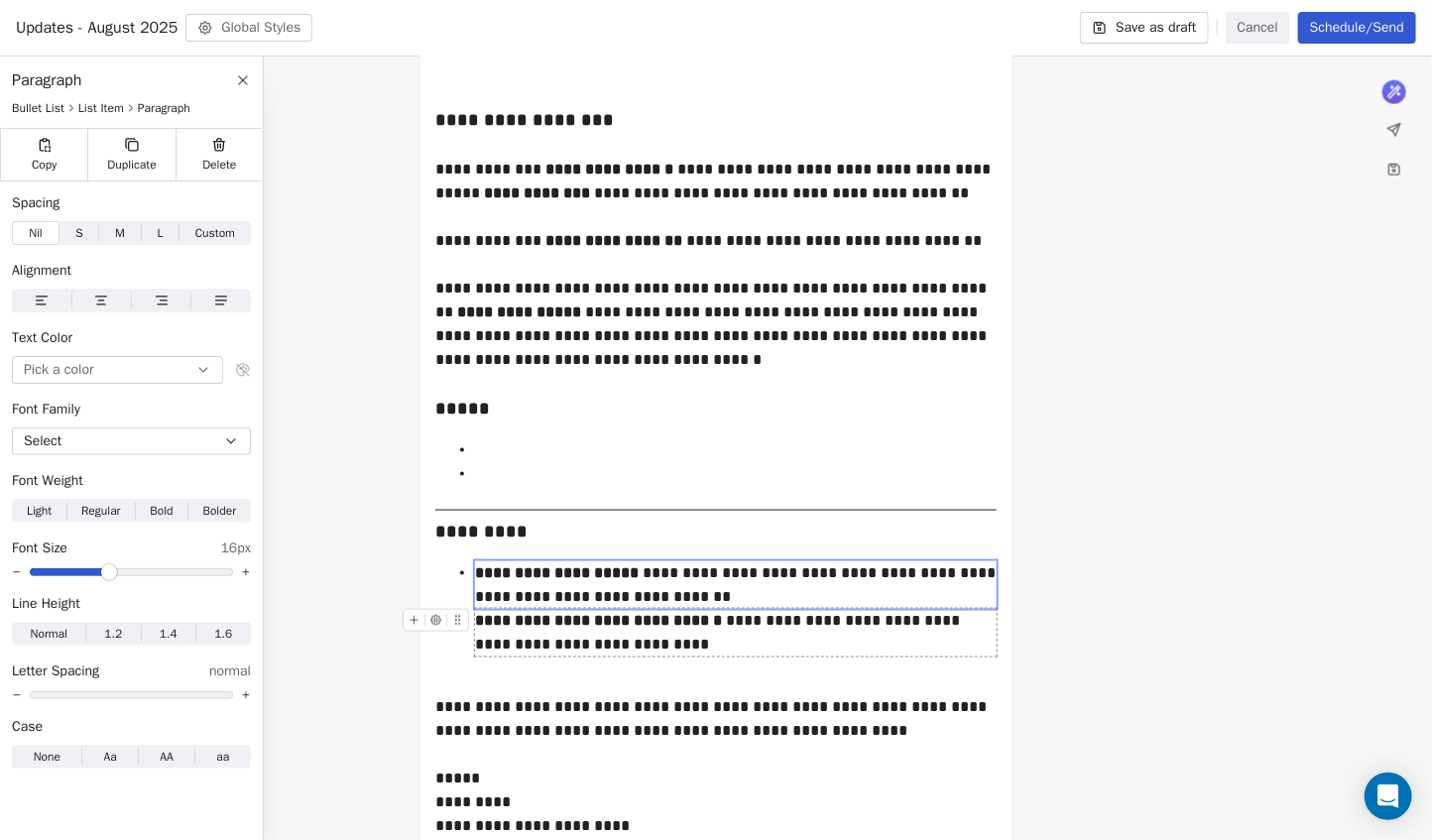 click on "**********" at bounding box center (736, 633) 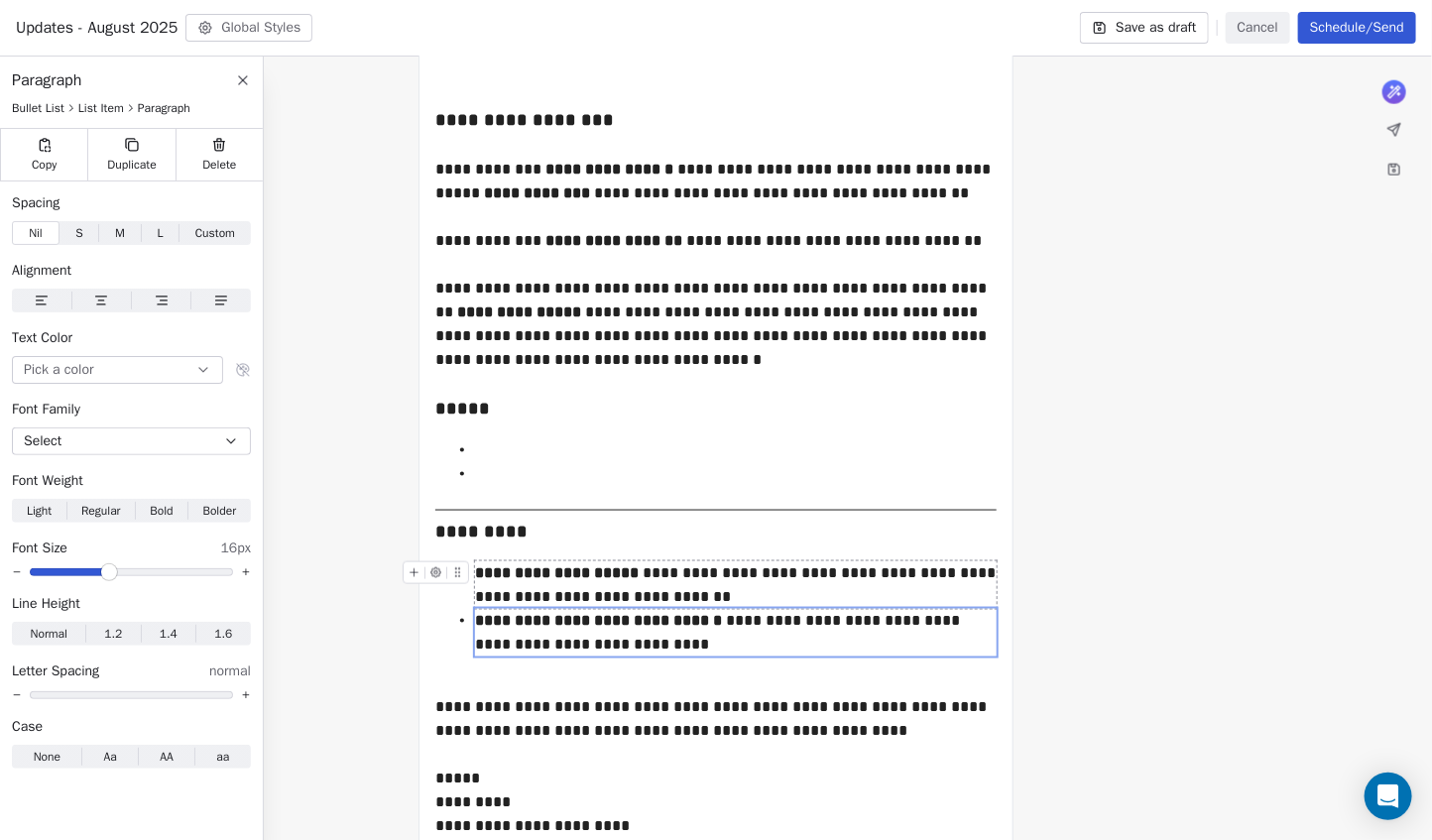 click on "**********" at bounding box center [736, 585] 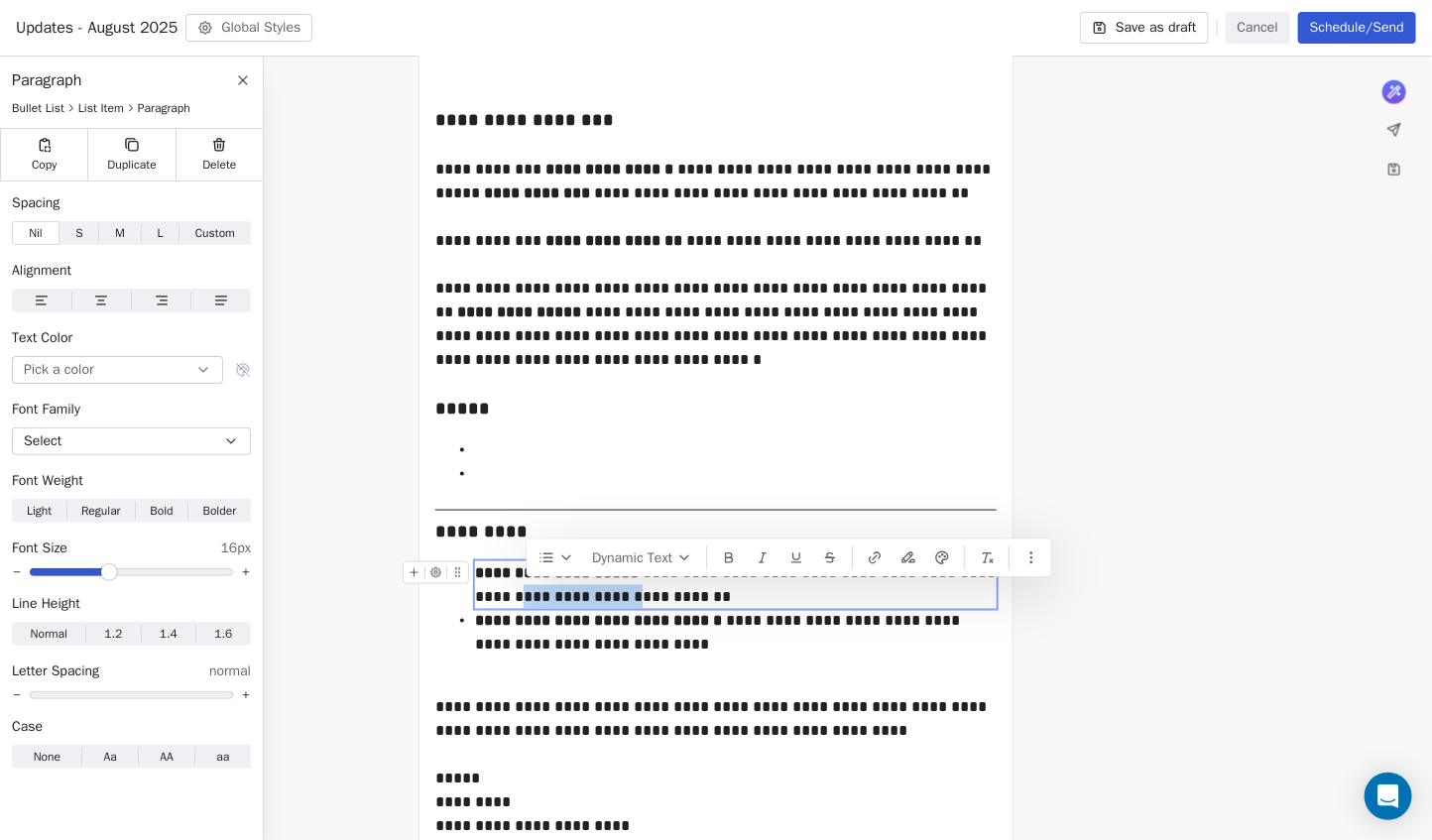 drag, startPoint x: 550, startPoint y: 593, endPoint x: 607, endPoint y: 597, distance: 57.14018 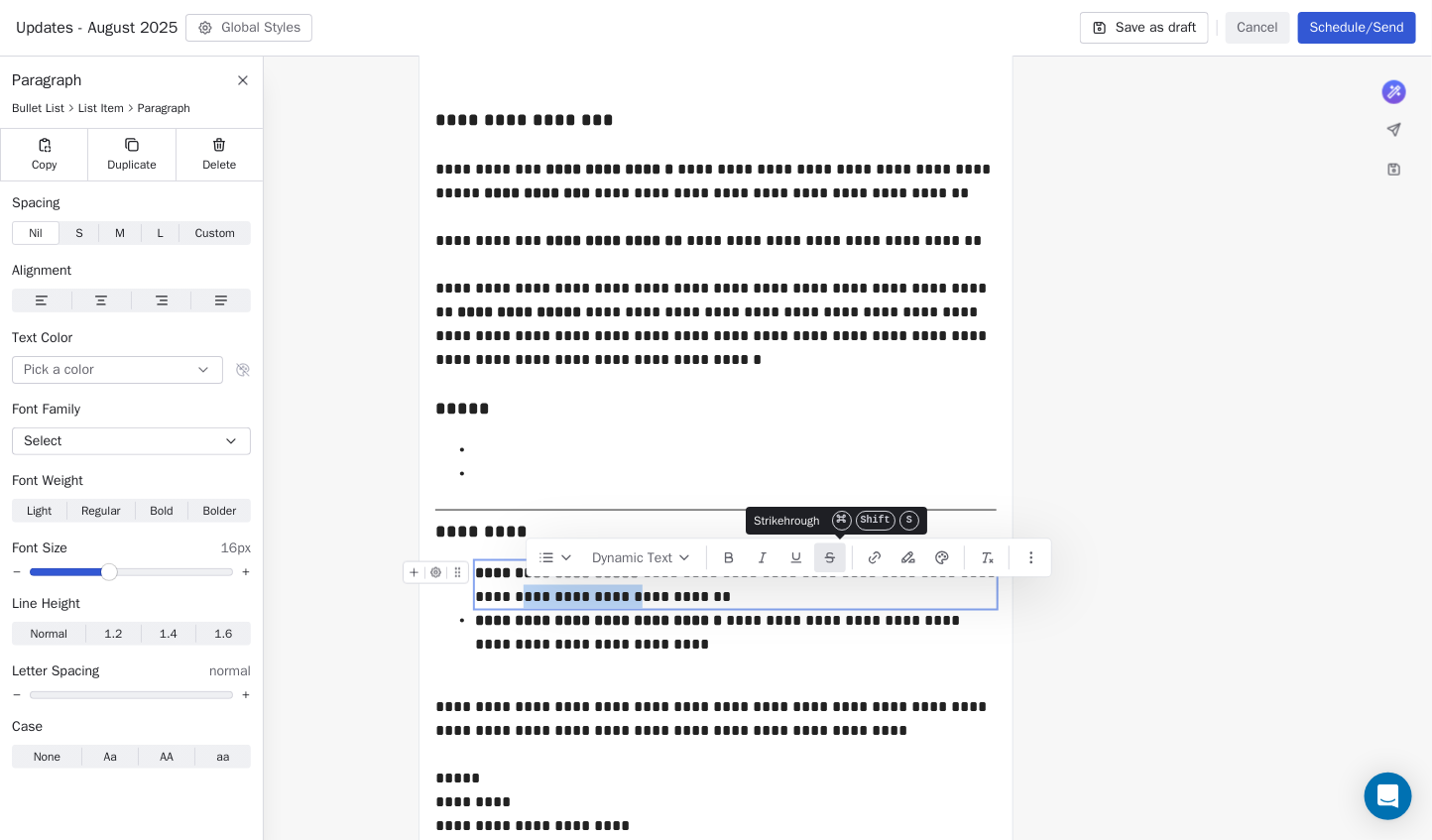 click 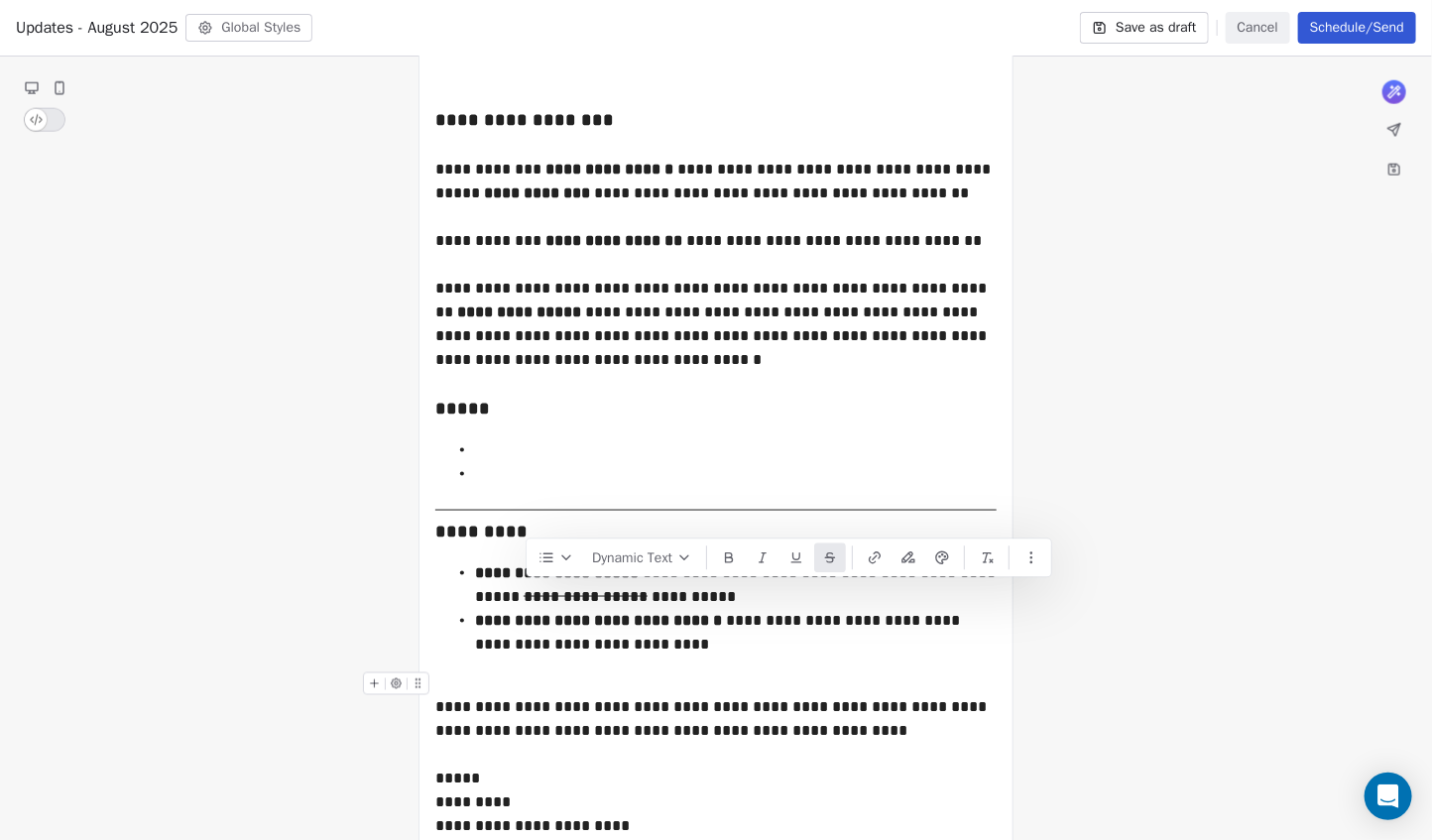 click at bounding box center [716, 684] 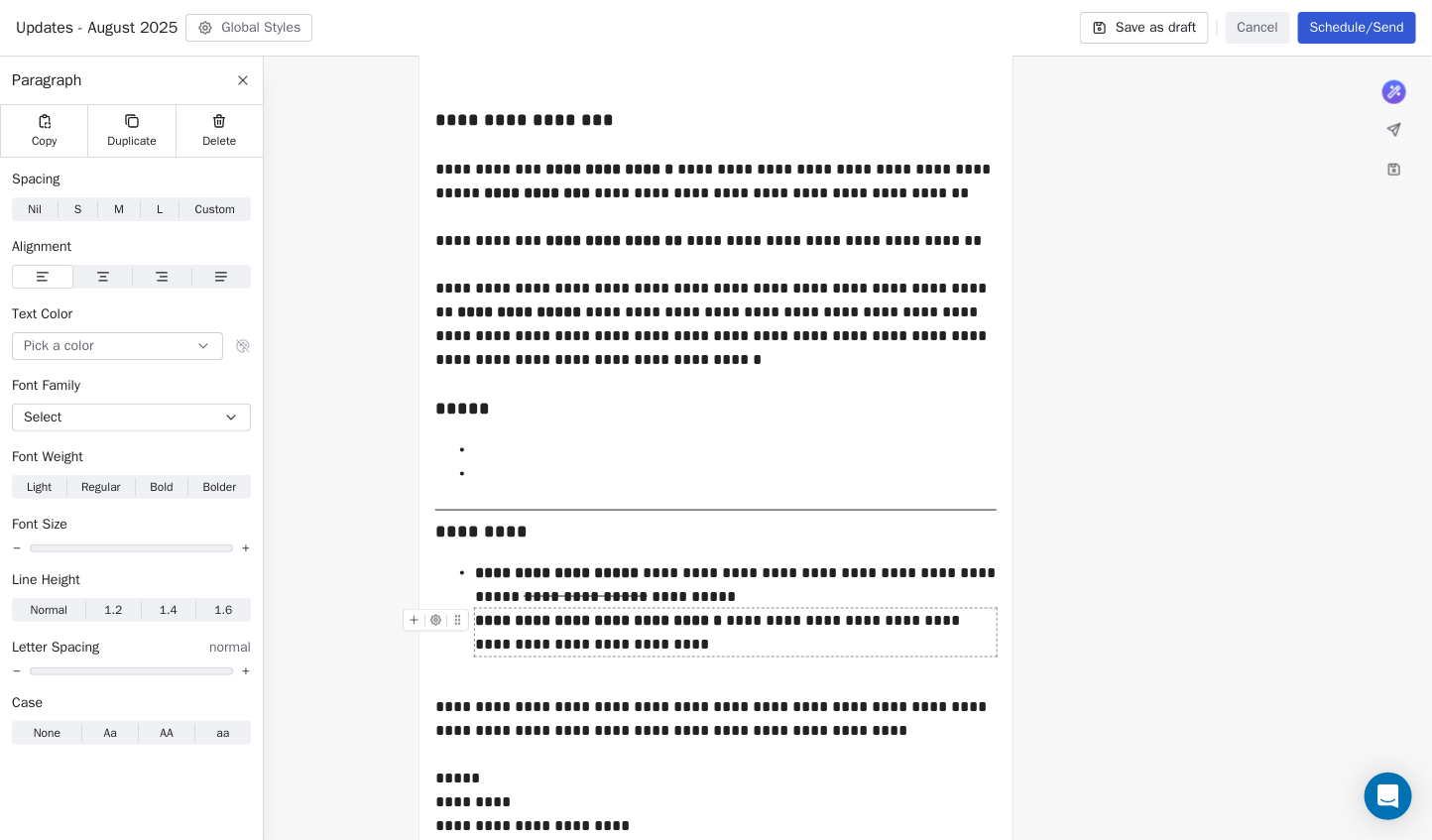 click on "**********" at bounding box center [736, 633] 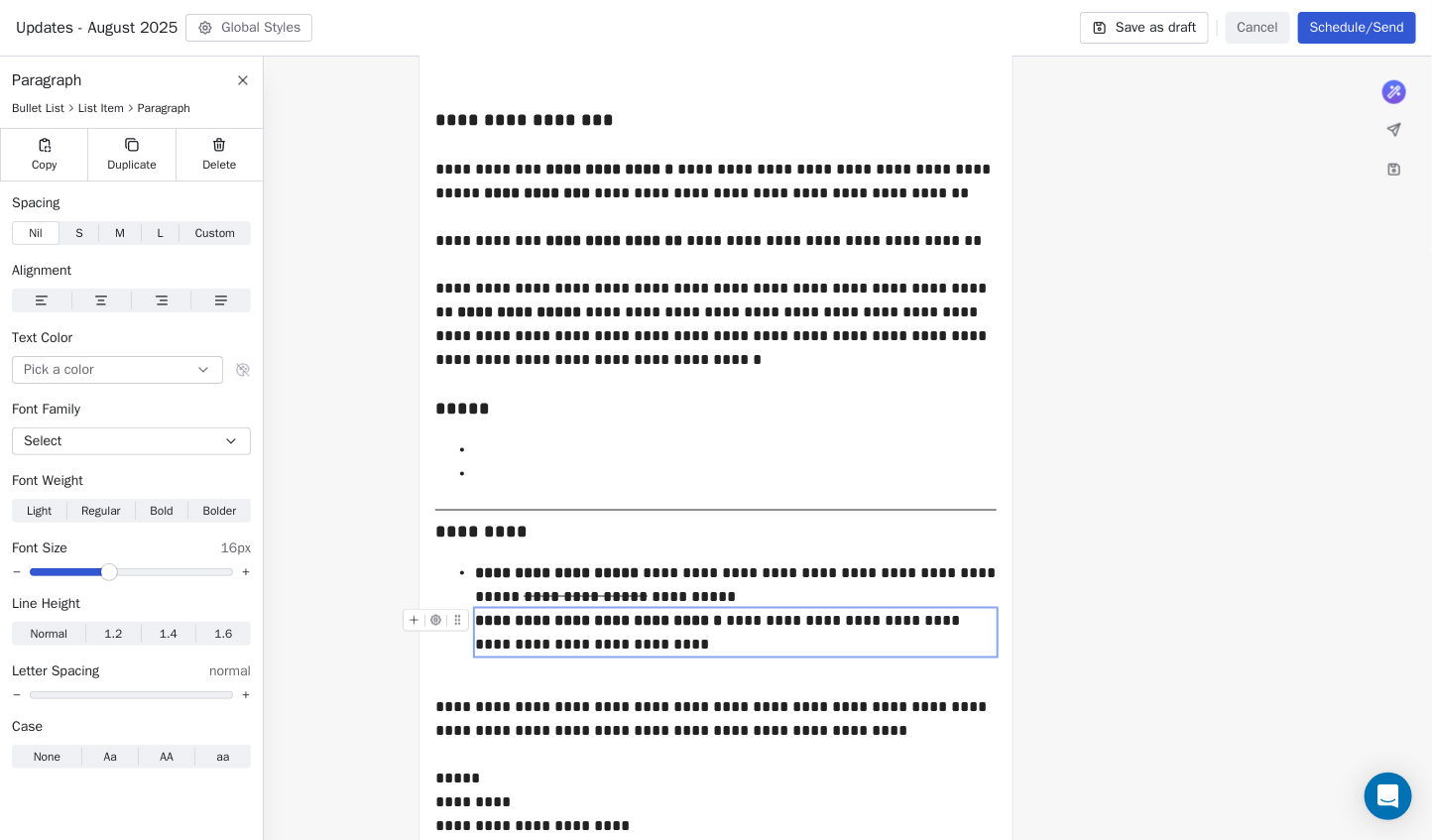click on "**********" at bounding box center (736, 633) 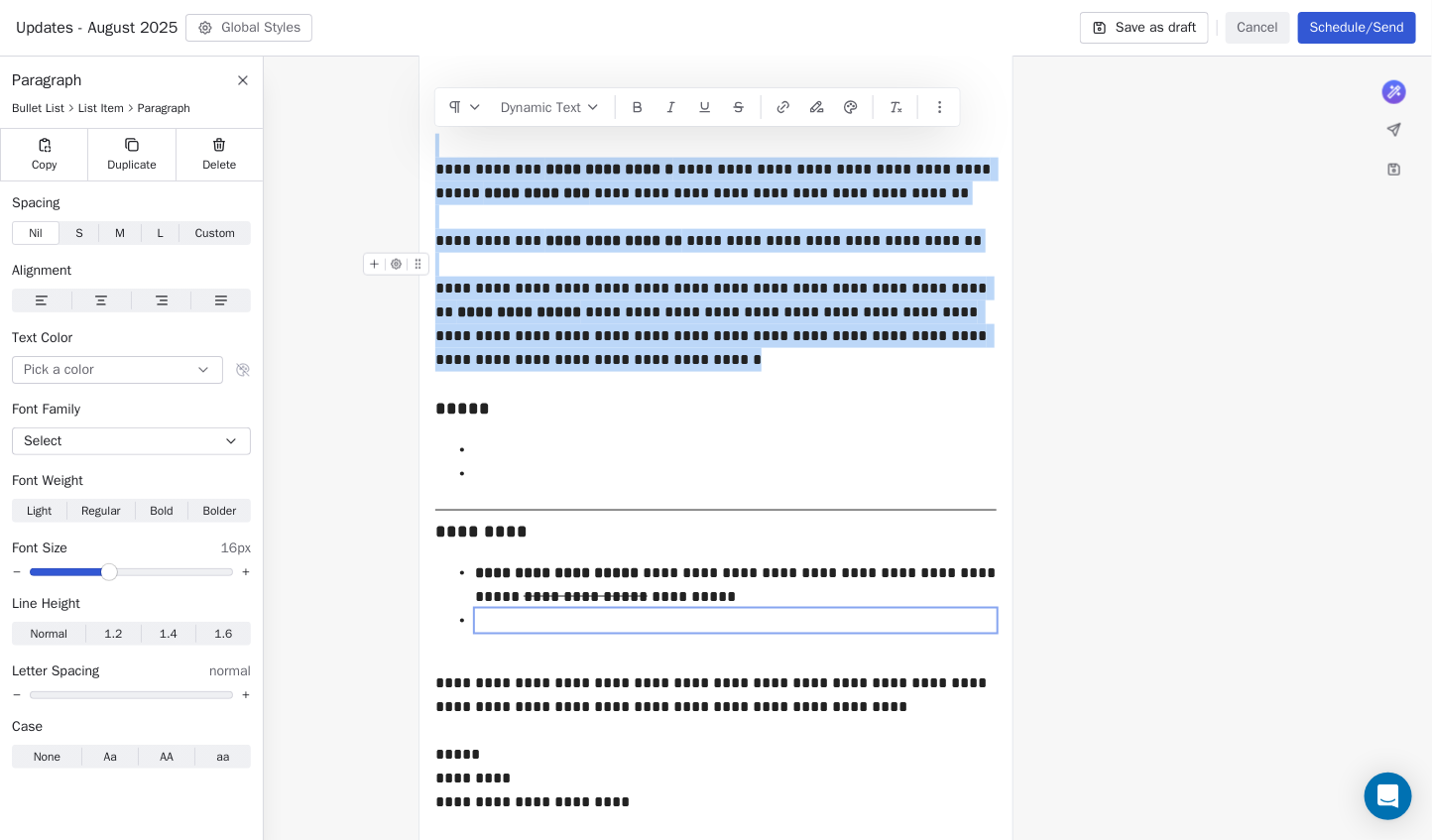 drag, startPoint x: 541, startPoint y: 366, endPoint x: 394, endPoint y: 157, distance: 255.51908 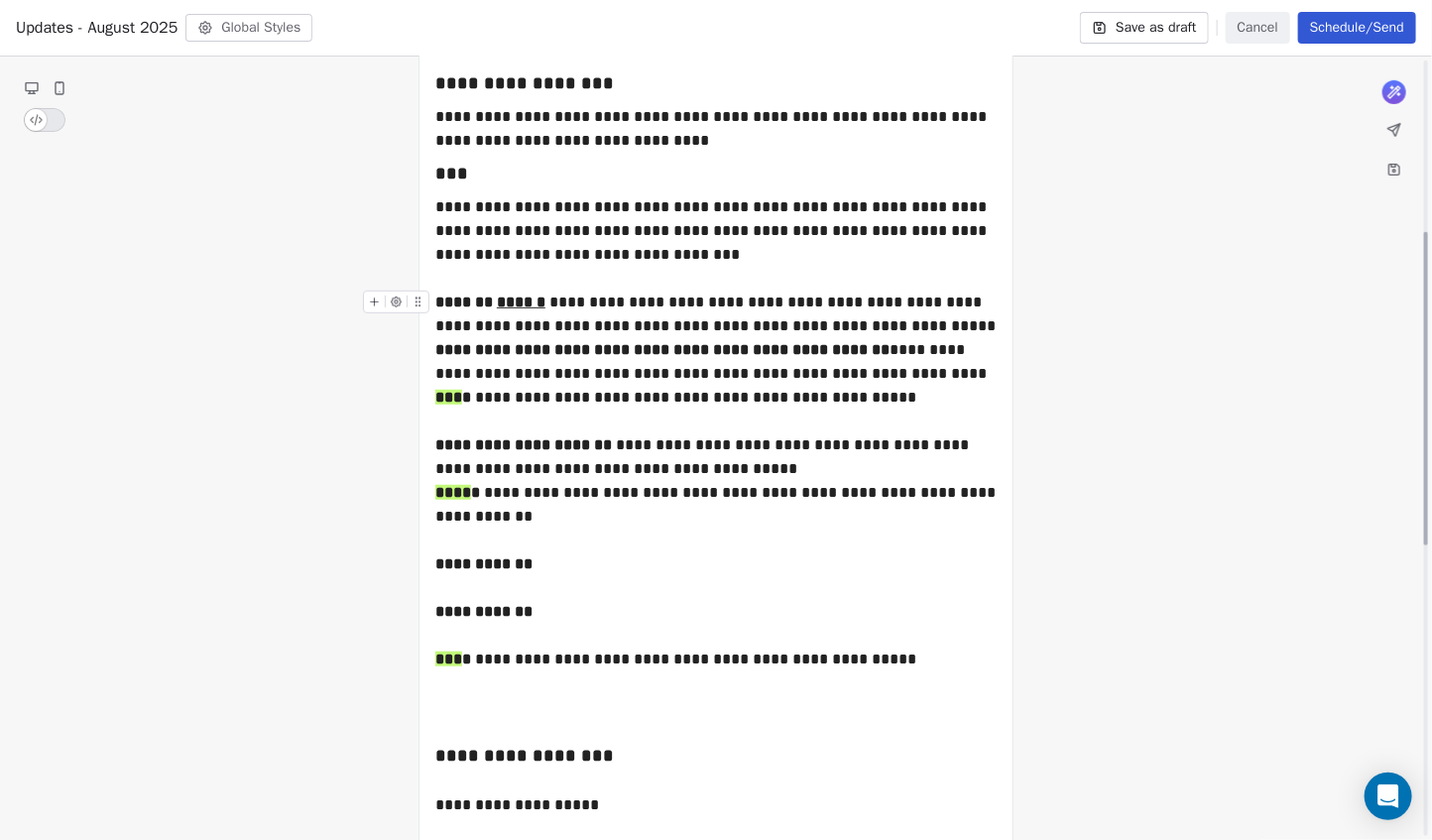 scroll, scrollTop: 359, scrollLeft: 0, axis: vertical 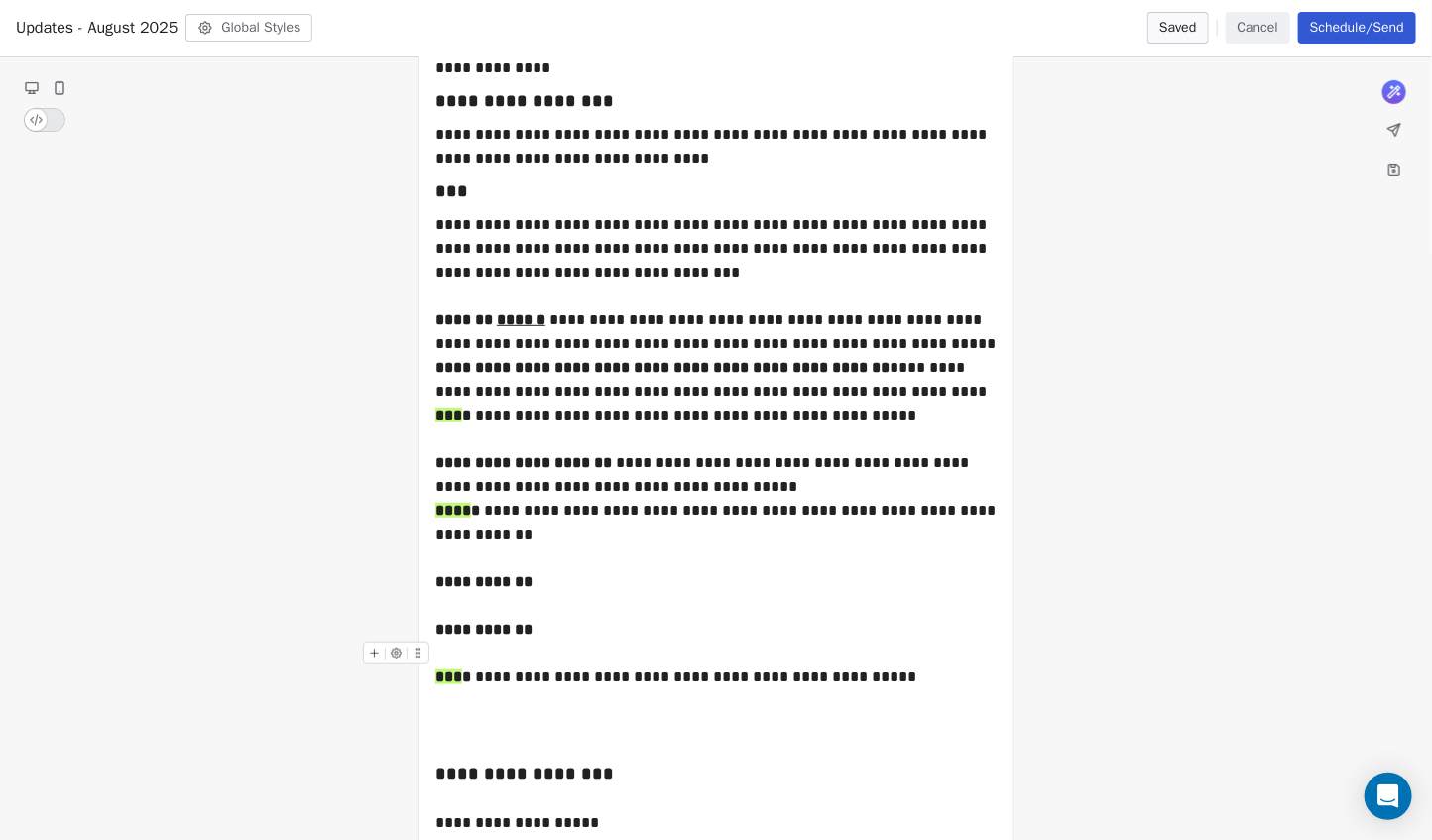 click at bounding box center (716, 654) 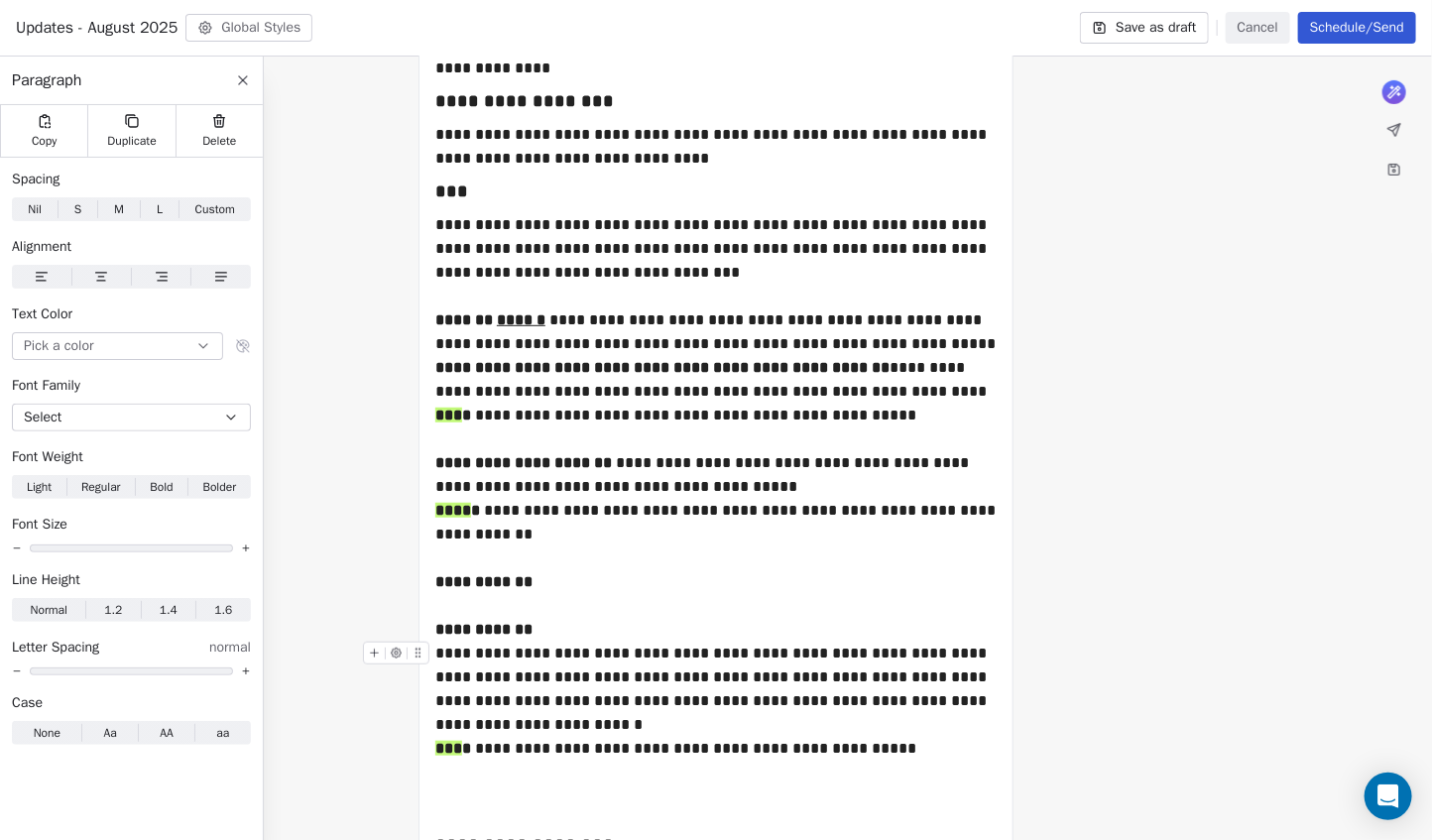 click on "**********" at bounding box center (716, 677) 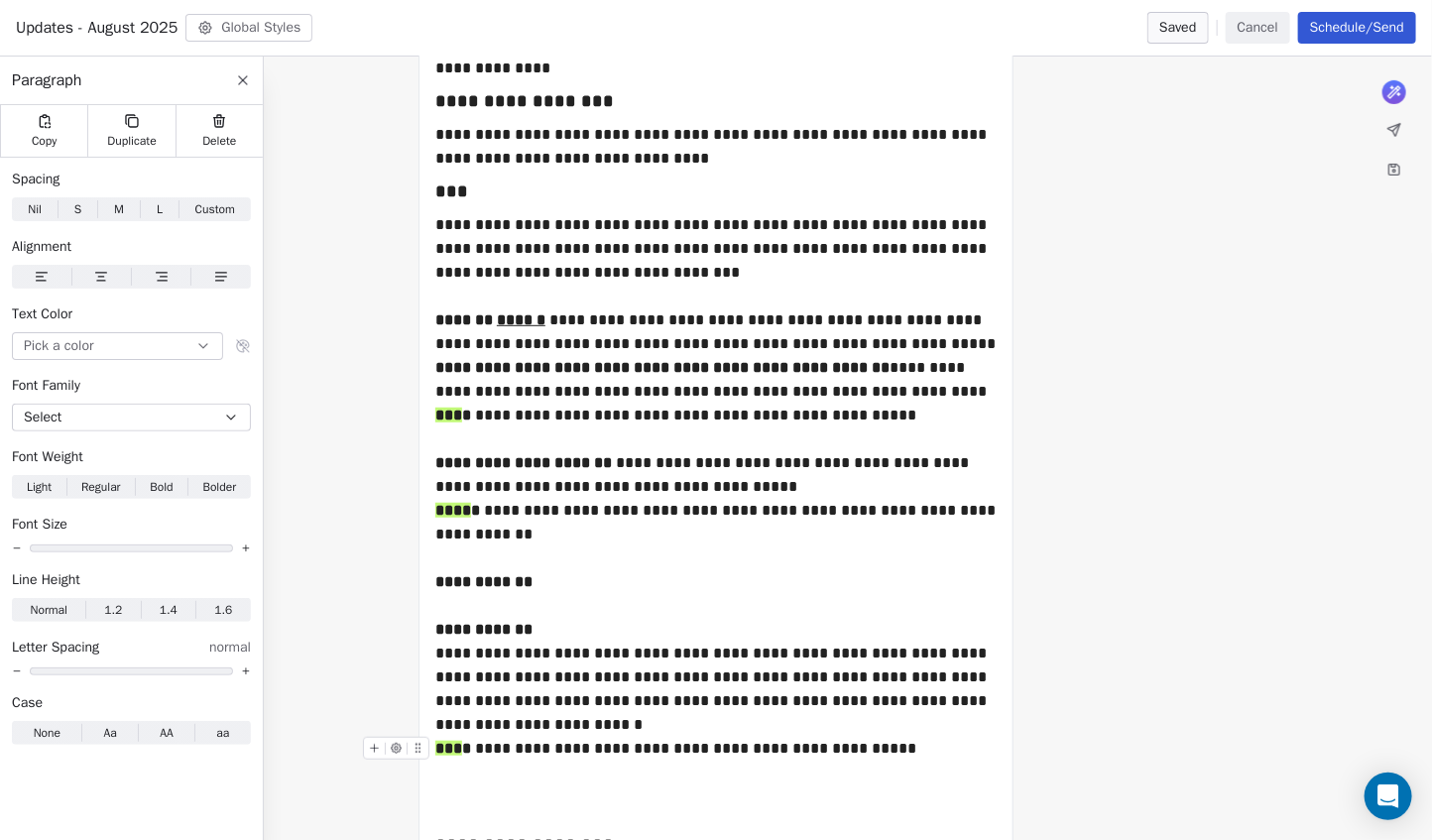 click on "**********" at bounding box center (716, 749) 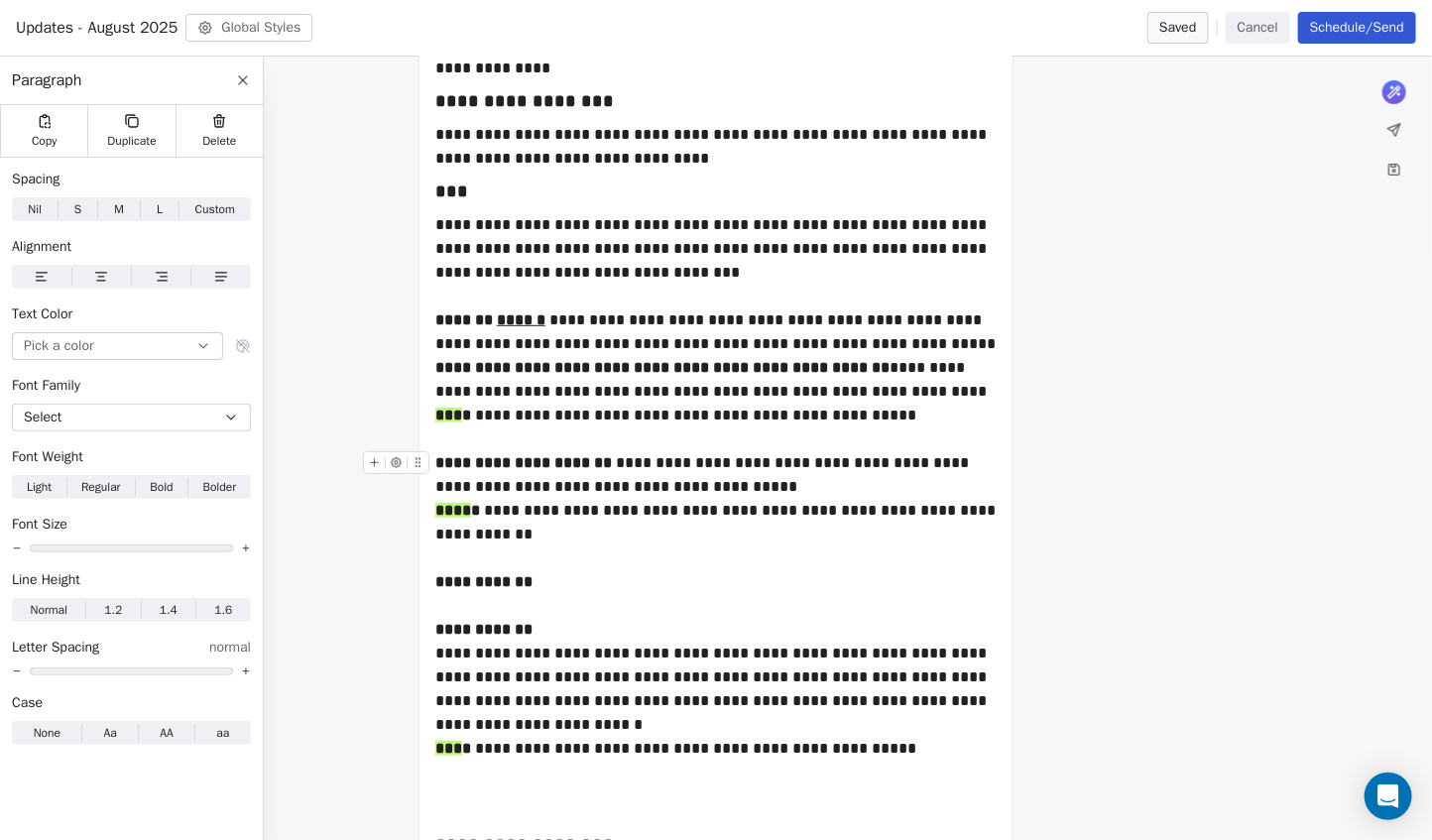 click on "**********" at bounding box center [524, 462] 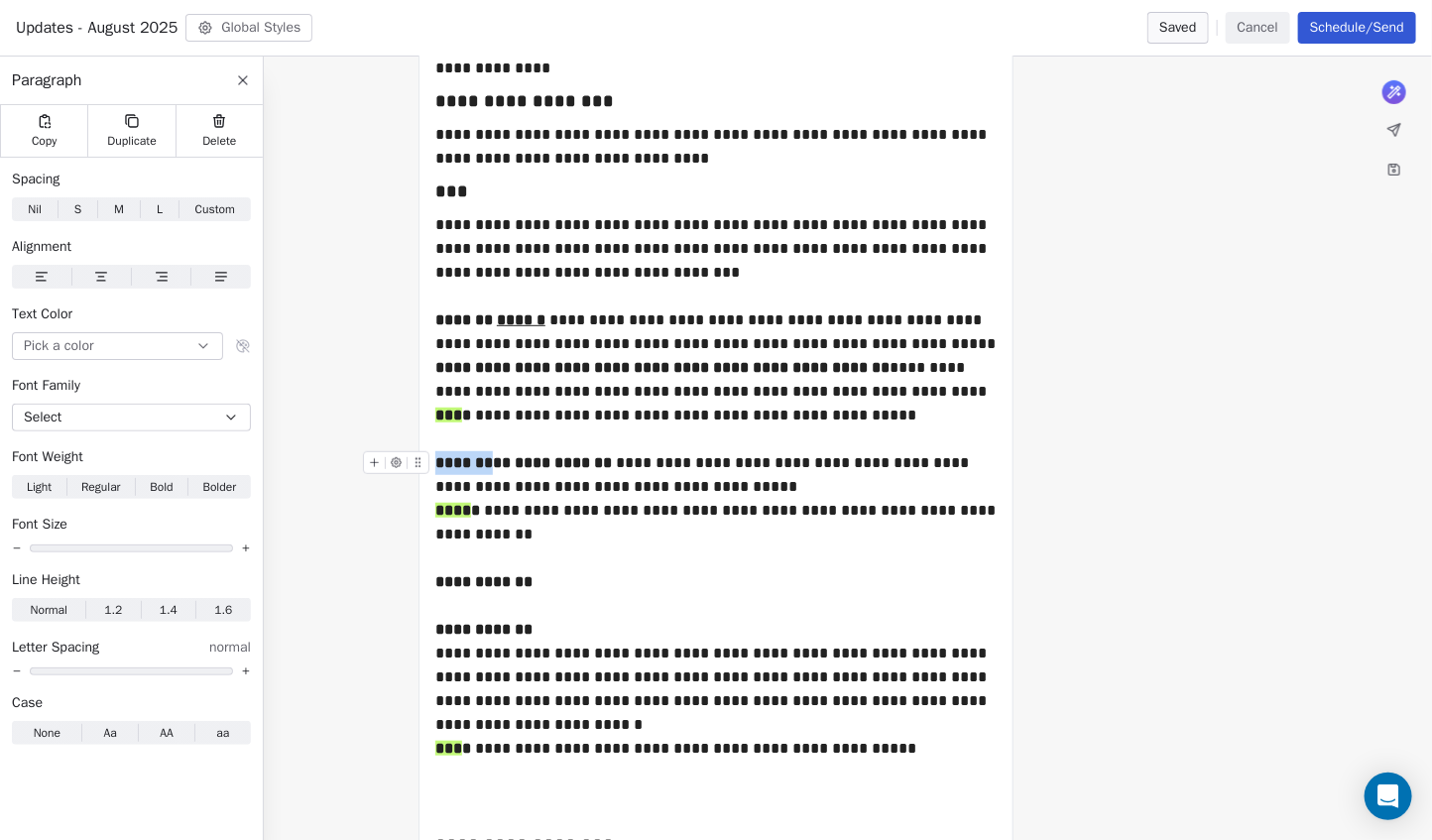 click on "**********" at bounding box center (524, 462) 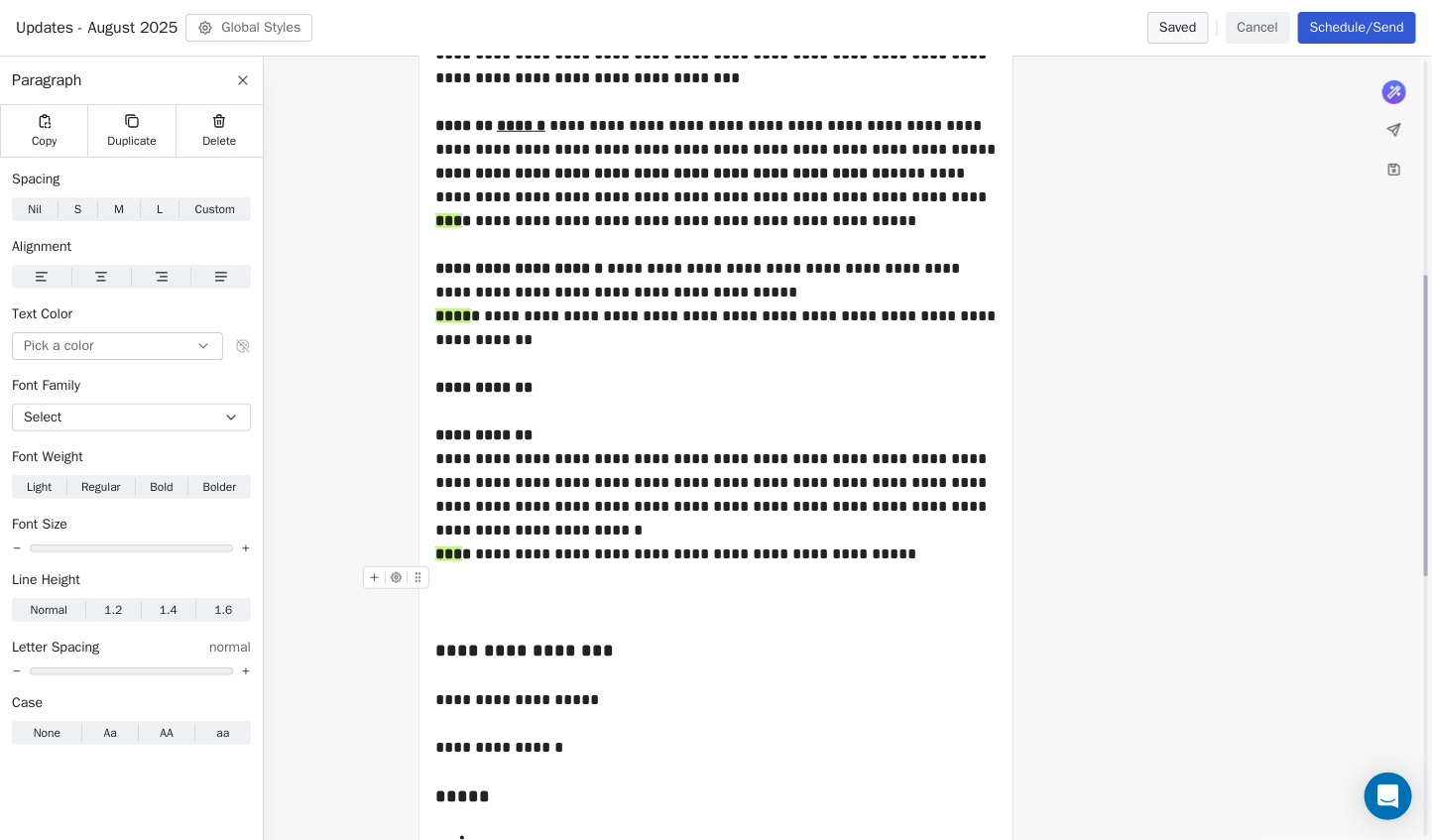scroll, scrollTop: 557, scrollLeft: 0, axis: vertical 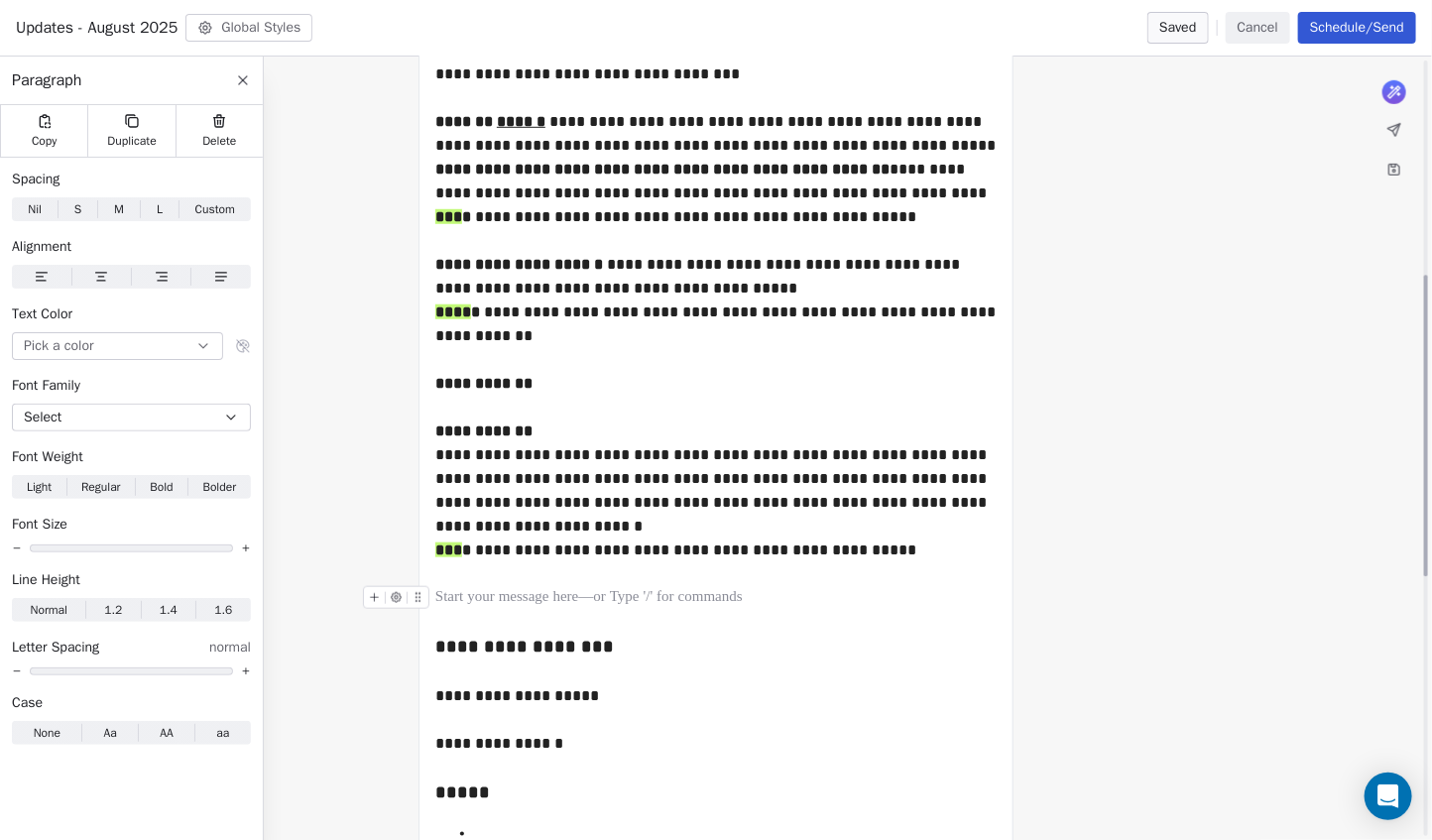 click at bounding box center (716, 598) 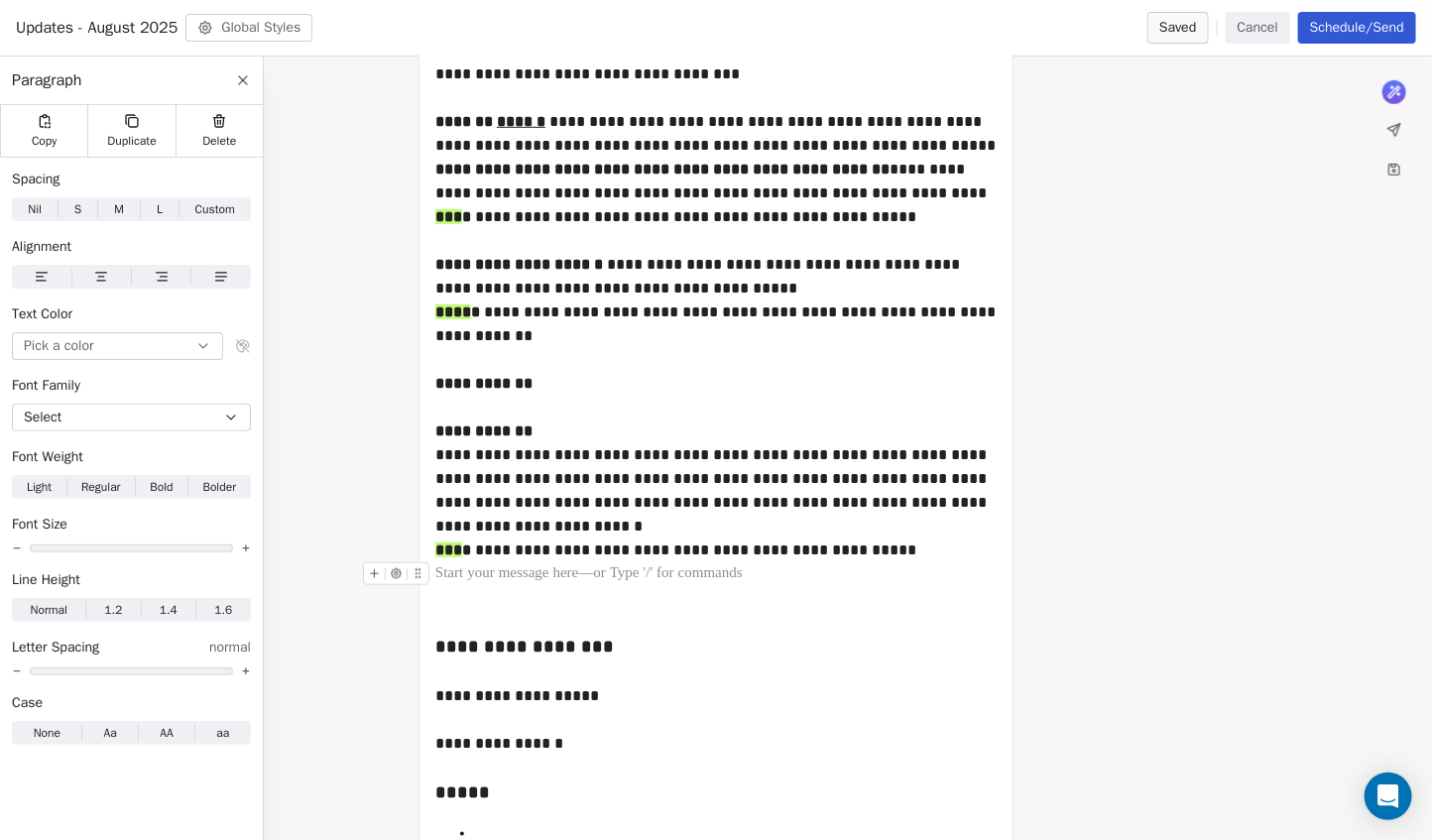 click at bounding box center [716, 574] 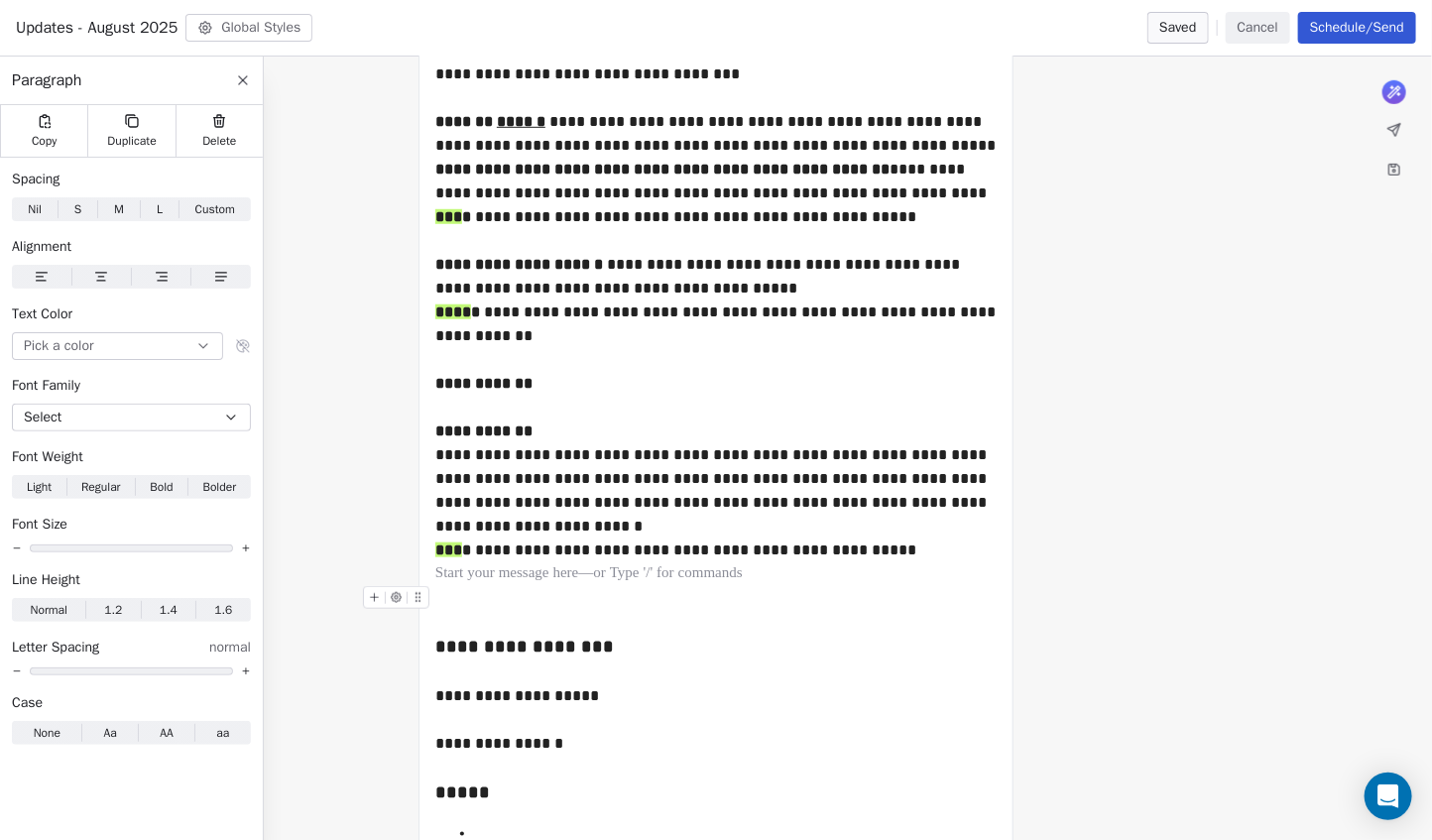 click at bounding box center [716, 598] 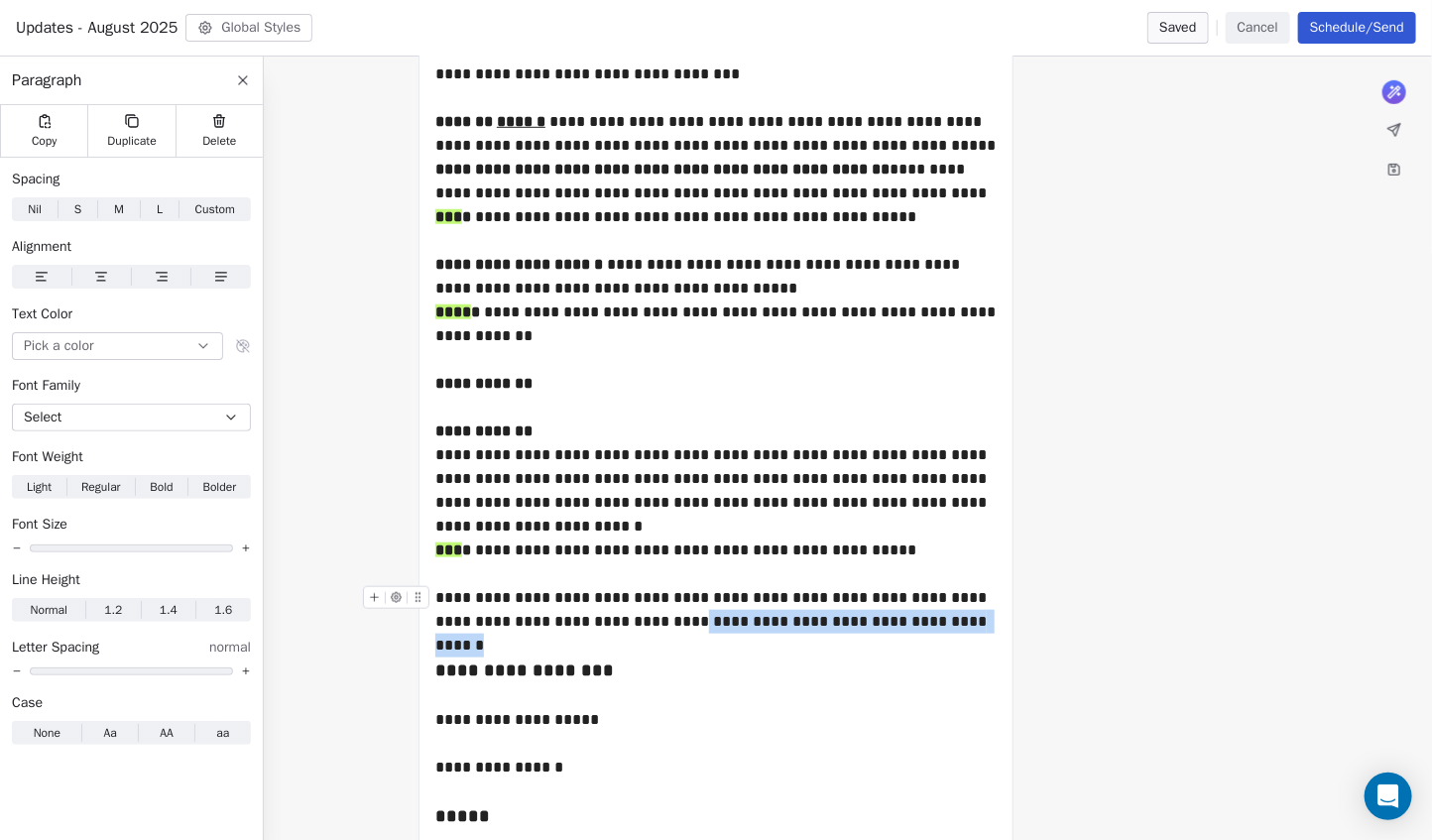 click on "**********" at bounding box center [716, 610] 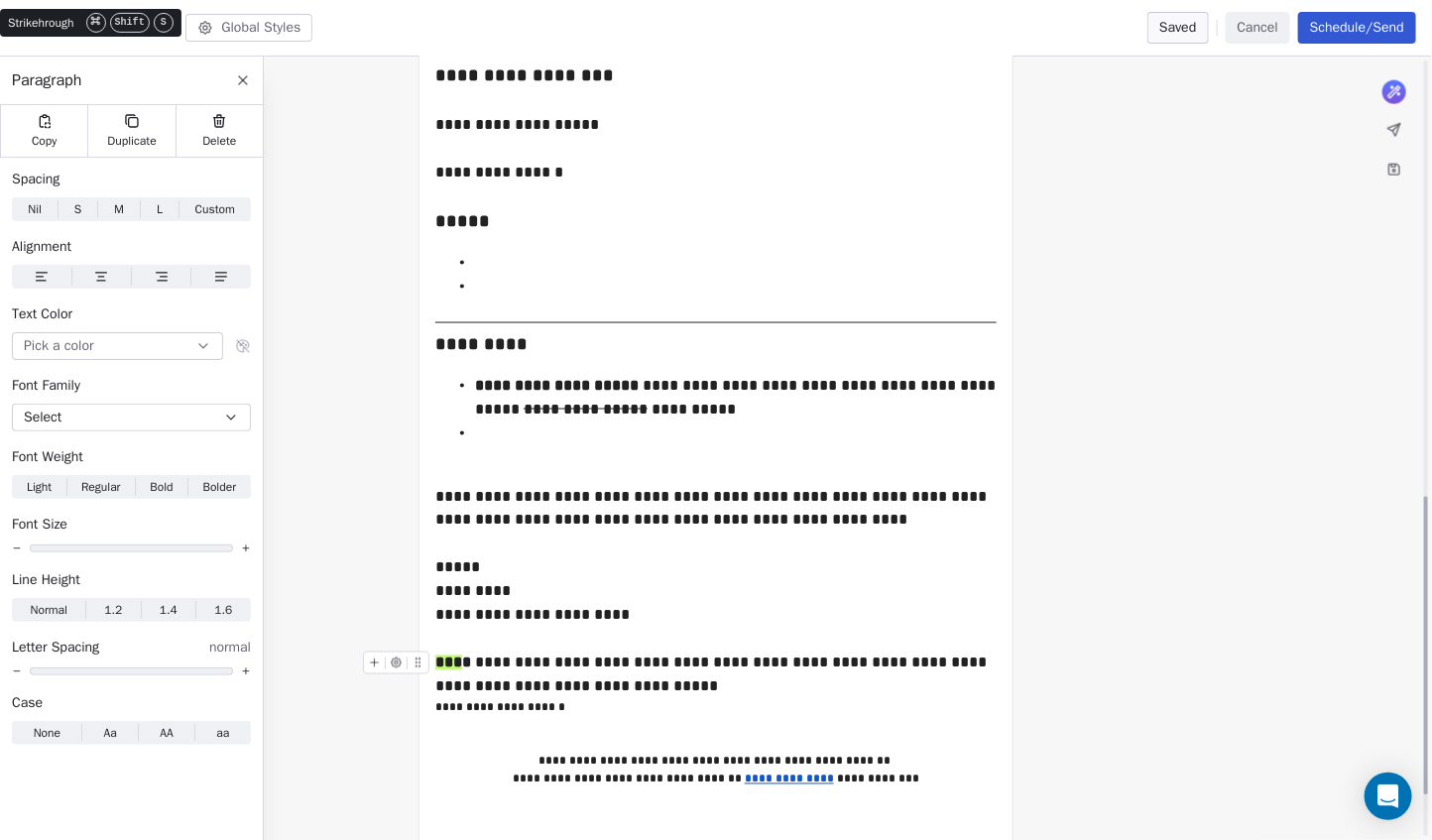 scroll, scrollTop: 1156, scrollLeft: 0, axis: vertical 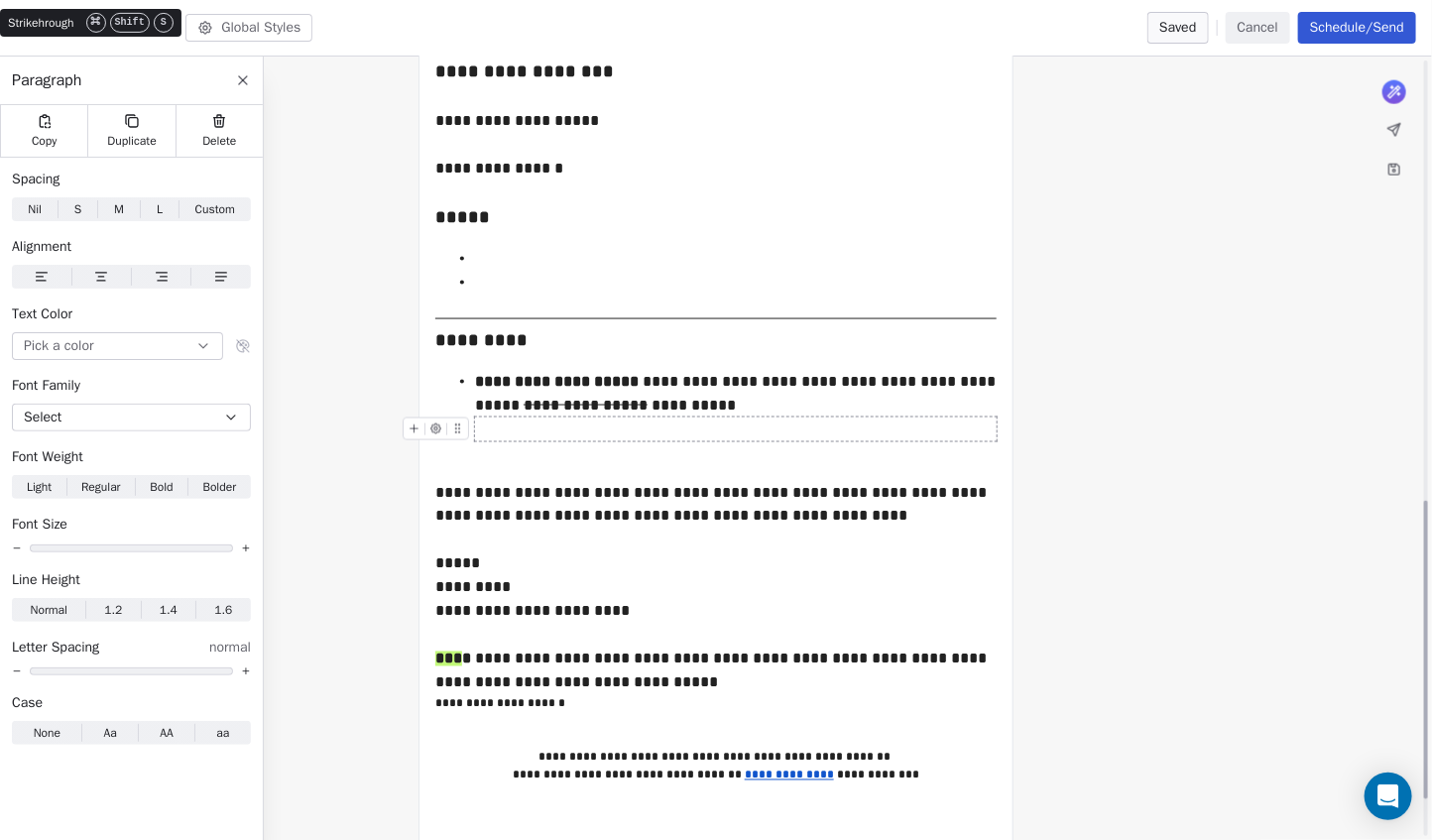 click at bounding box center [736, 429] 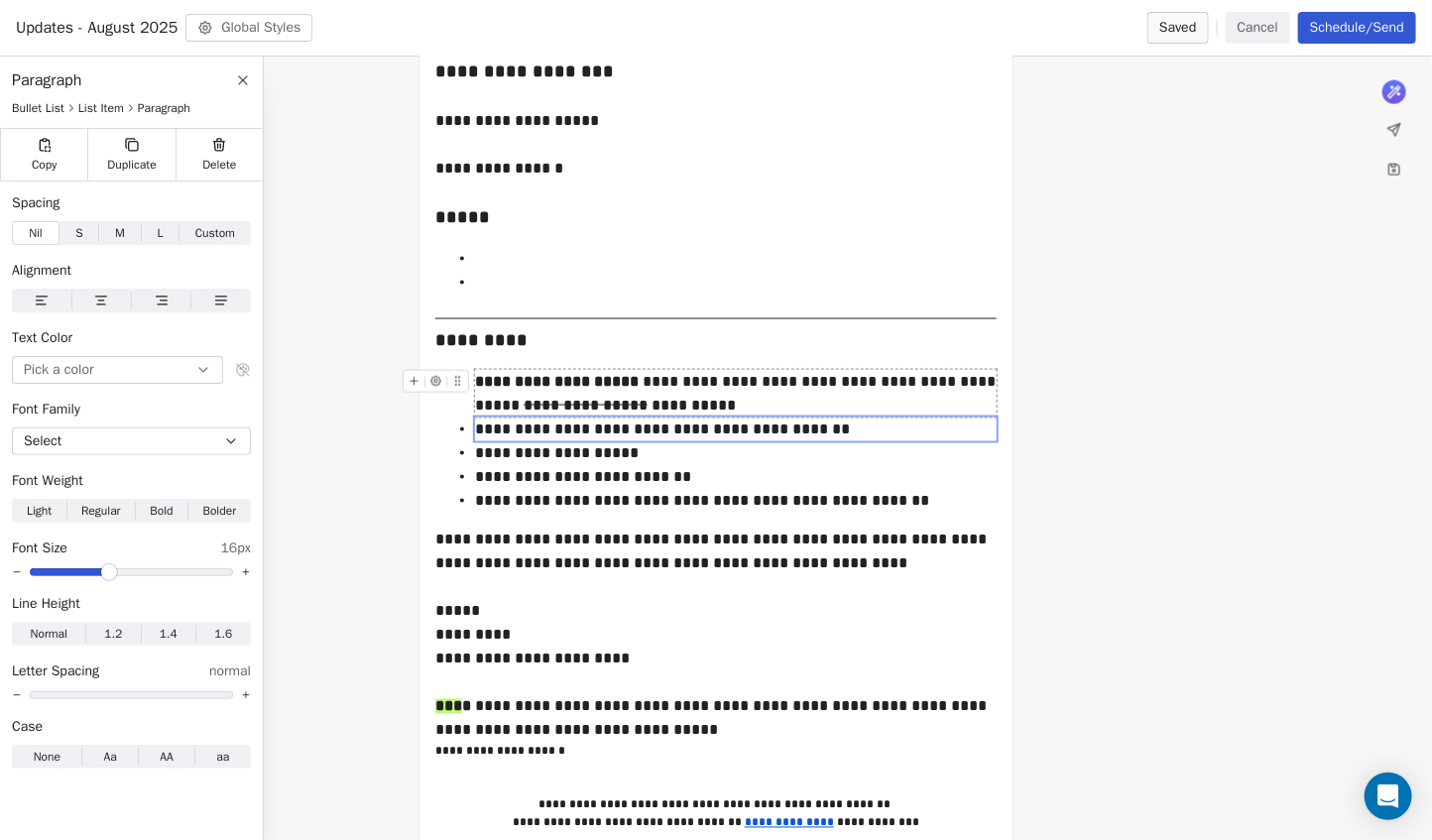 click on "**********" at bounding box center [736, 394] 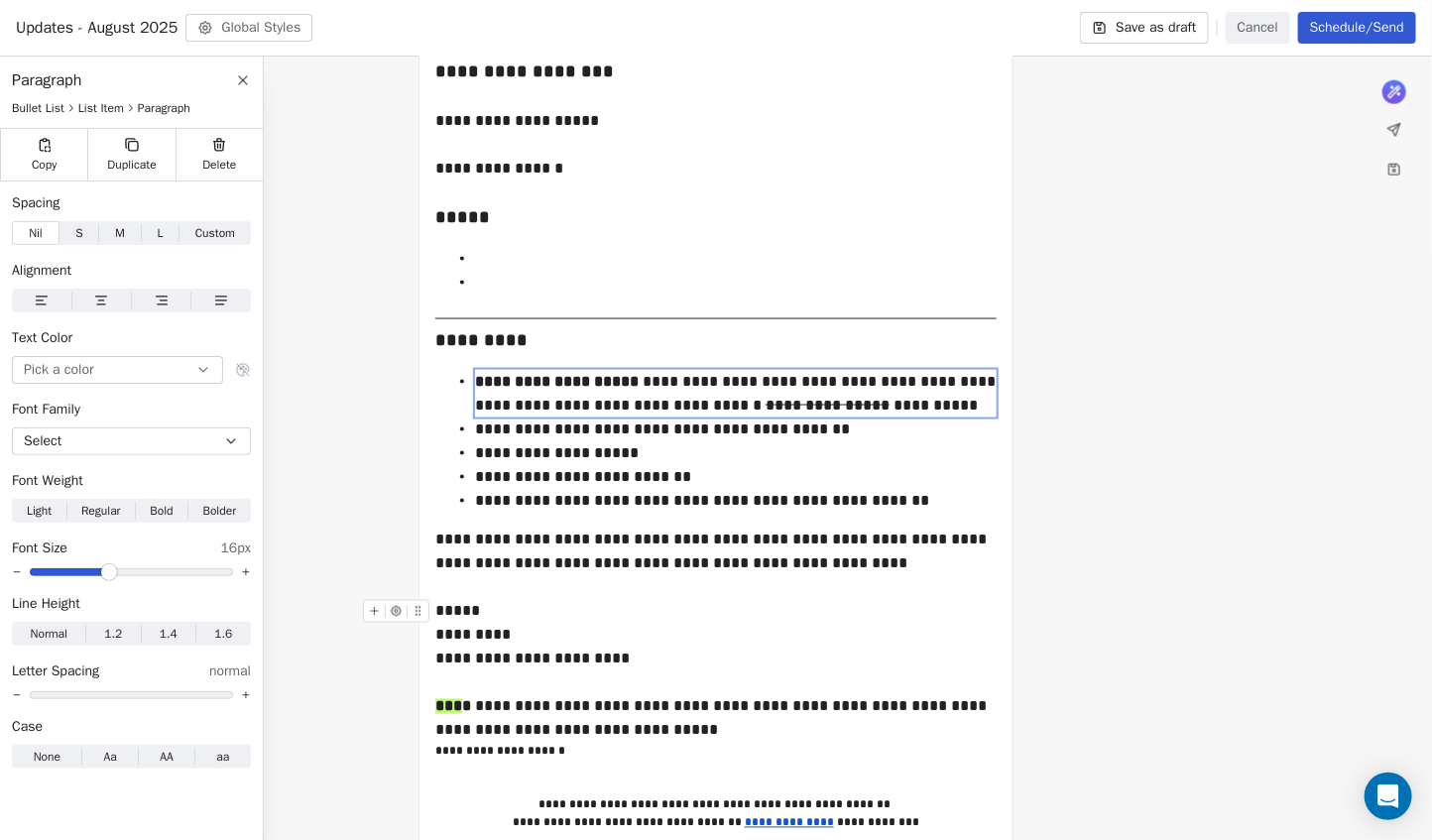 click on "*****" at bounding box center (716, 612) 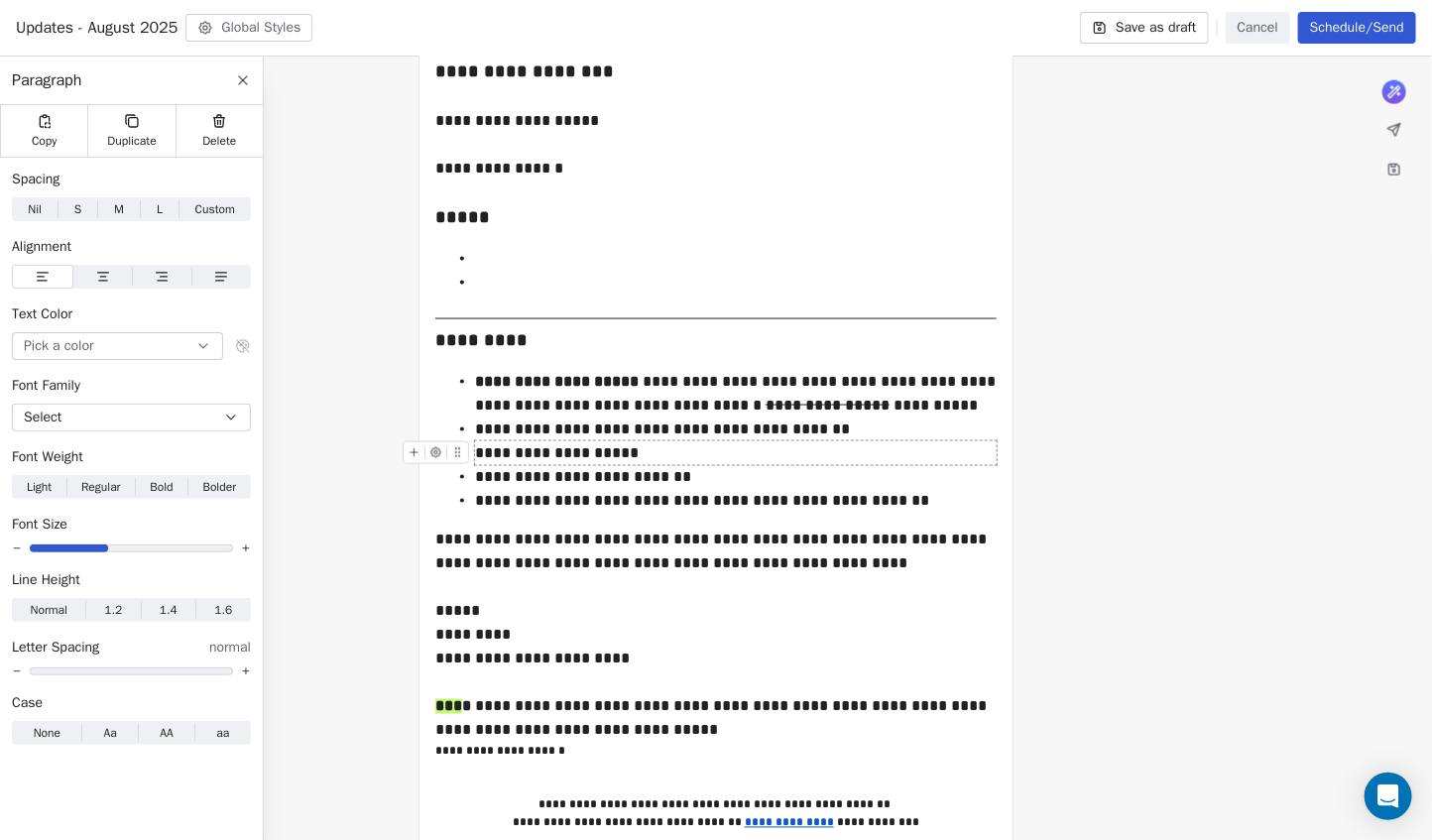 click on "**********" at bounding box center (736, 453) 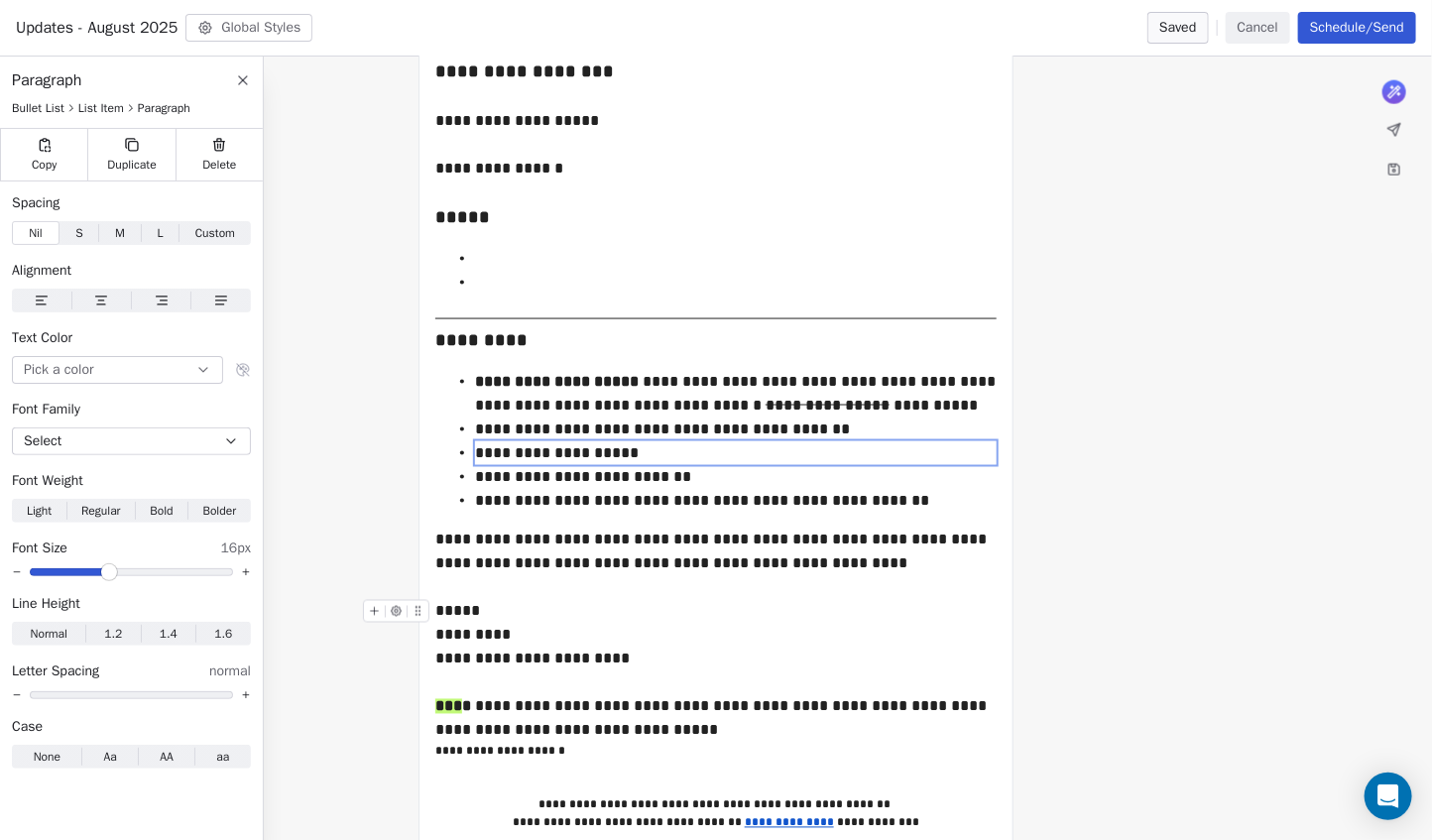 click on "*****" at bounding box center (716, 612) 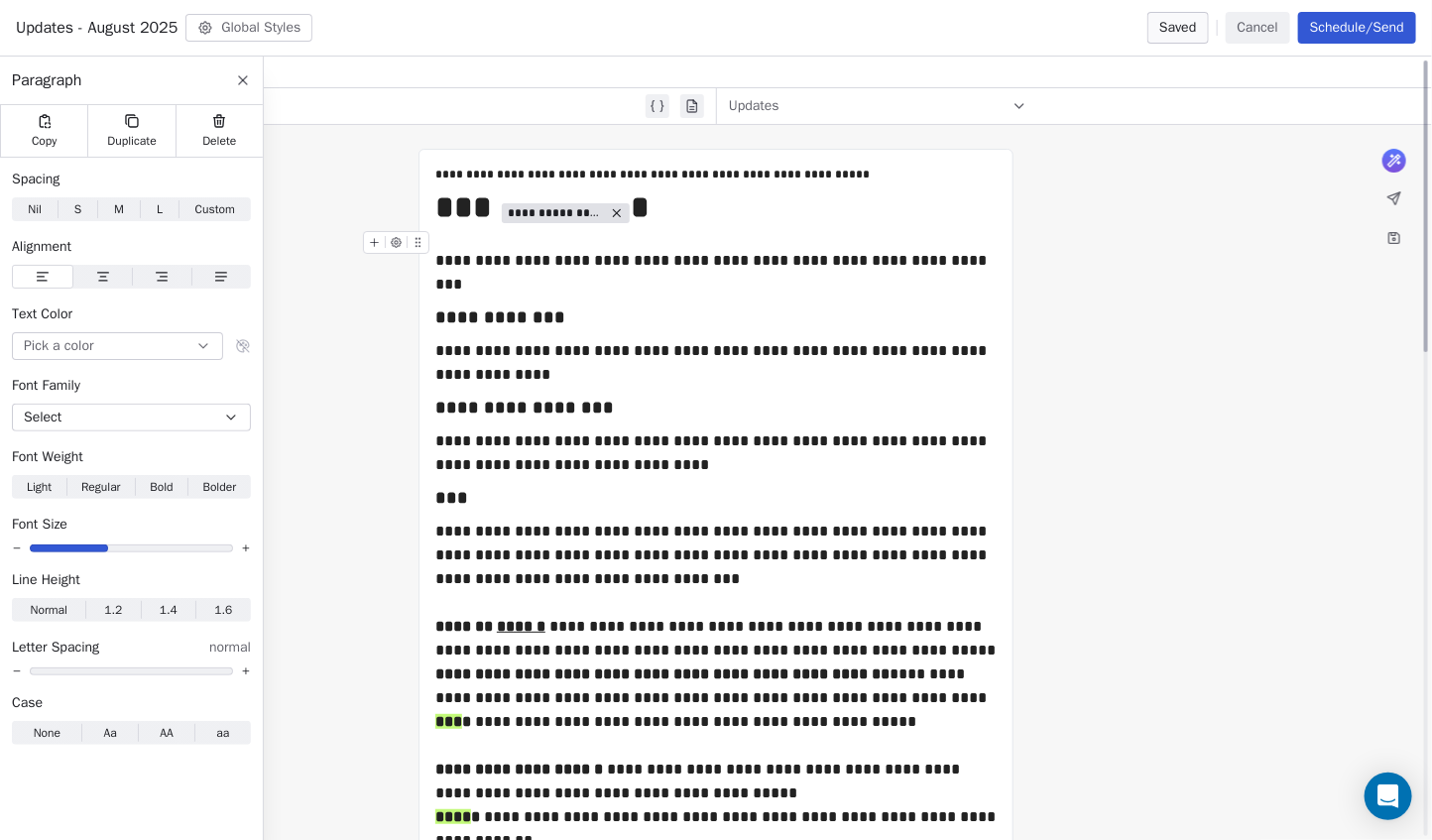scroll, scrollTop: 0, scrollLeft: 0, axis: both 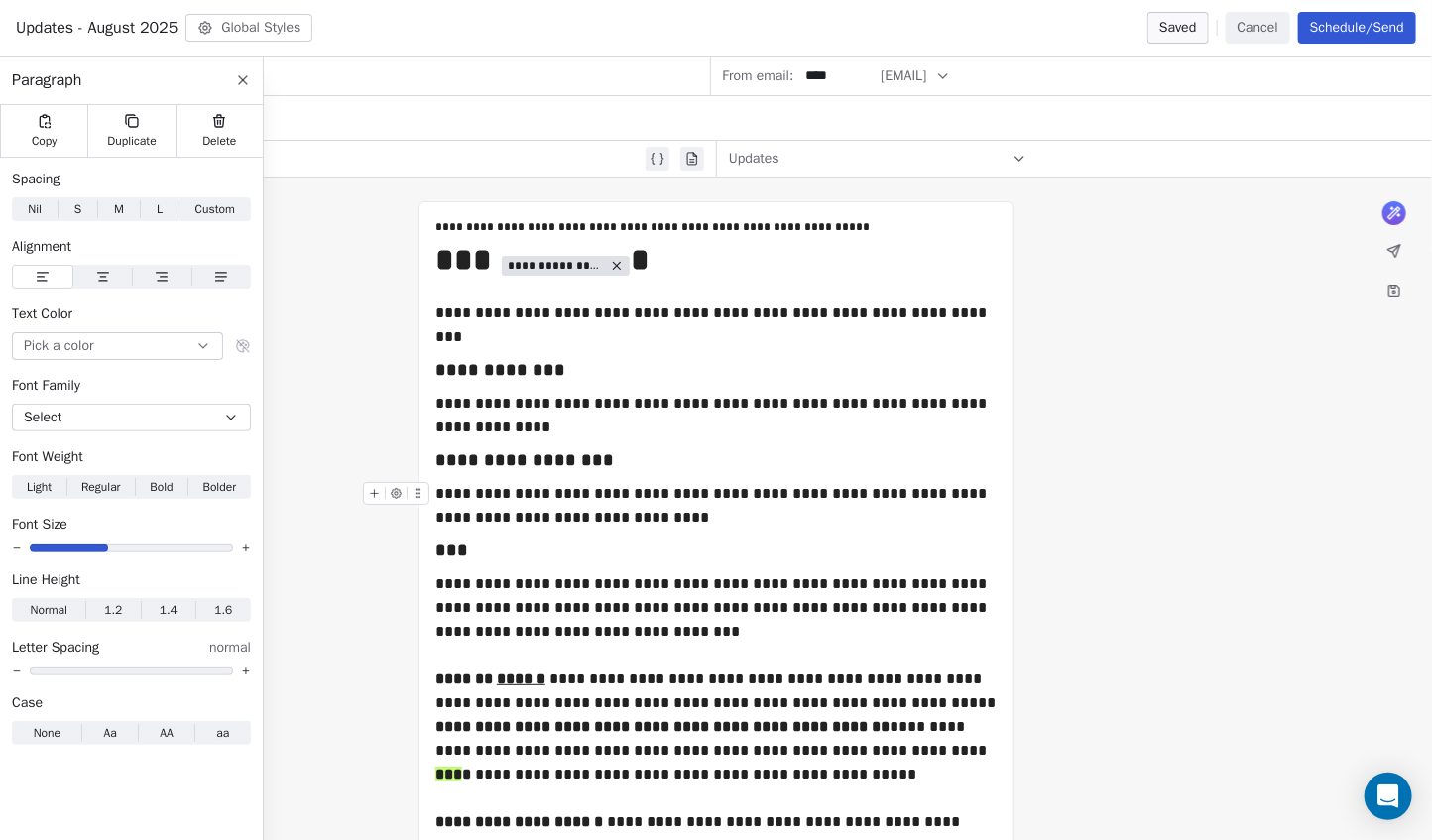 click on "**********" at bounding box center (716, 506) 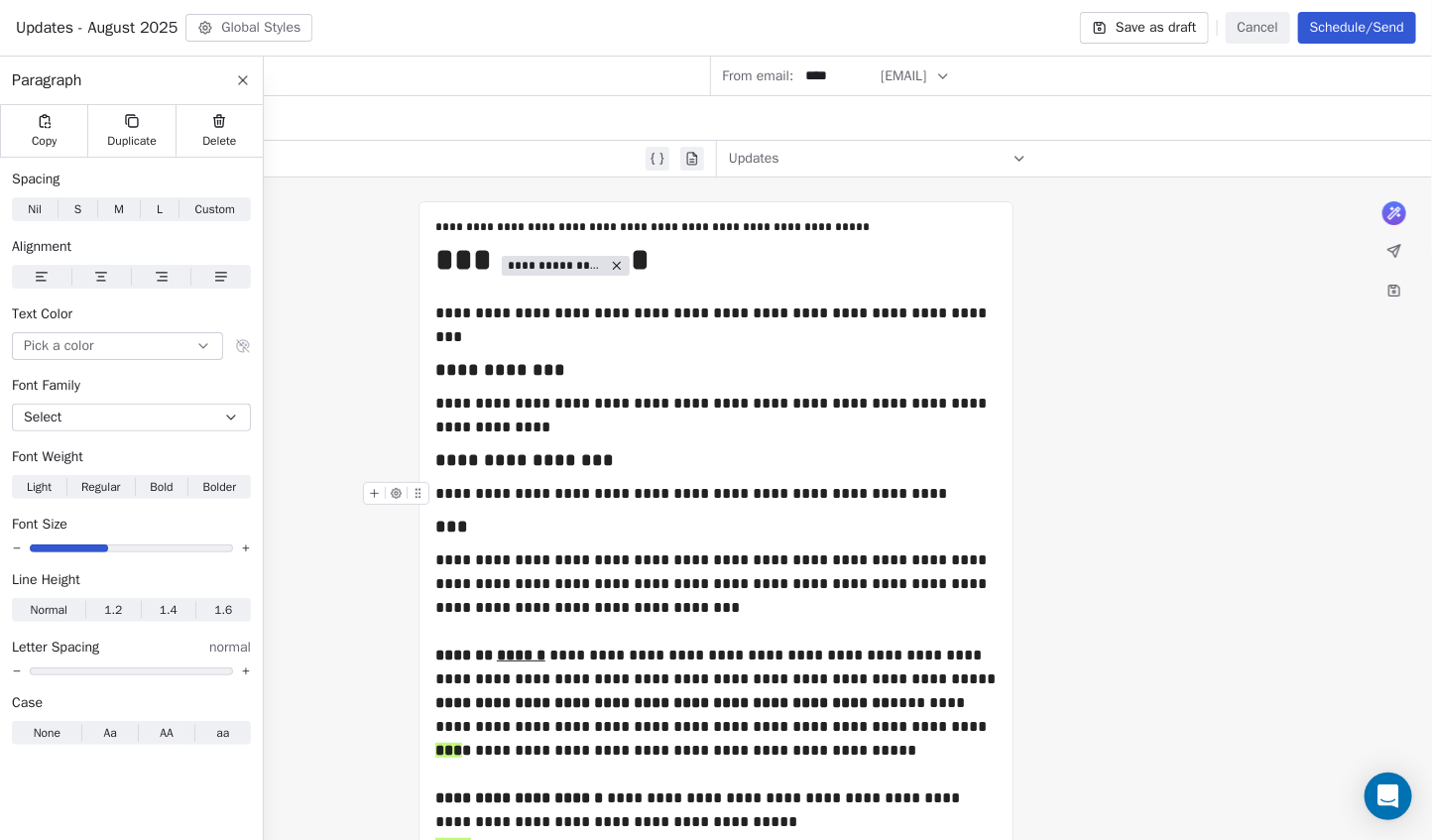 click on "**********" at bounding box center (716, 494) 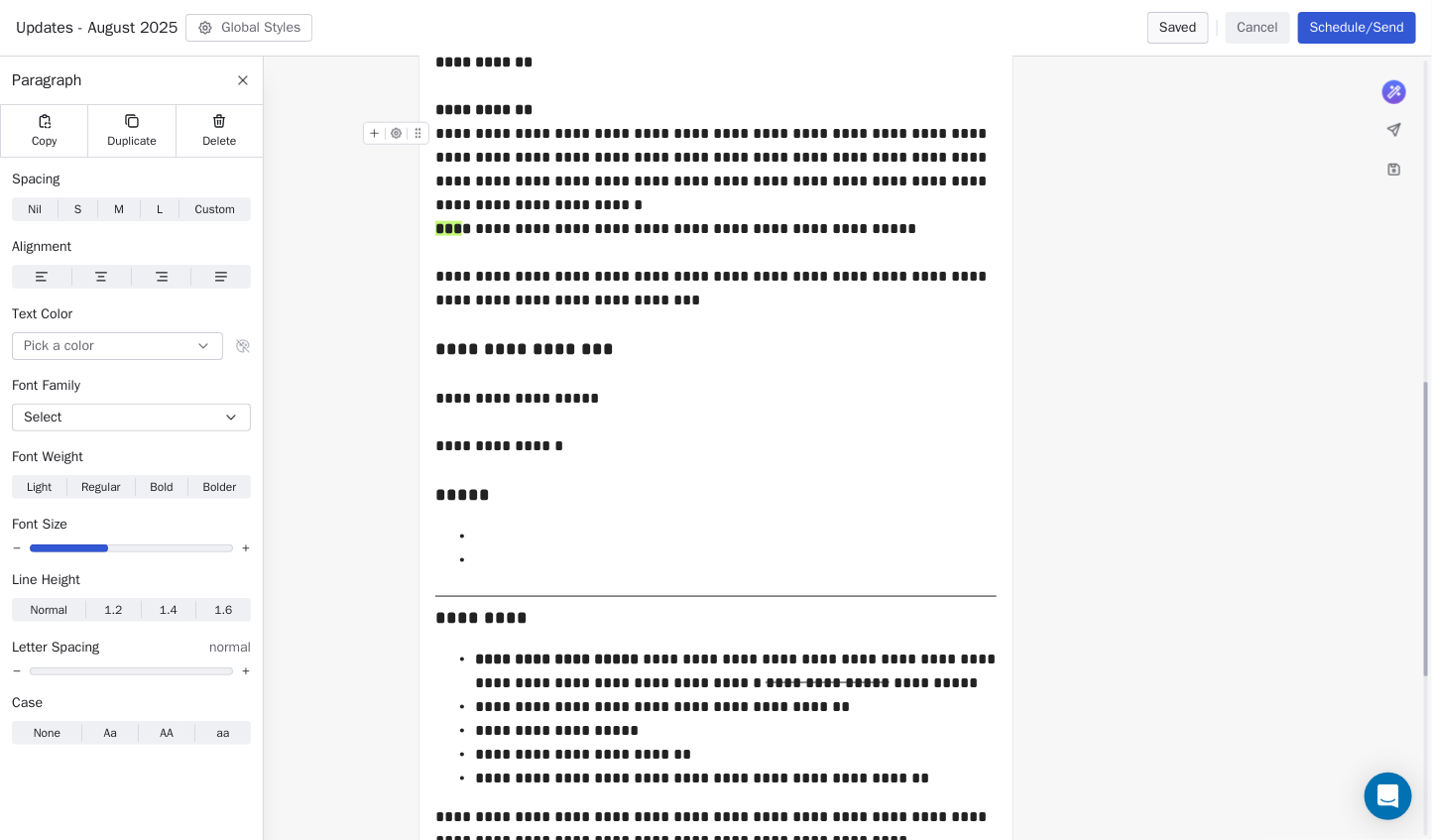 scroll, scrollTop: 864, scrollLeft: 0, axis: vertical 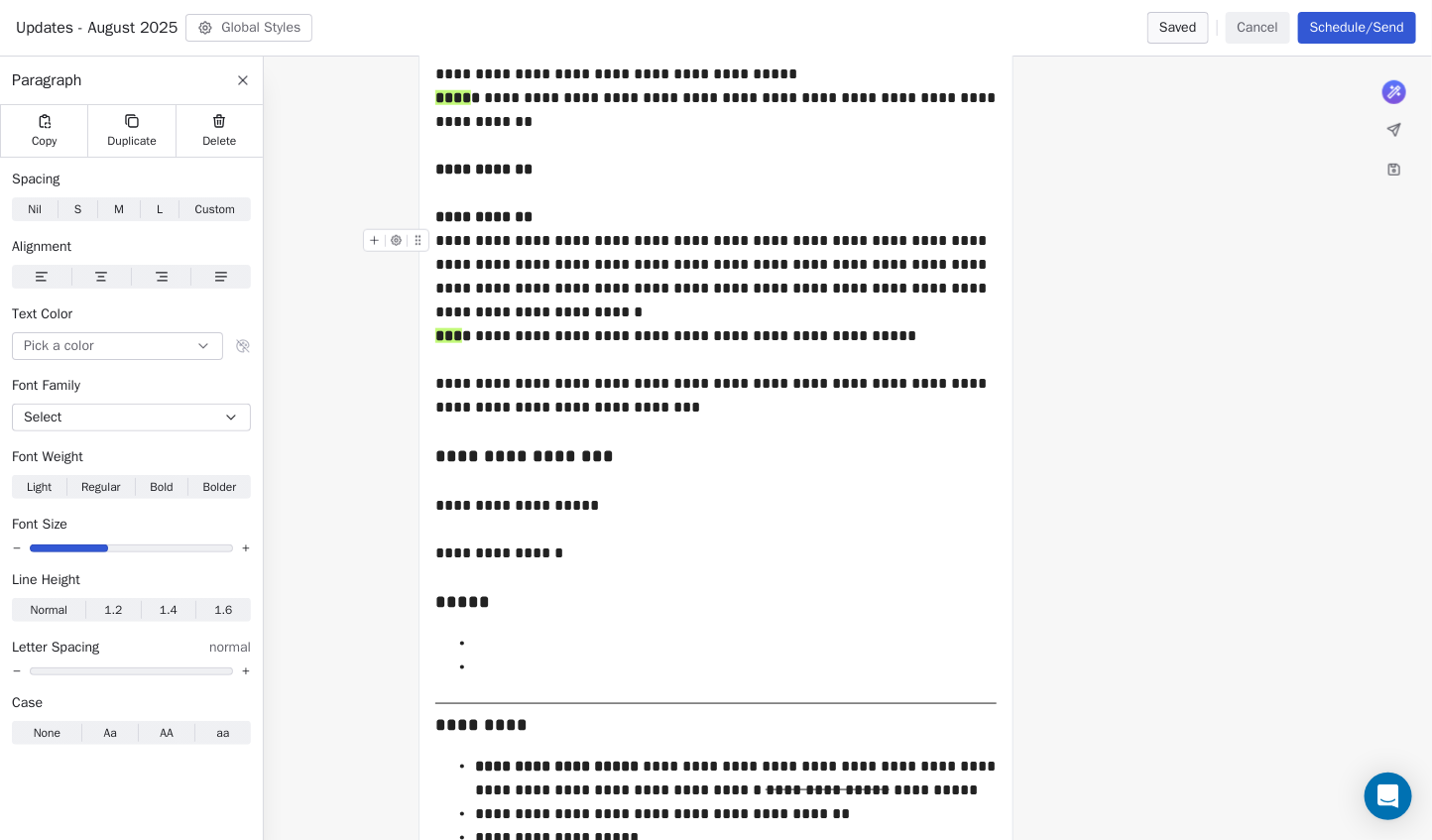 click on "**********" at bounding box center (716, 265) 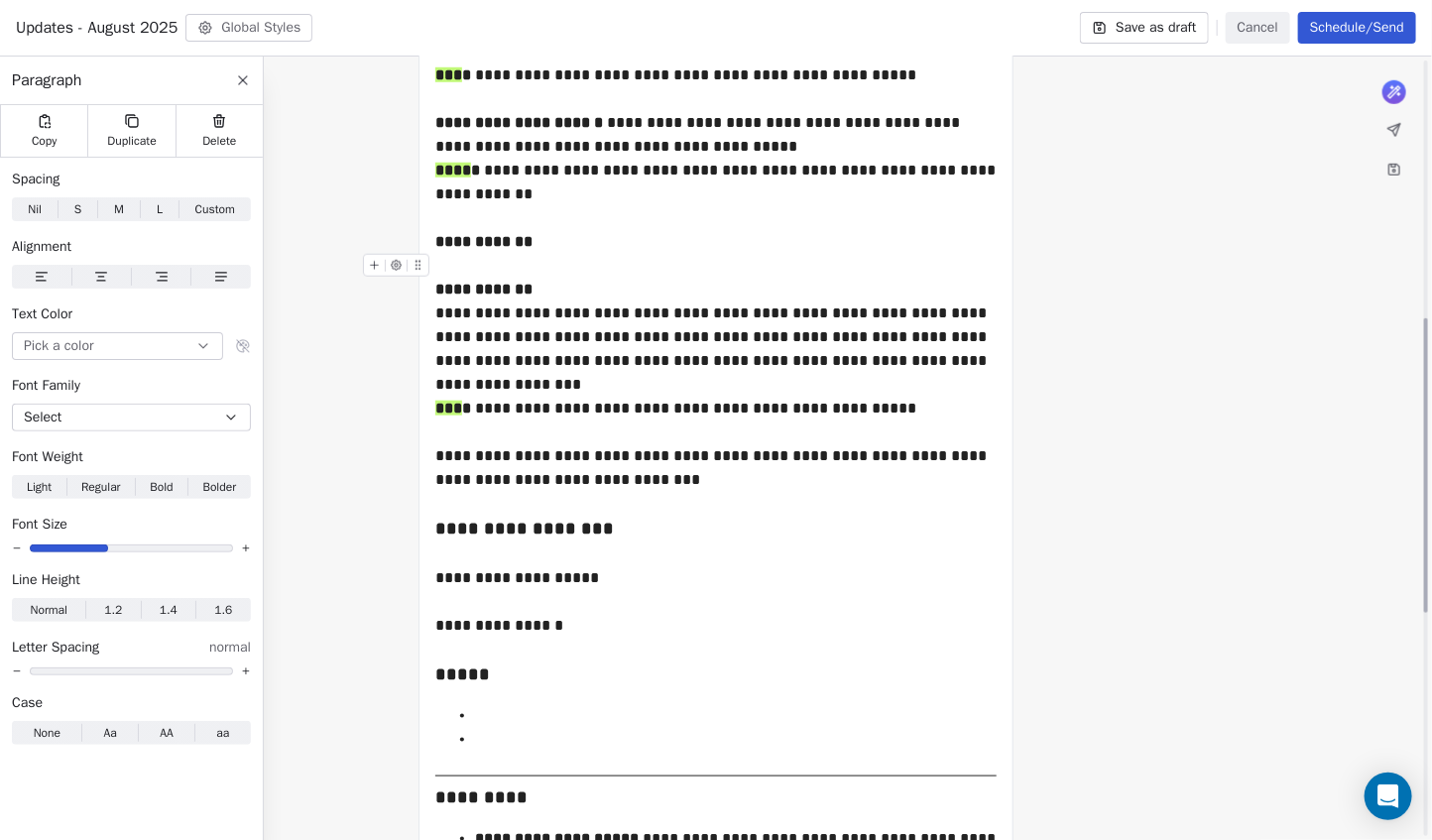 scroll, scrollTop: 659, scrollLeft: 0, axis: vertical 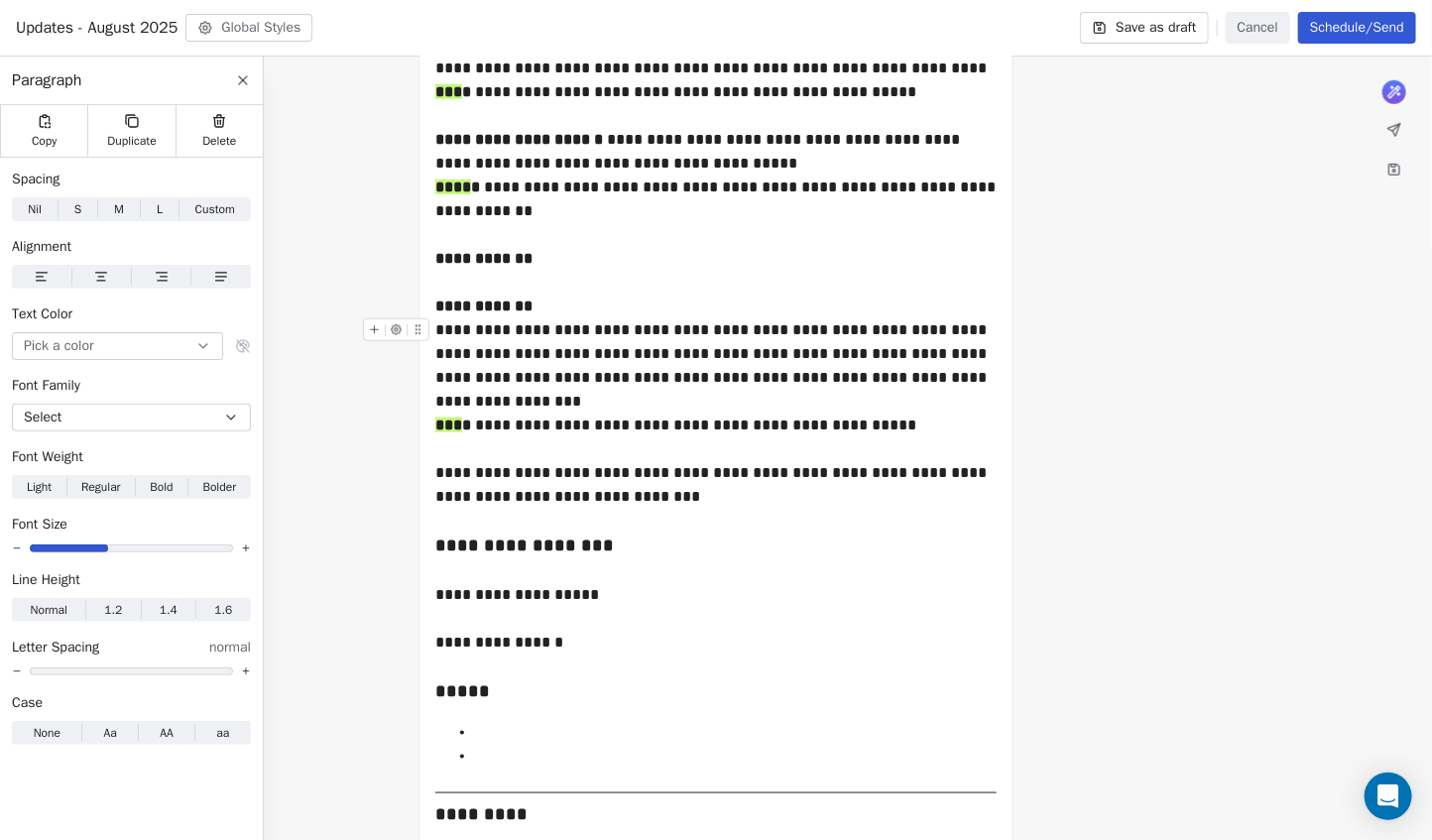 click on "**********" at bounding box center (716, 354) 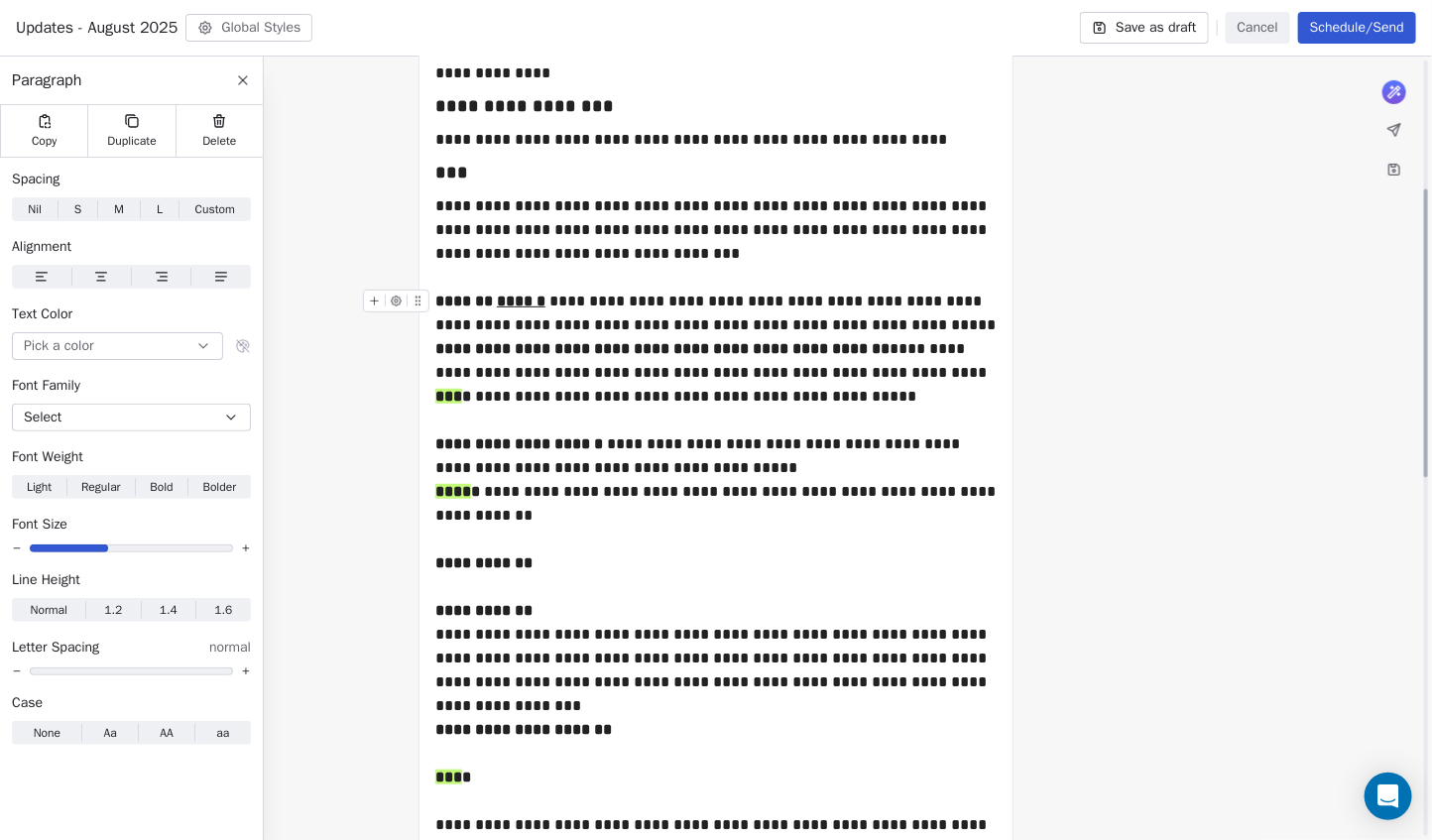 scroll, scrollTop: 349, scrollLeft: 0, axis: vertical 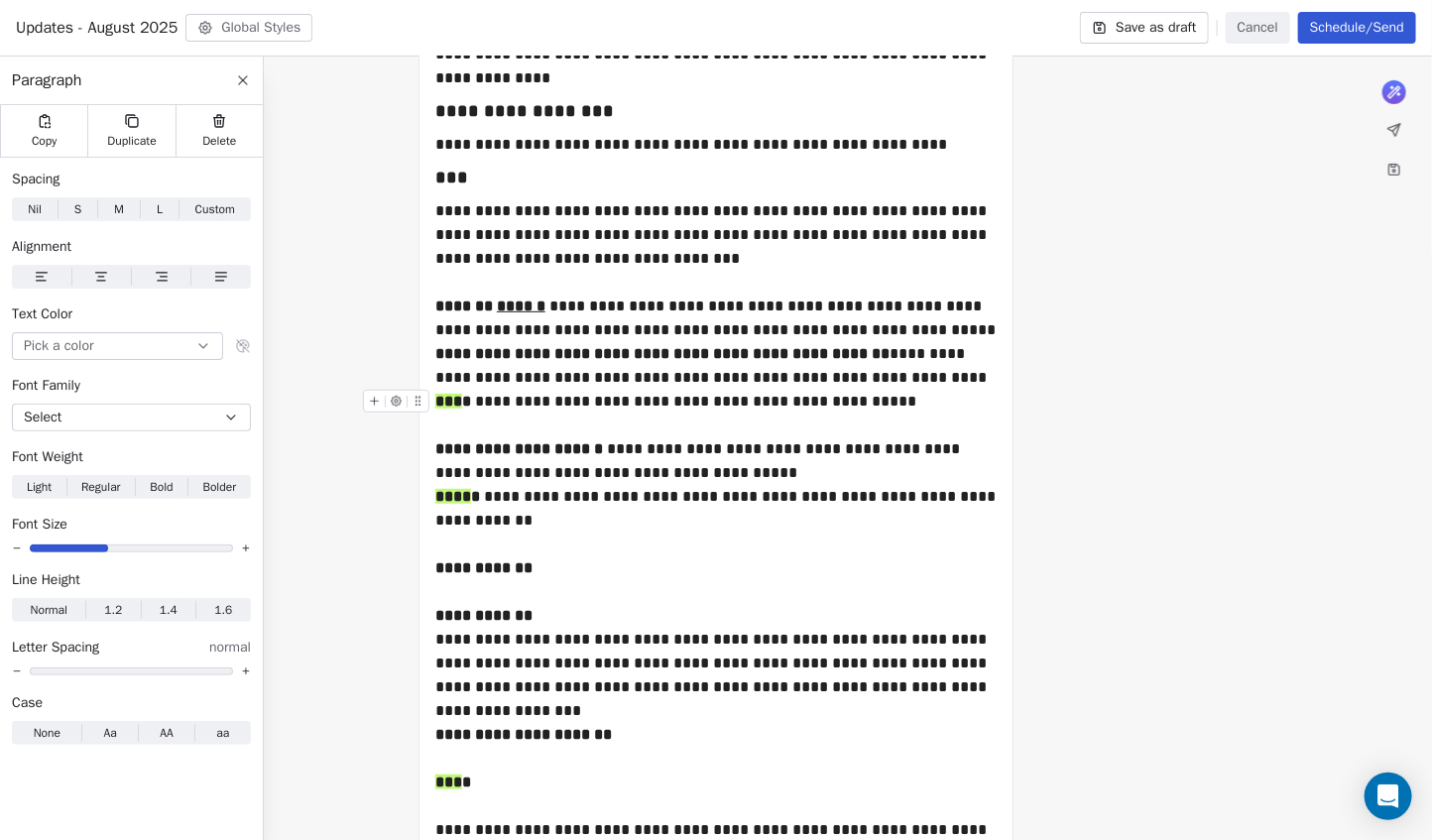 click on "***" at bounding box center [448, 401] 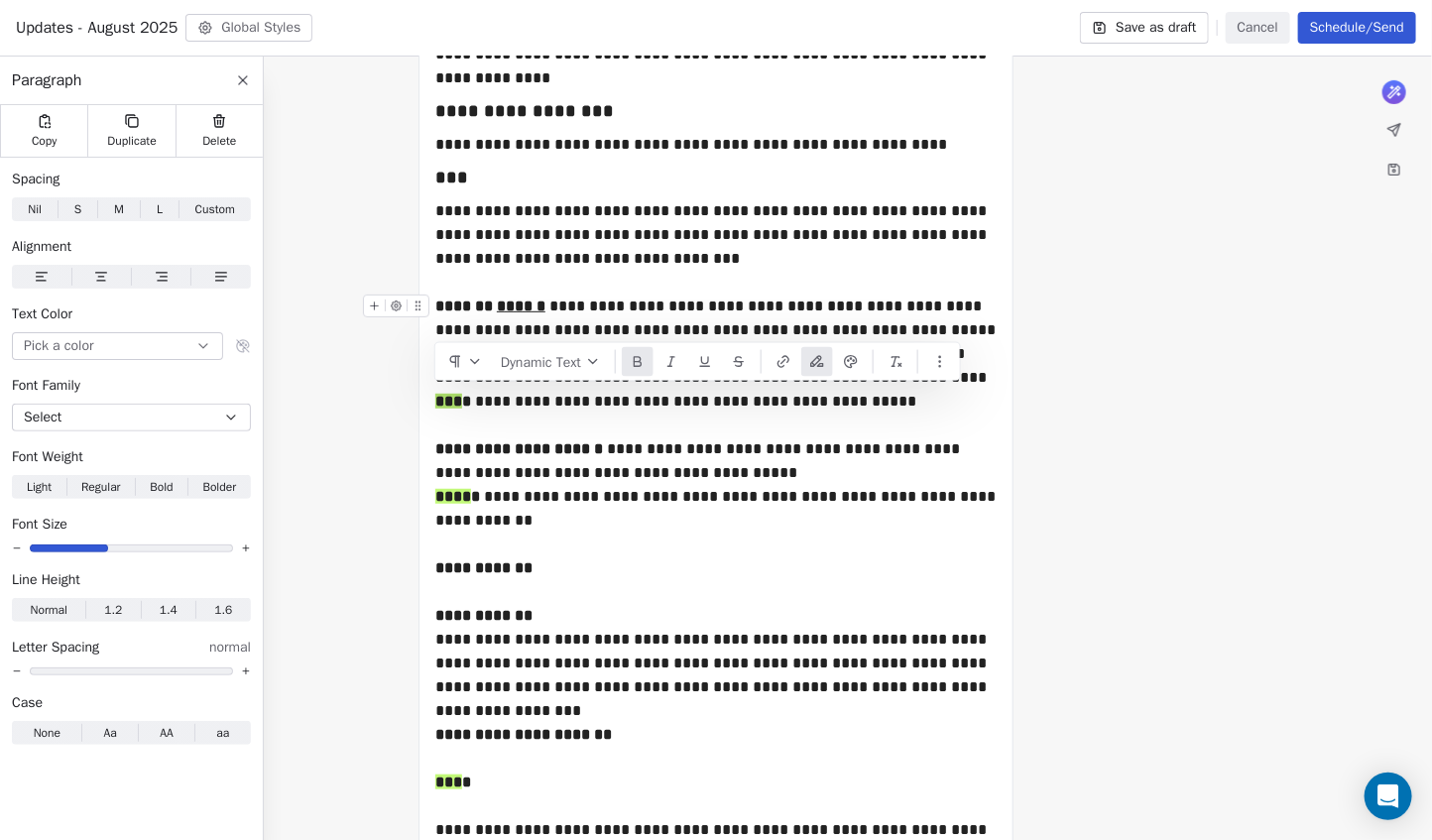 click 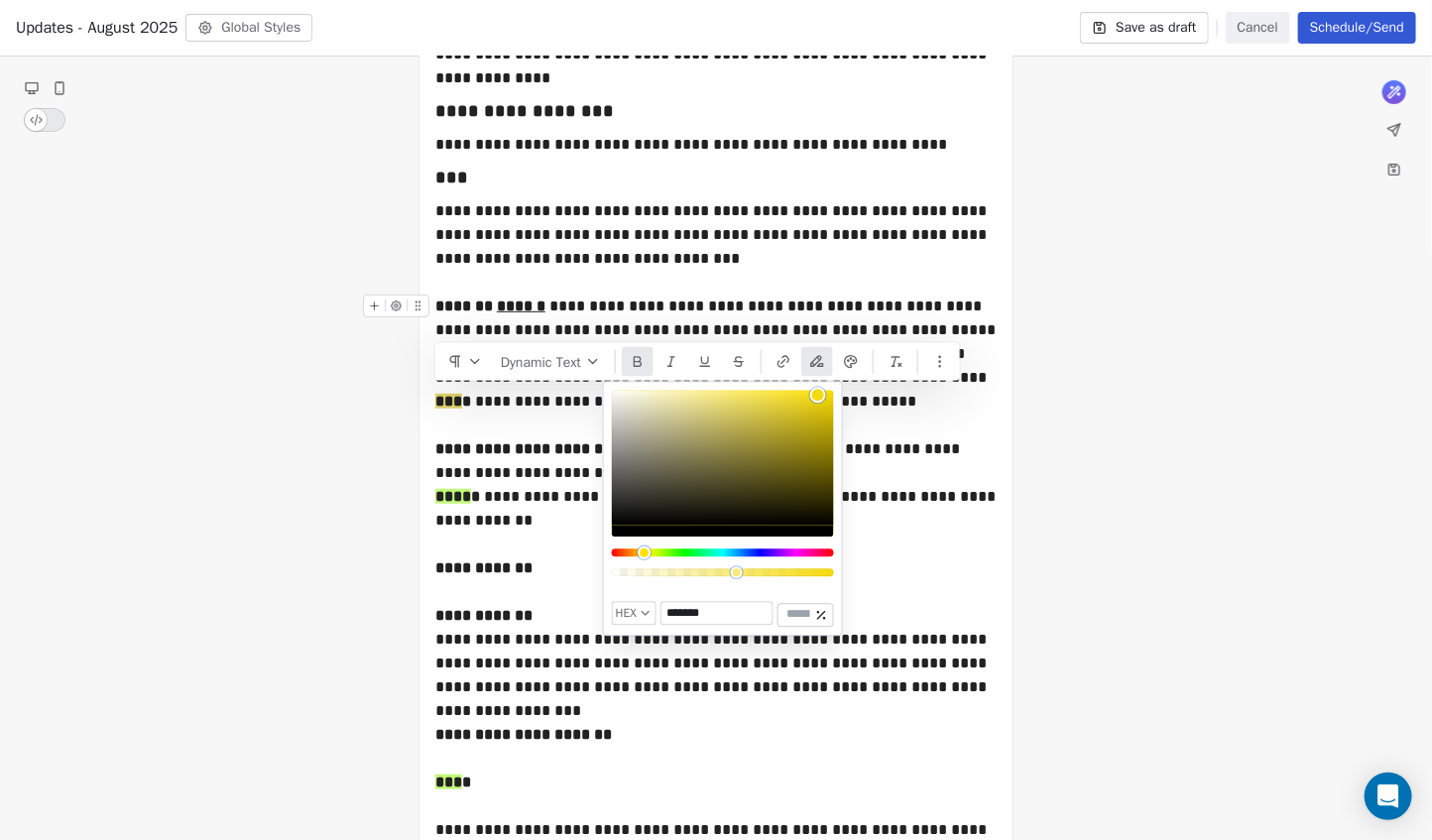type on "*******" 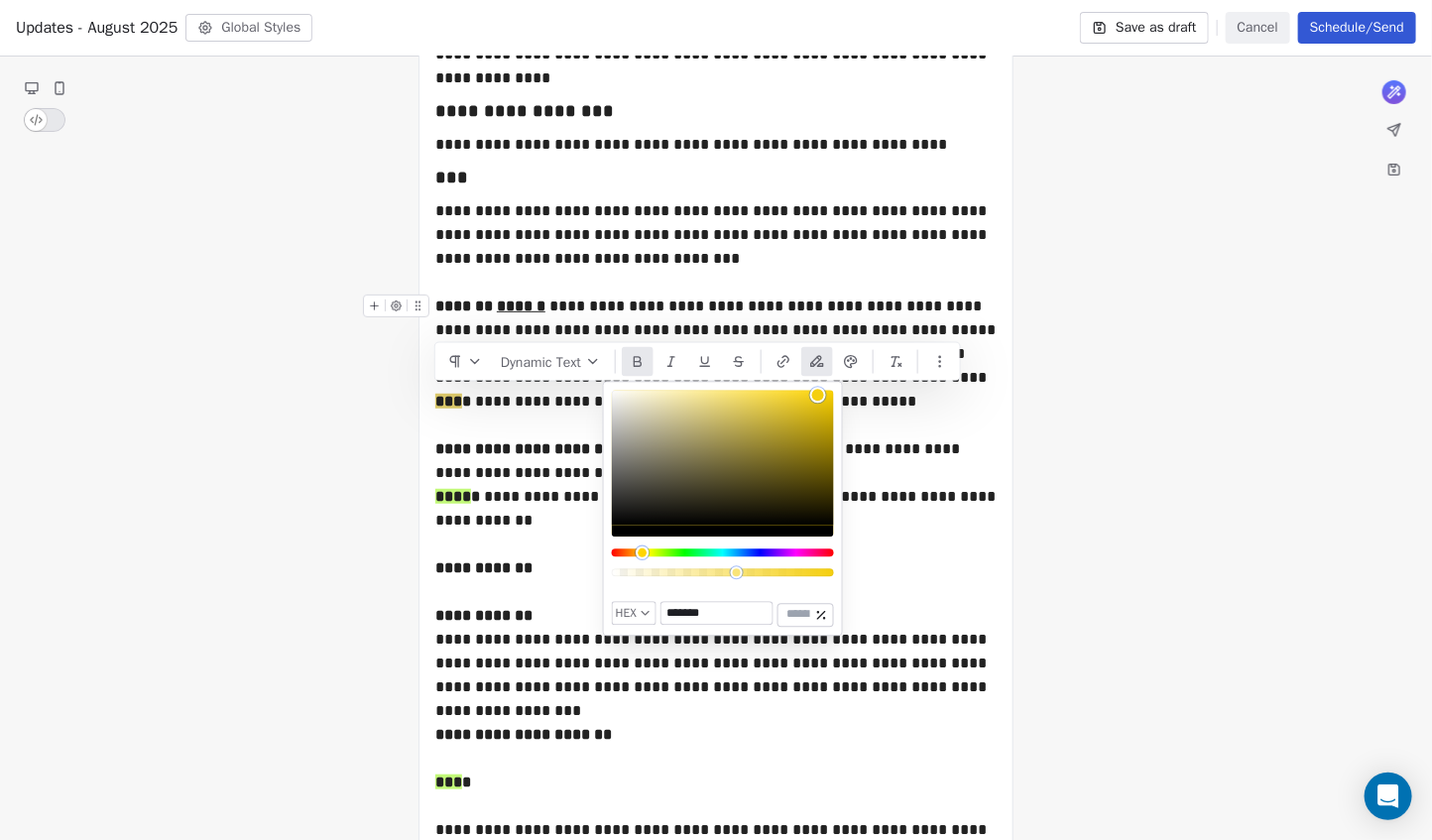 drag, startPoint x: 661, startPoint y: 550, endPoint x: 643, endPoint y: 553, distance: 18.248288 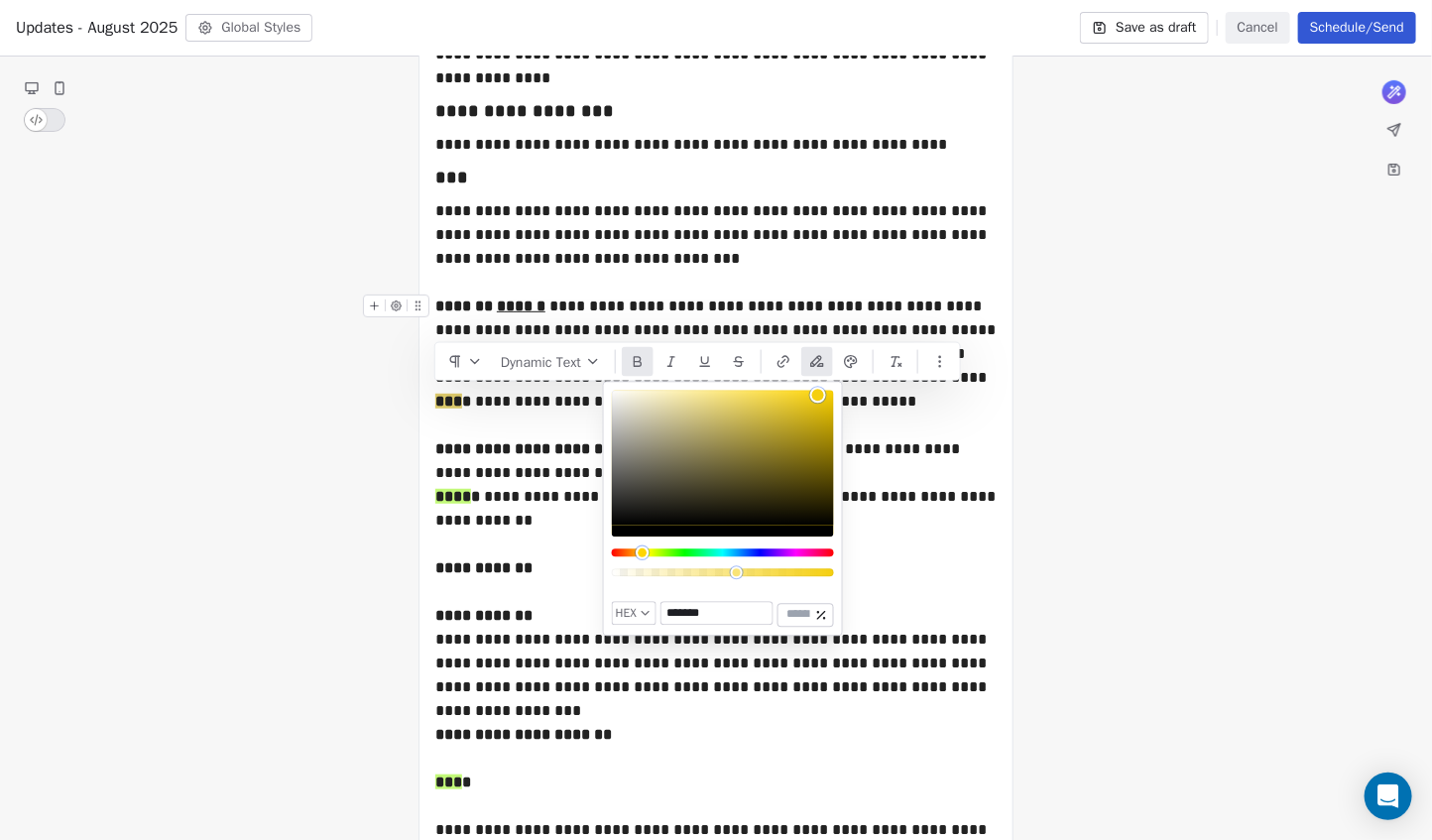 click at bounding box center [642, 552] 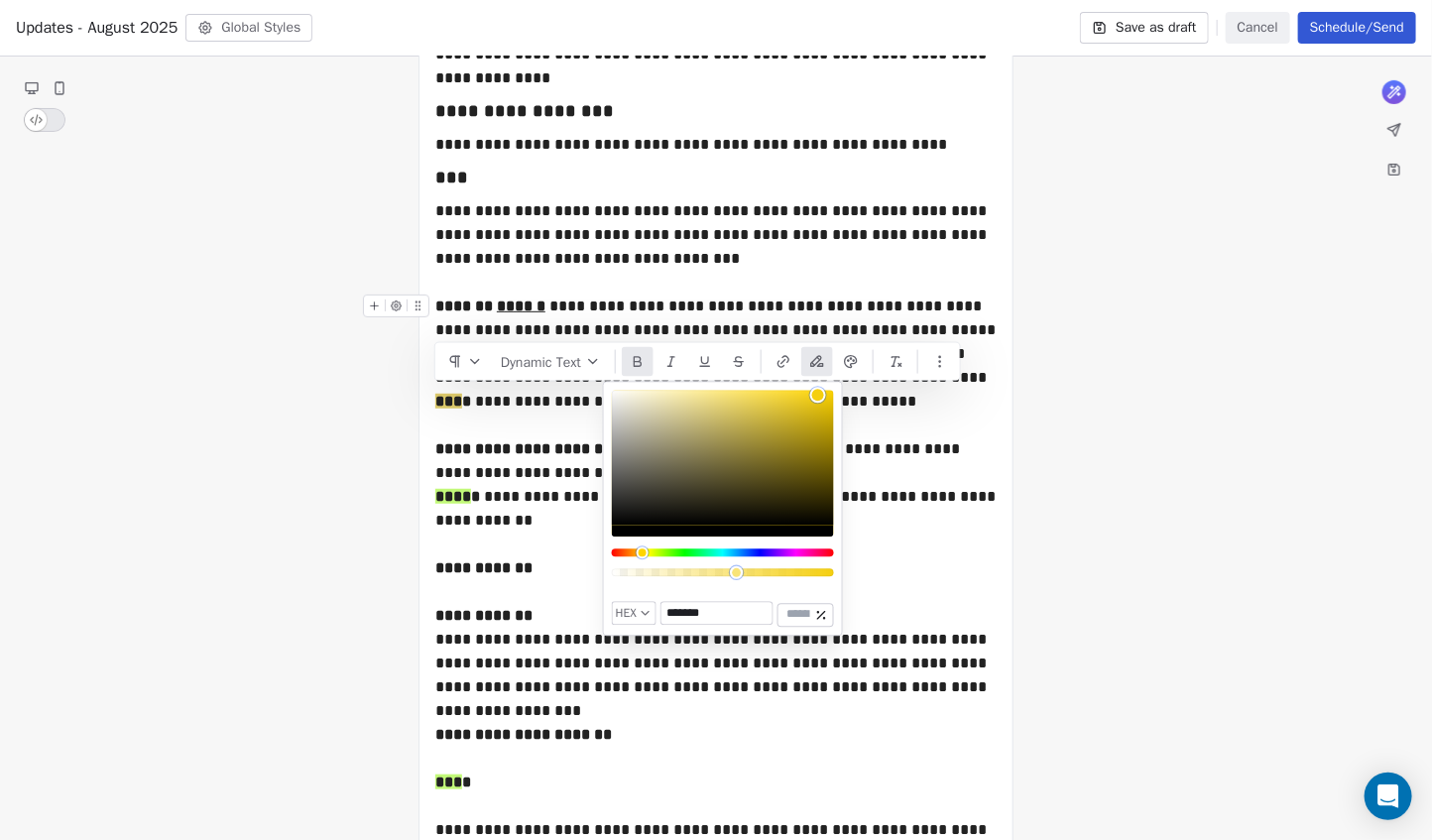 type on "**" 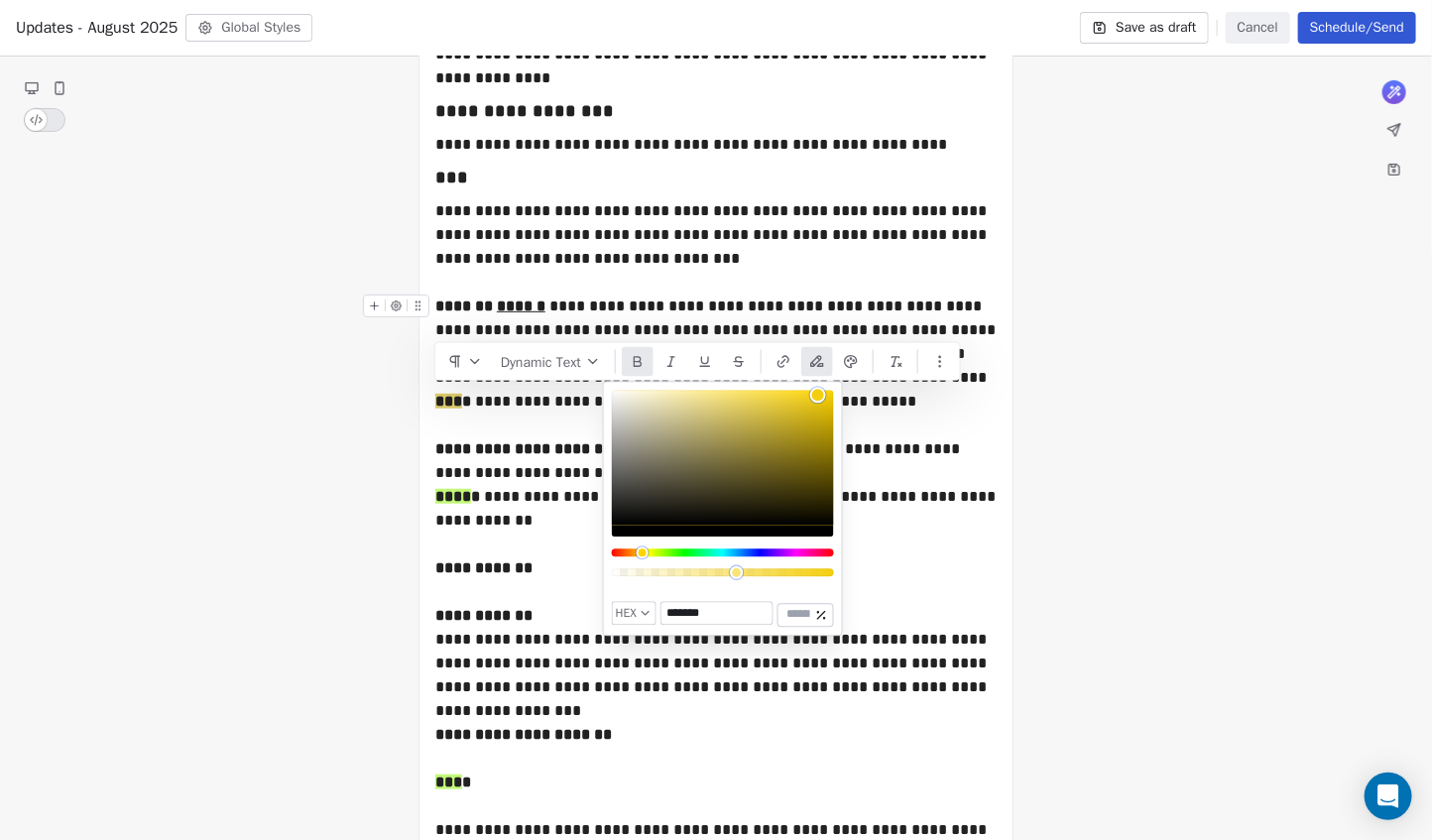 click at bounding box center [723, 572] 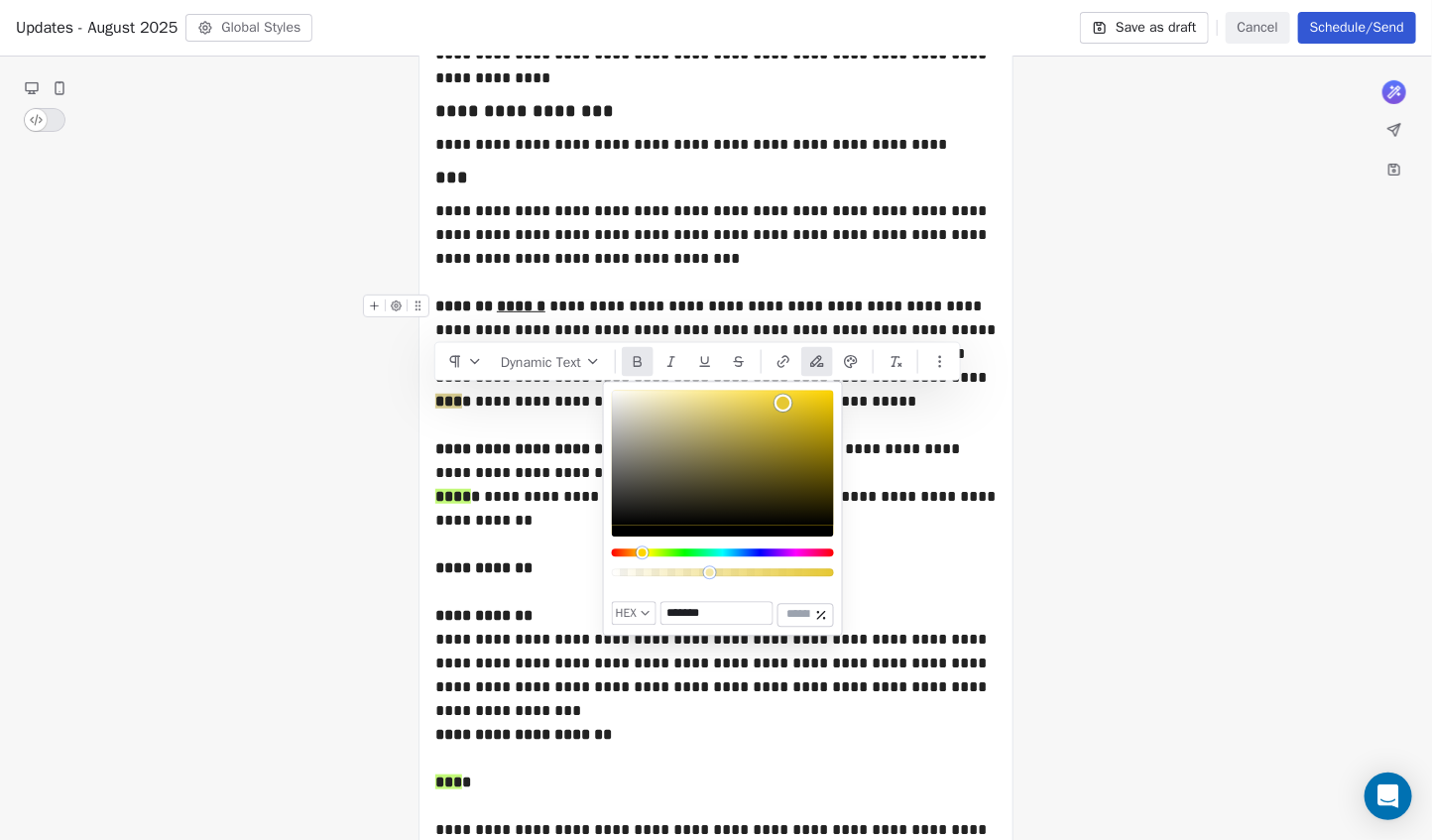 click at bounding box center (723, 457) 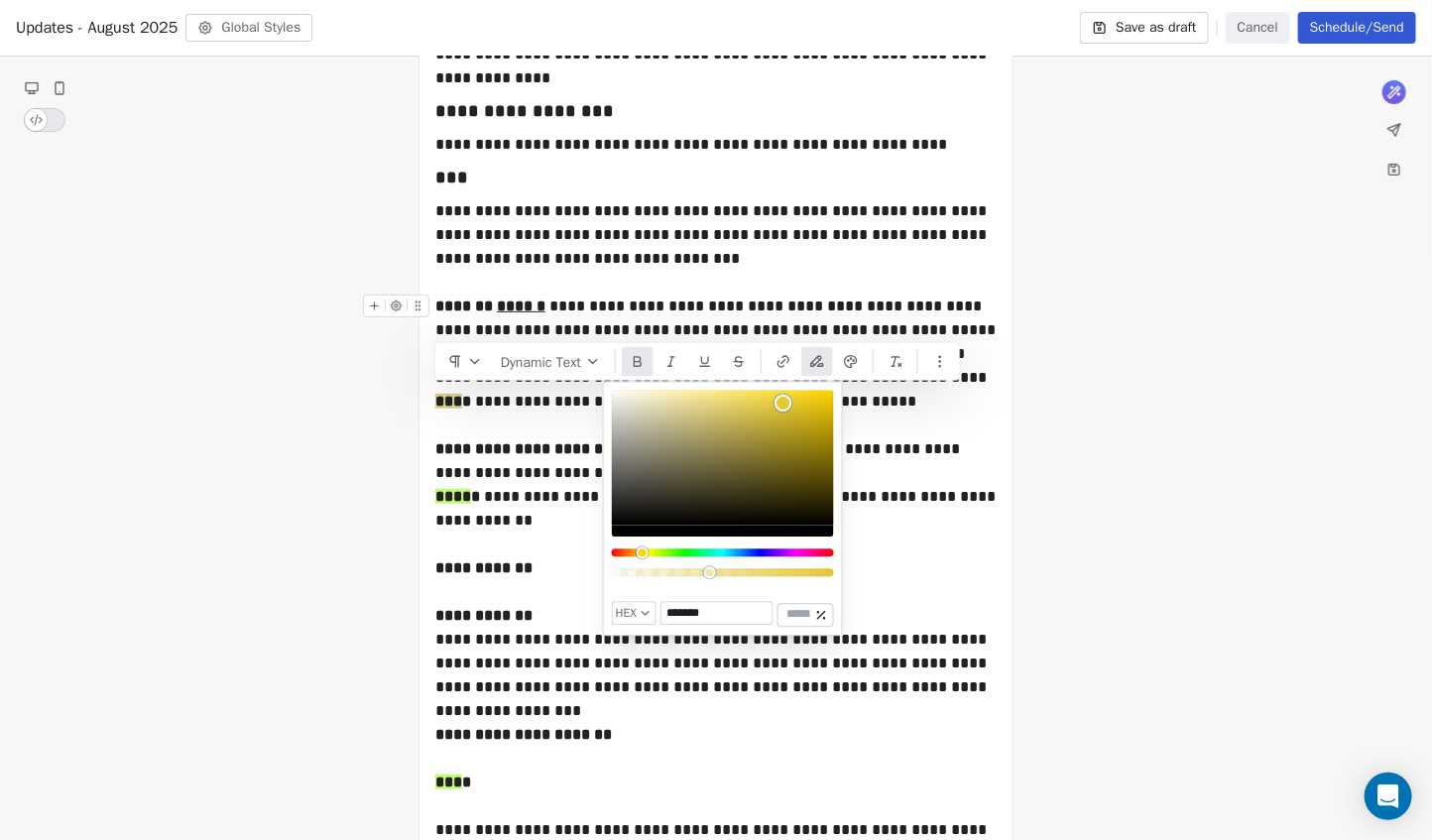 click at bounding box center [723, 457] 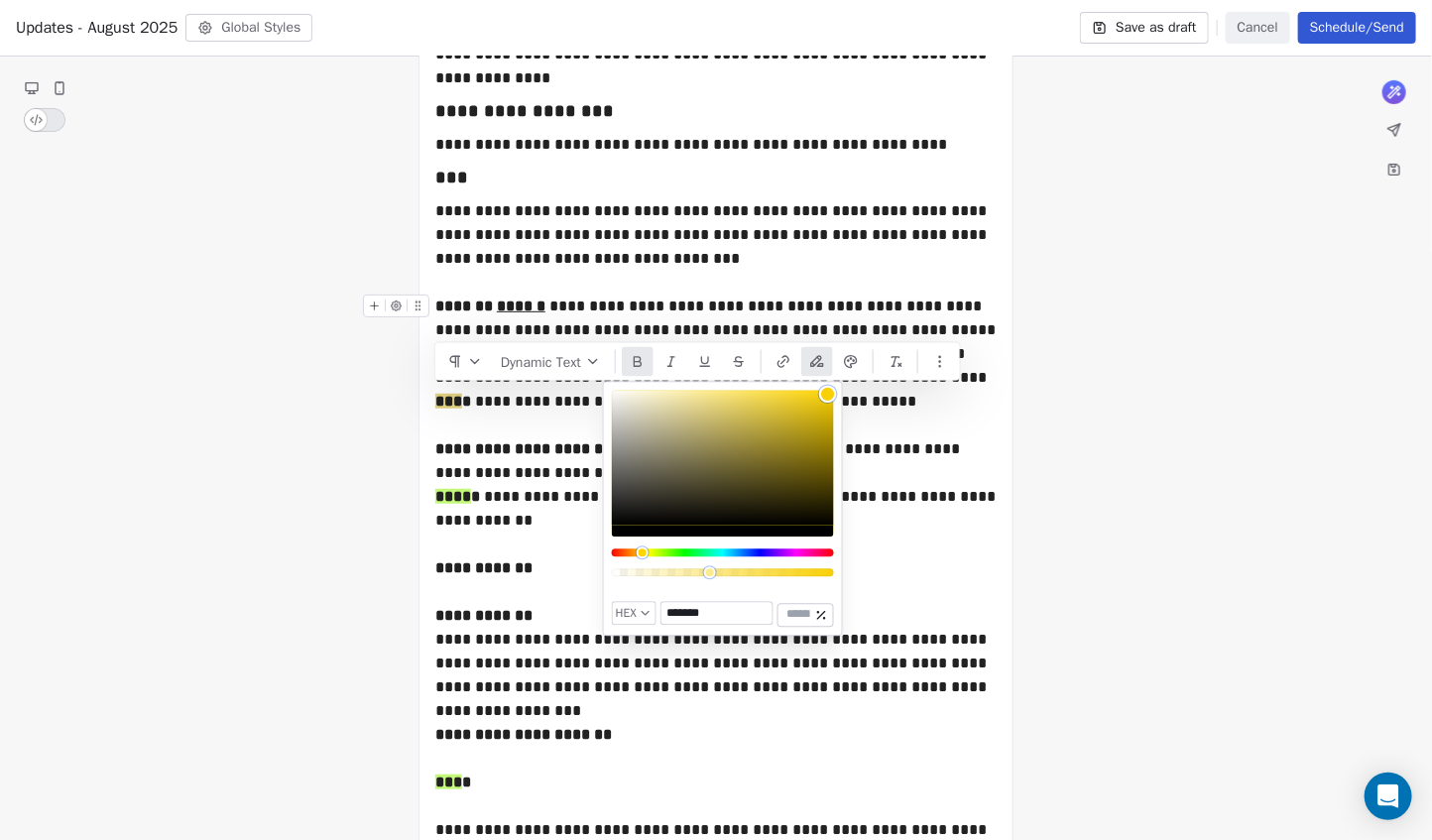 click at bounding box center (828, 395) 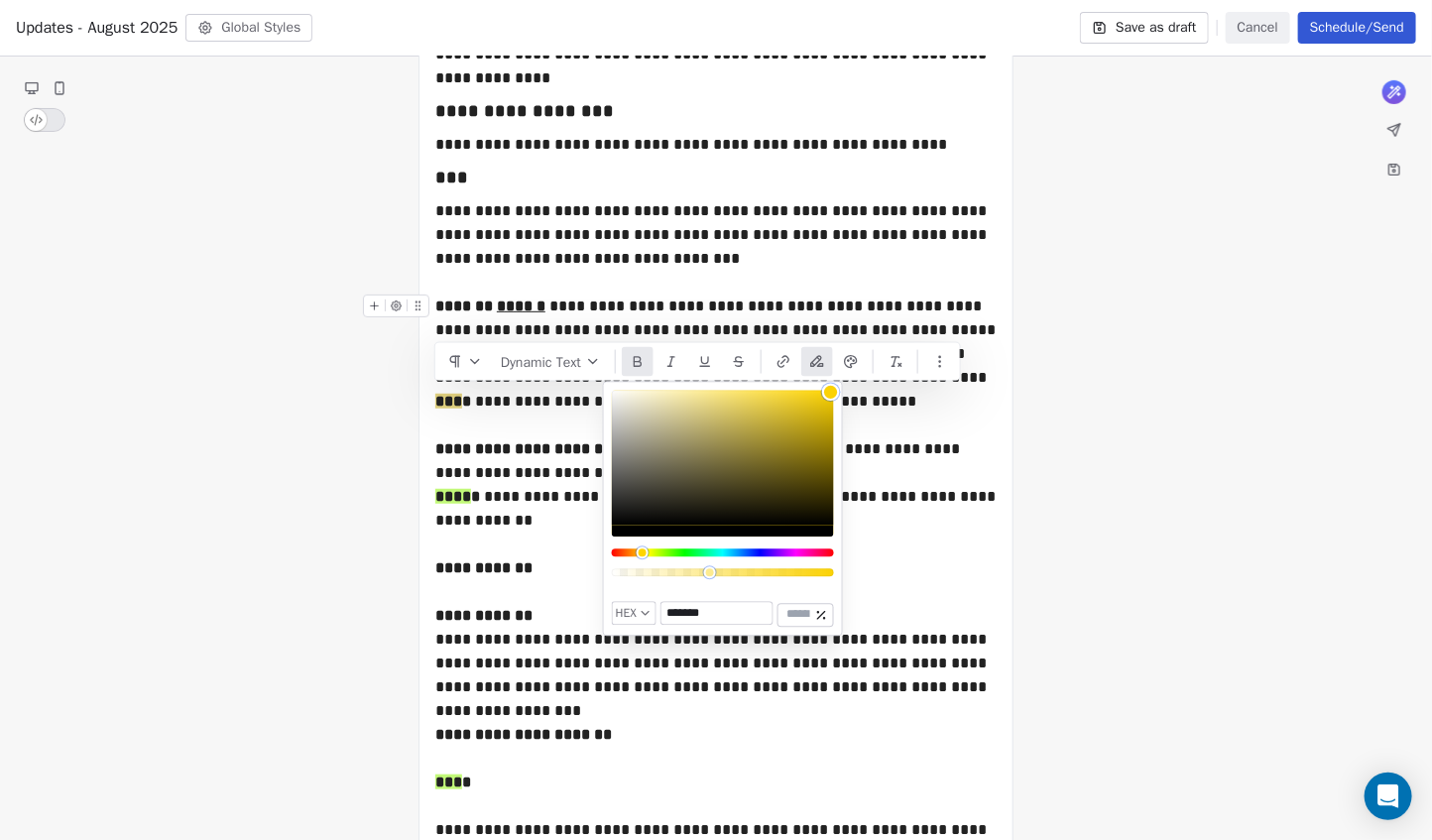 type on "*******" 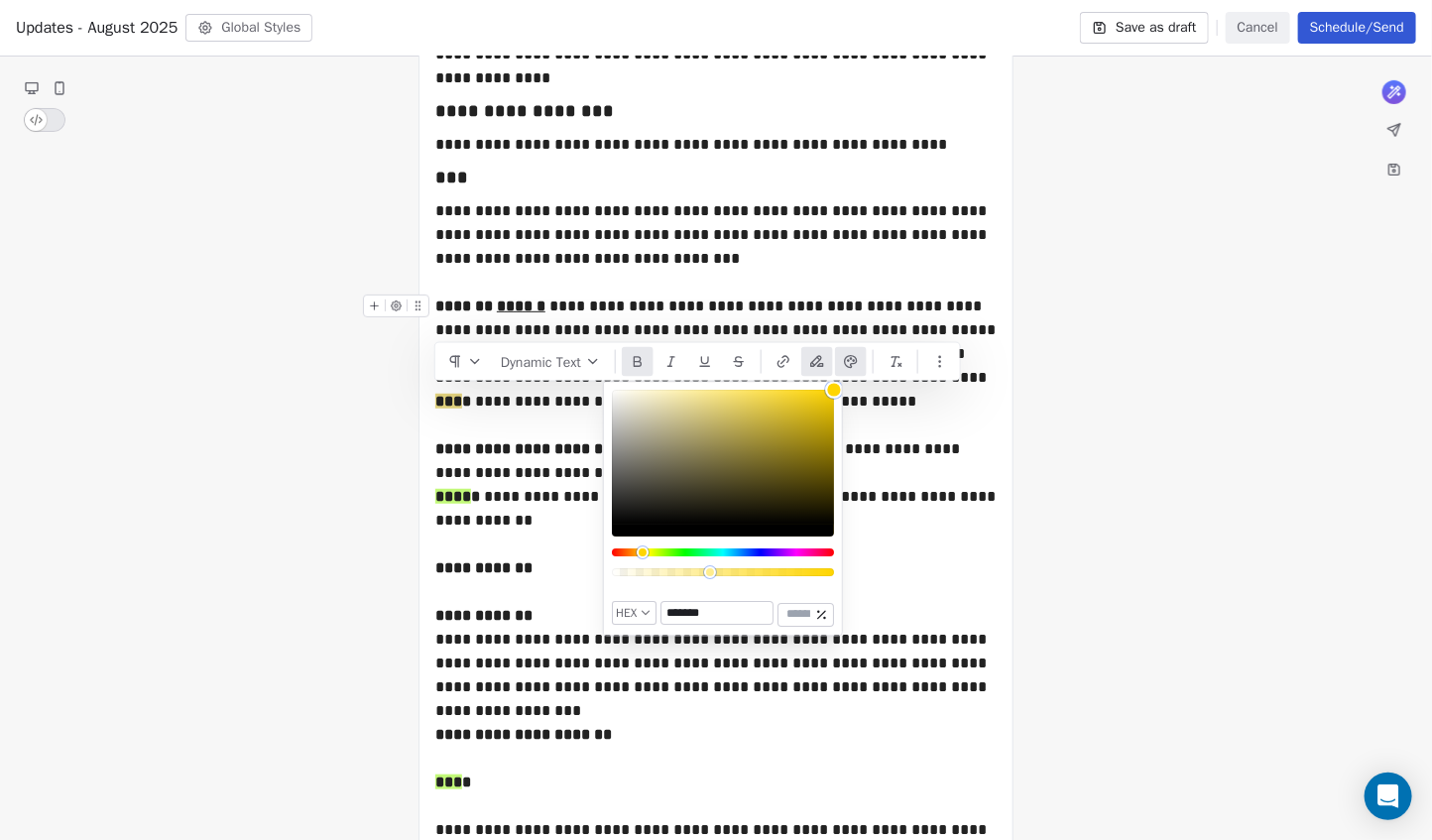 drag, startPoint x: 831, startPoint y: 393, endPoint x: 870, endPoint y: 369, distance: 45.79301 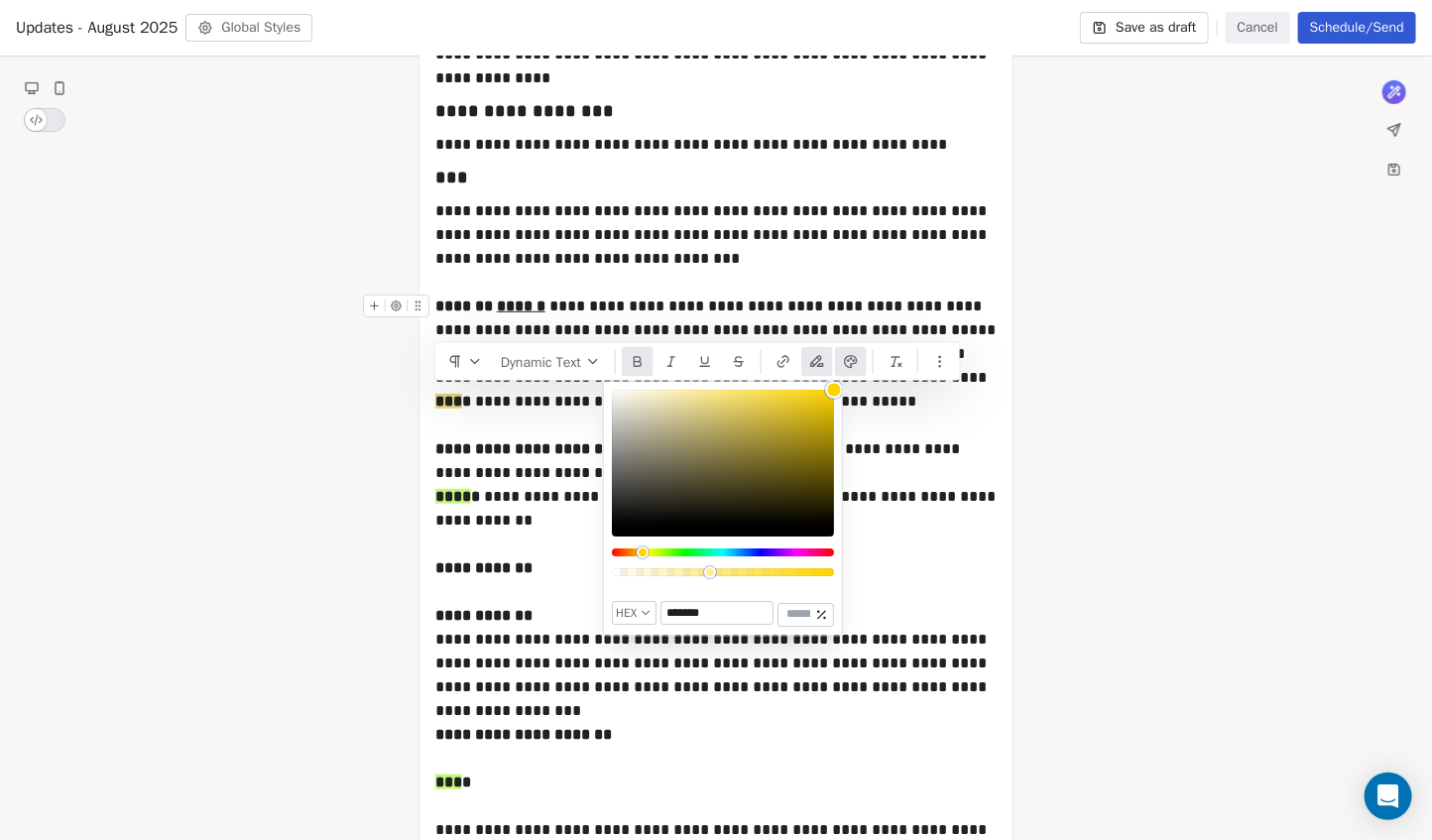 click on "Eat Fresh Tech Contacts People Marketing Workflows Campaigns Sales Pipelines Sequences Beta Tools Apps AI Agents Help & Support Campaigns Create new campaign All ( 4 ) All ( 4 ) Drafts ( 1 ) Drafts ( 1 ) In Progress ( 0 ) In Progress ( 0 ) Scheduled ( 0 ) Scheduled ( 0 ) Sent ( 3 ) Sent ( 3 ) Name Status Analytics Actions Updates - August 2025 Created on Jul 28, 2025, 2:57 PM To: Customers Draft - Open Rate - Click Rate - Unsubscribe Updates - July 2025 Sent on Jul 1, 2025, 3:00 PM To: Customers Sent 17 / 17 70% (7) Open Rate - Click Rate - Unsubscribe Updates - June 2025 v2 Sent on Jun 19, 2025, 12:45 PM To: Customers Sent 18 / 18 80% (8) Open Rate - Click Rate - Unsubscribe Updates - June 2025 Sent on Jun 18, 2025, 5:01 PM To: Admins Sent 1 / 1 100% (1) Open Rate - Click Rate - Unsubscribe Showing 1 to 4 of 4 campaigns Previous Page 1 of 1 Next Updates - August 2025 Global Styles Save as draft Cancel Schedule/Send From name: [NAME] From email: **** @example.com To: Customers" at bounding box center [716, 420] 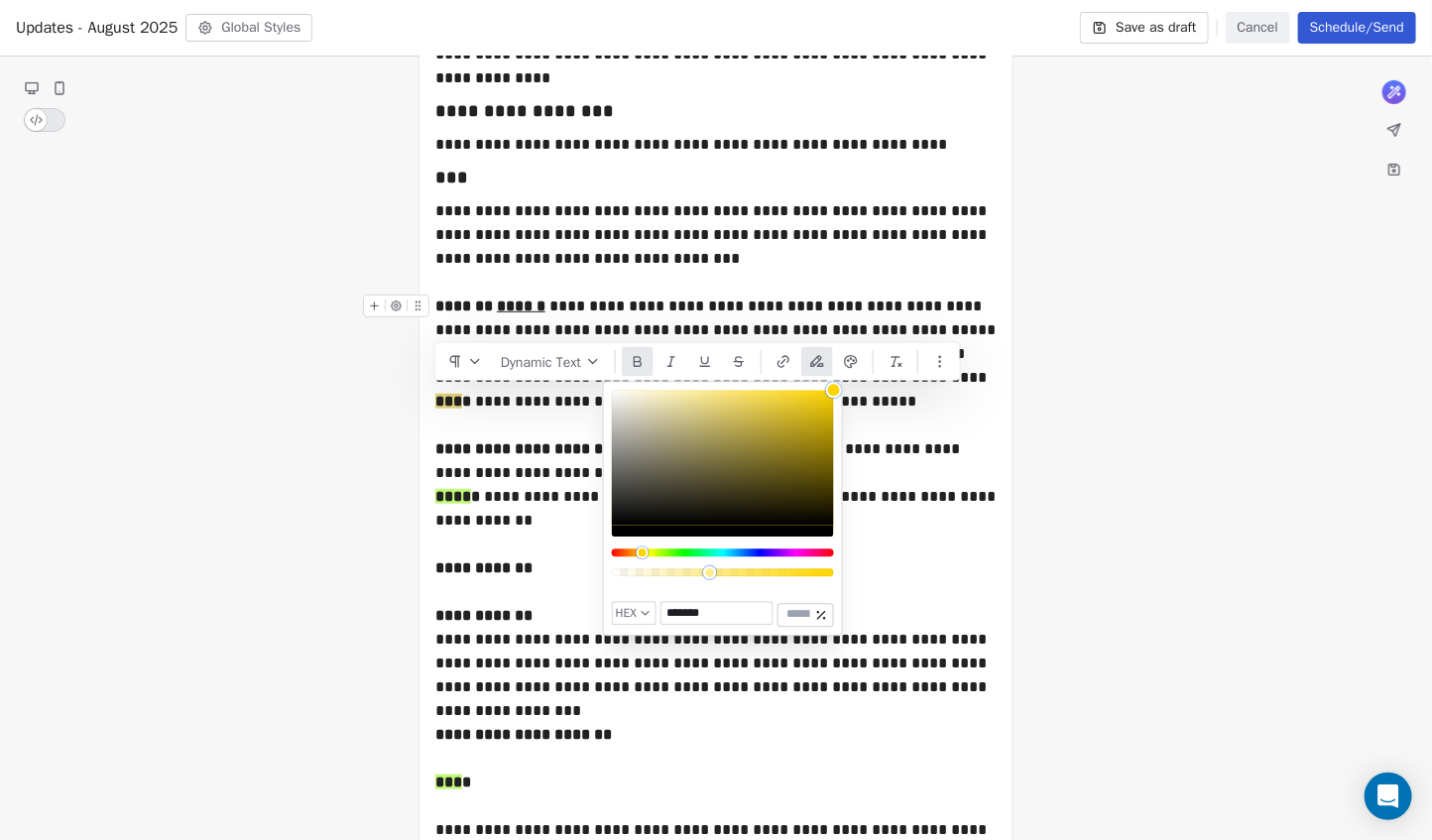 type on "**" 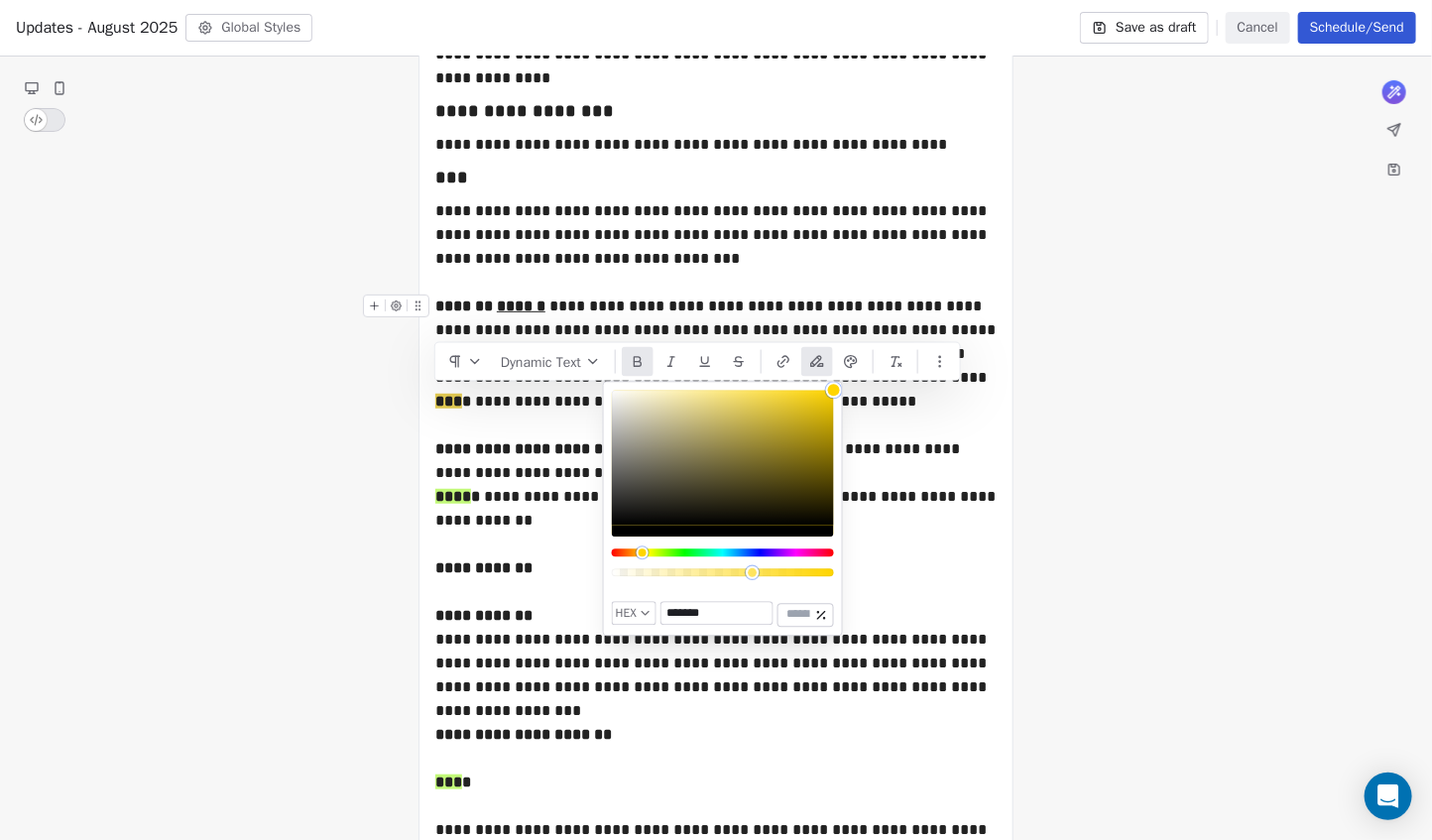 click at bounding box center (723, 572) 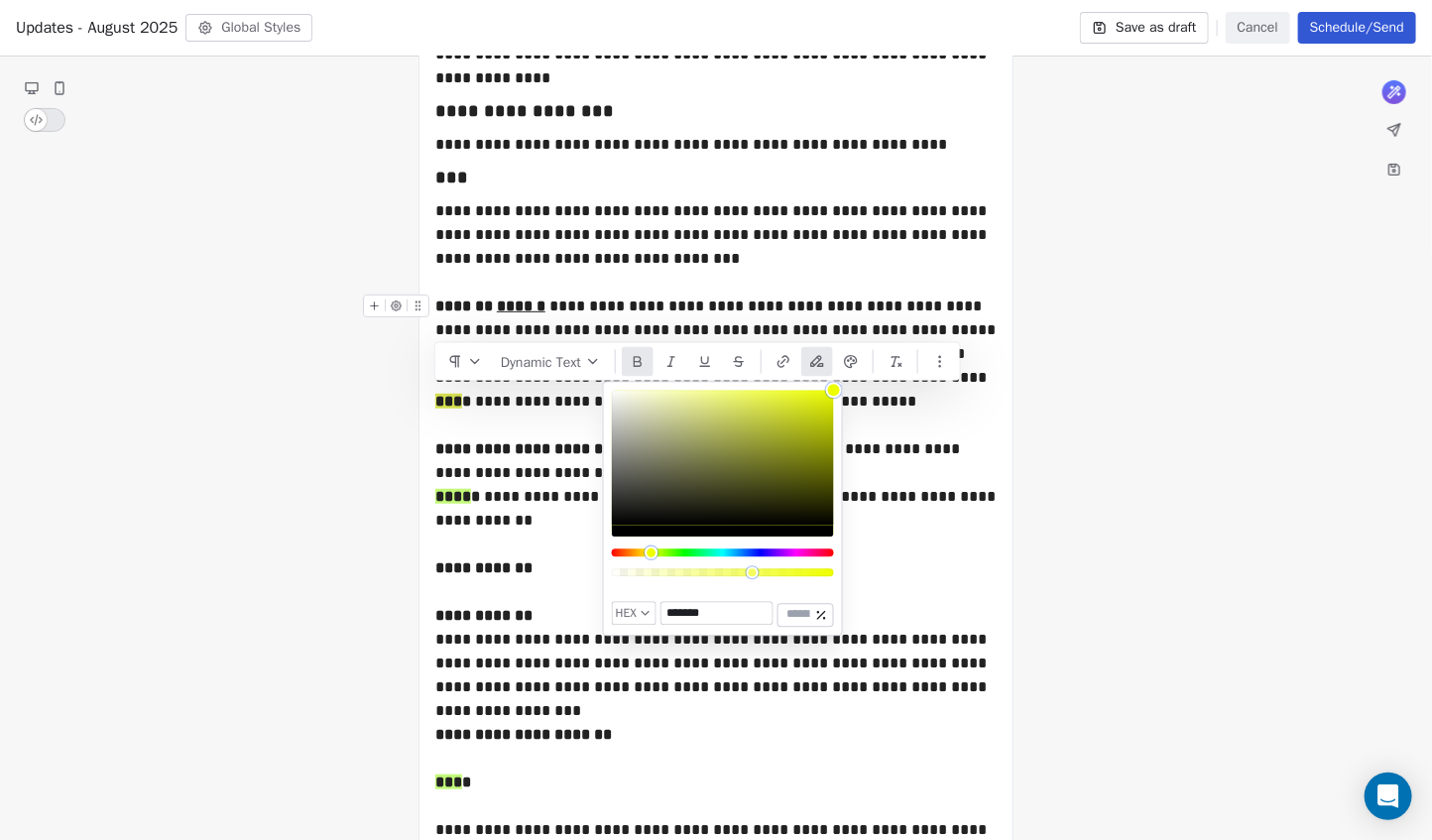type on "*******" 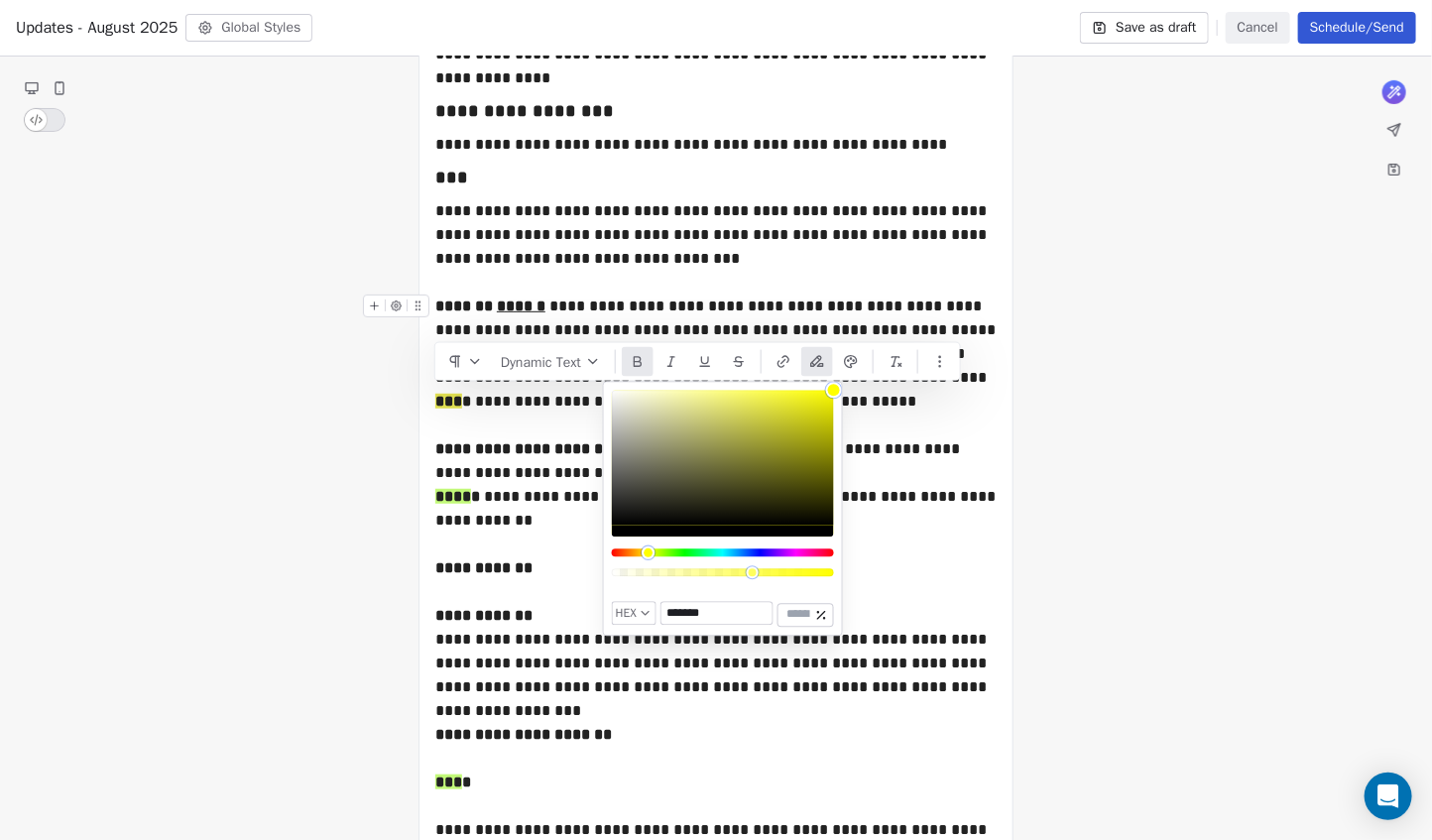 click at bounding box center [648, 552] 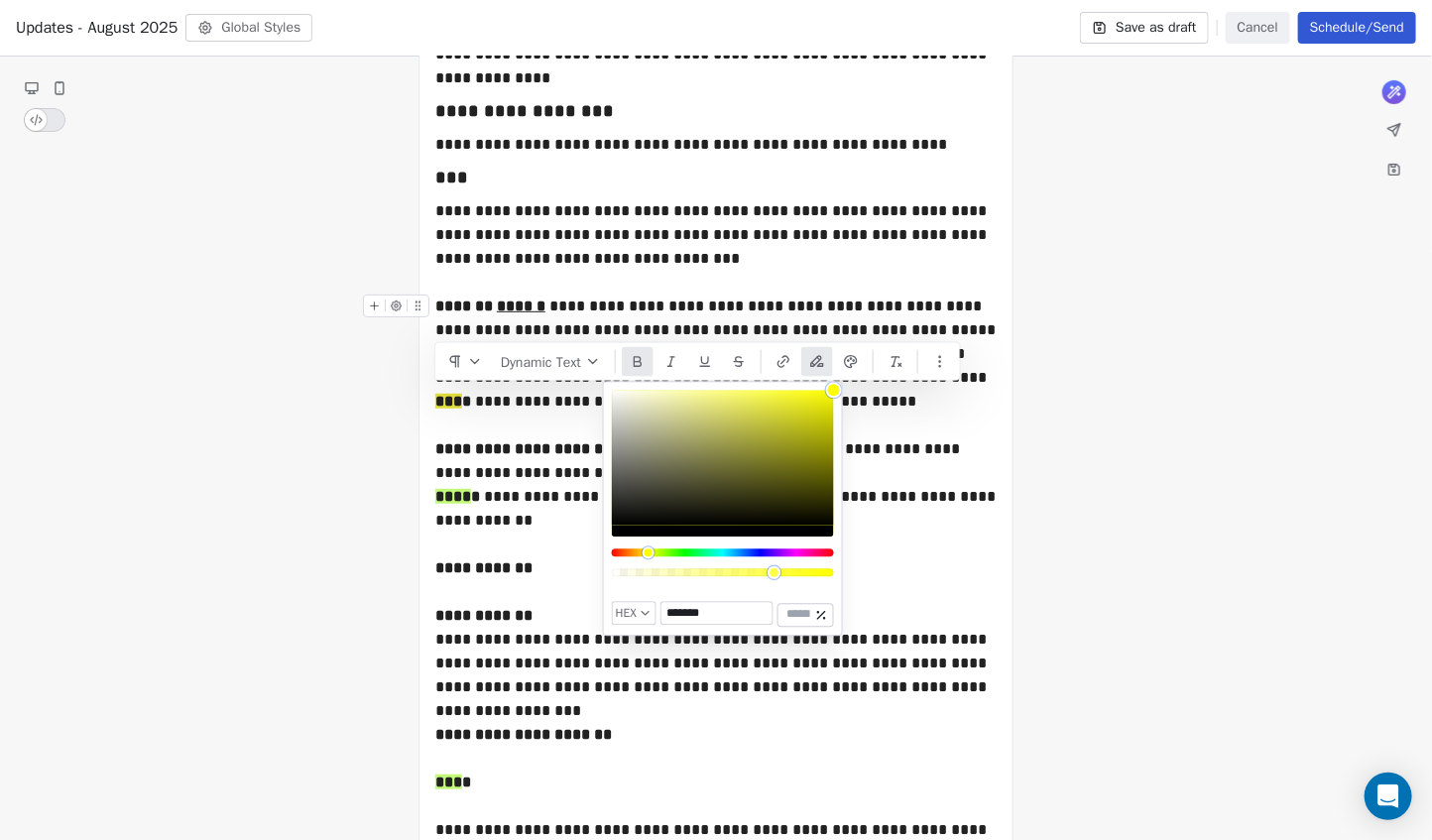 click at bounding box center (723, 572) 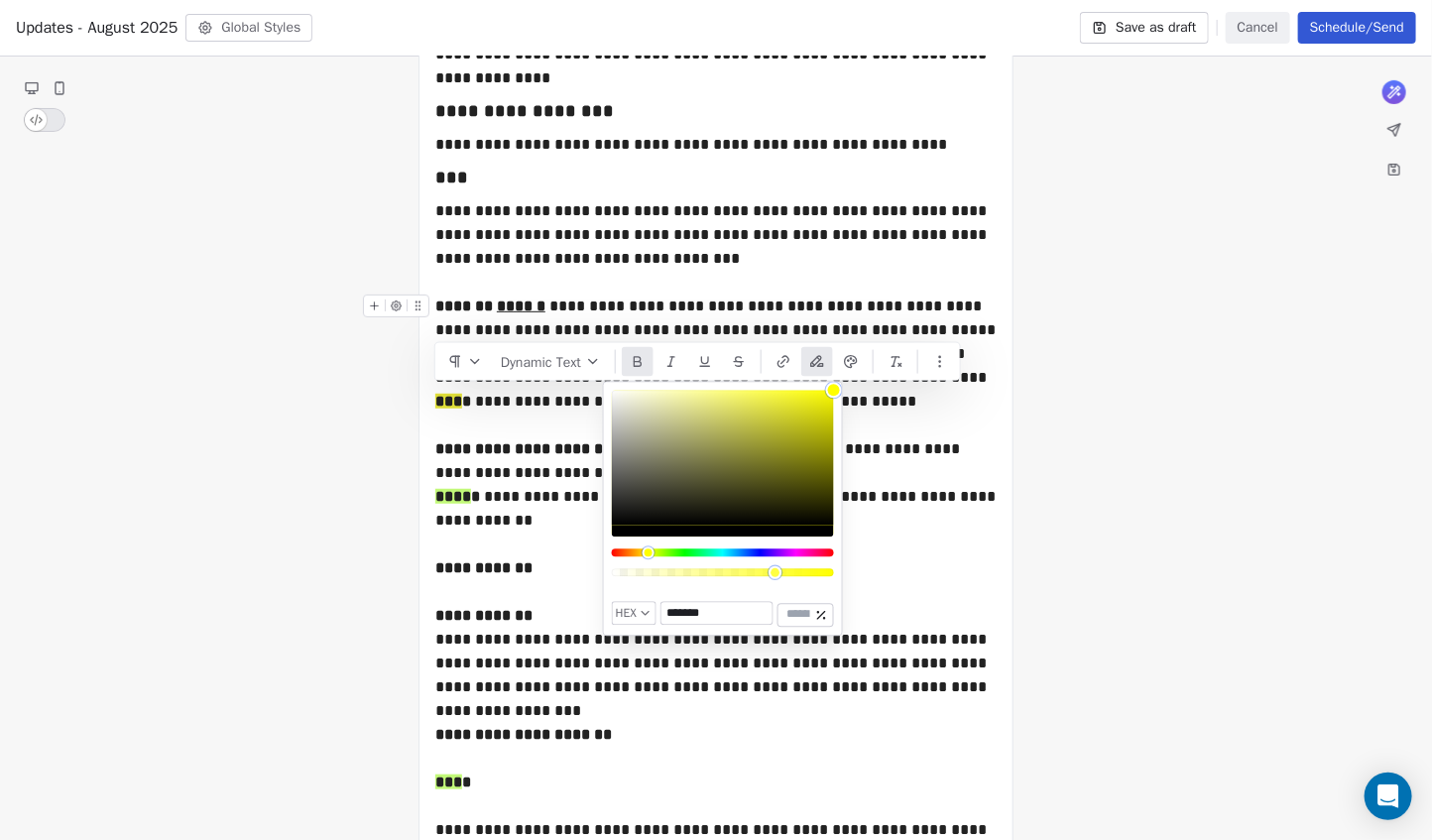 type on "**" 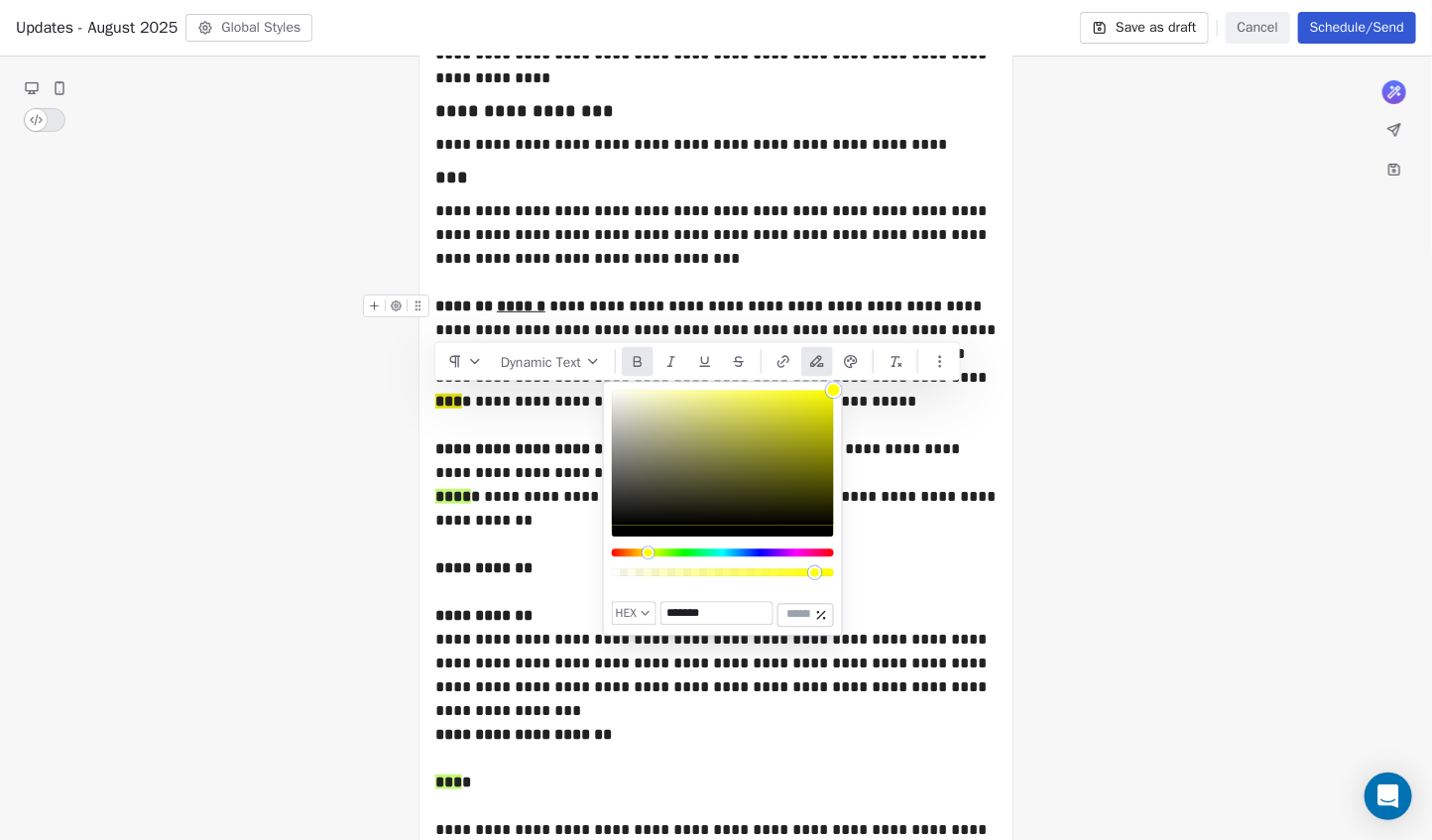 drag, startPoint x: 776, startPoint y: 572, endPoint x: 815, endPoint y: 570, distance: 39.05125 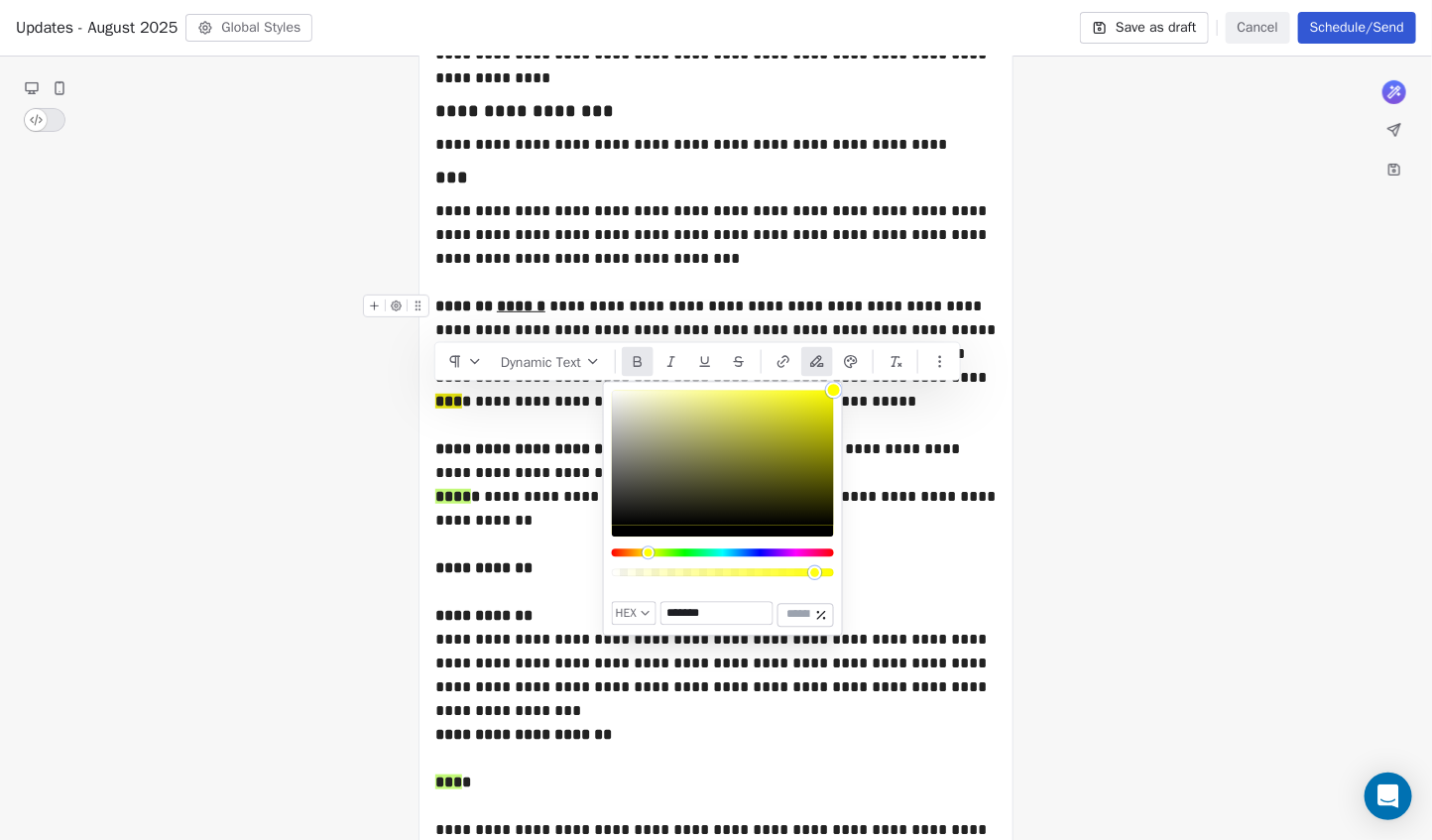click at bounding box center (814, 572) 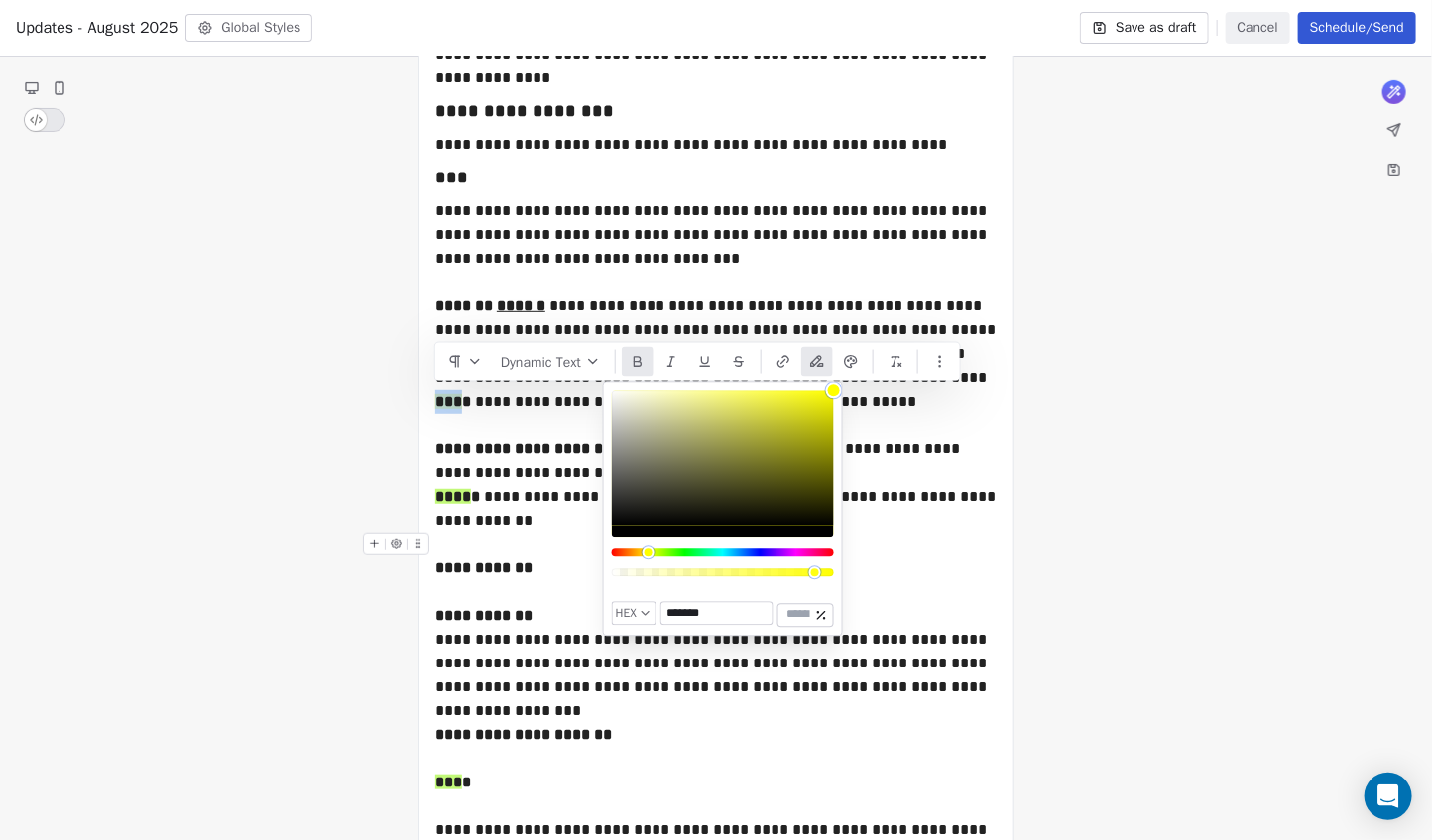 click at bounding box center (716, 544) 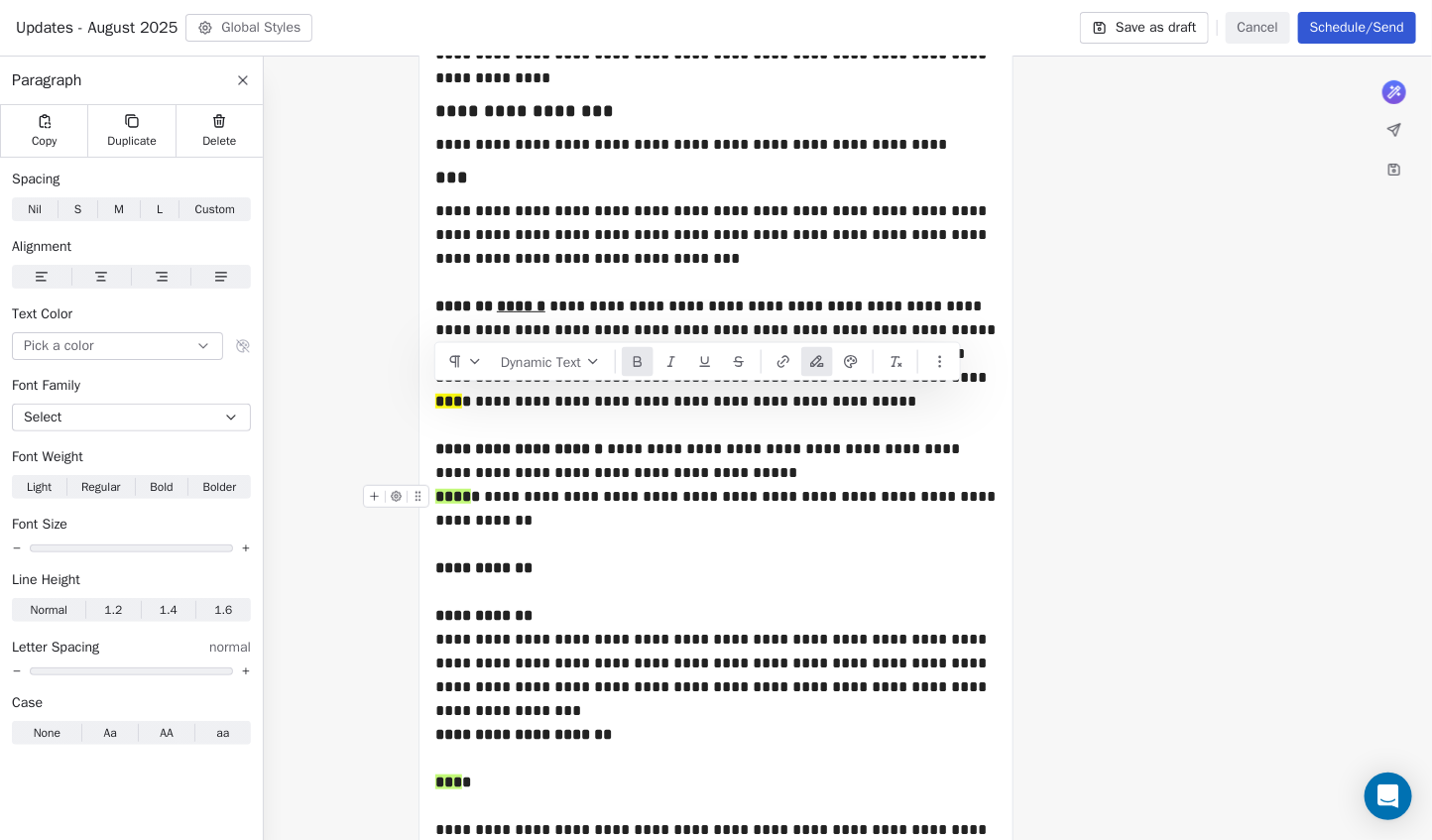click on "**********" at bounding box center (716, 509) 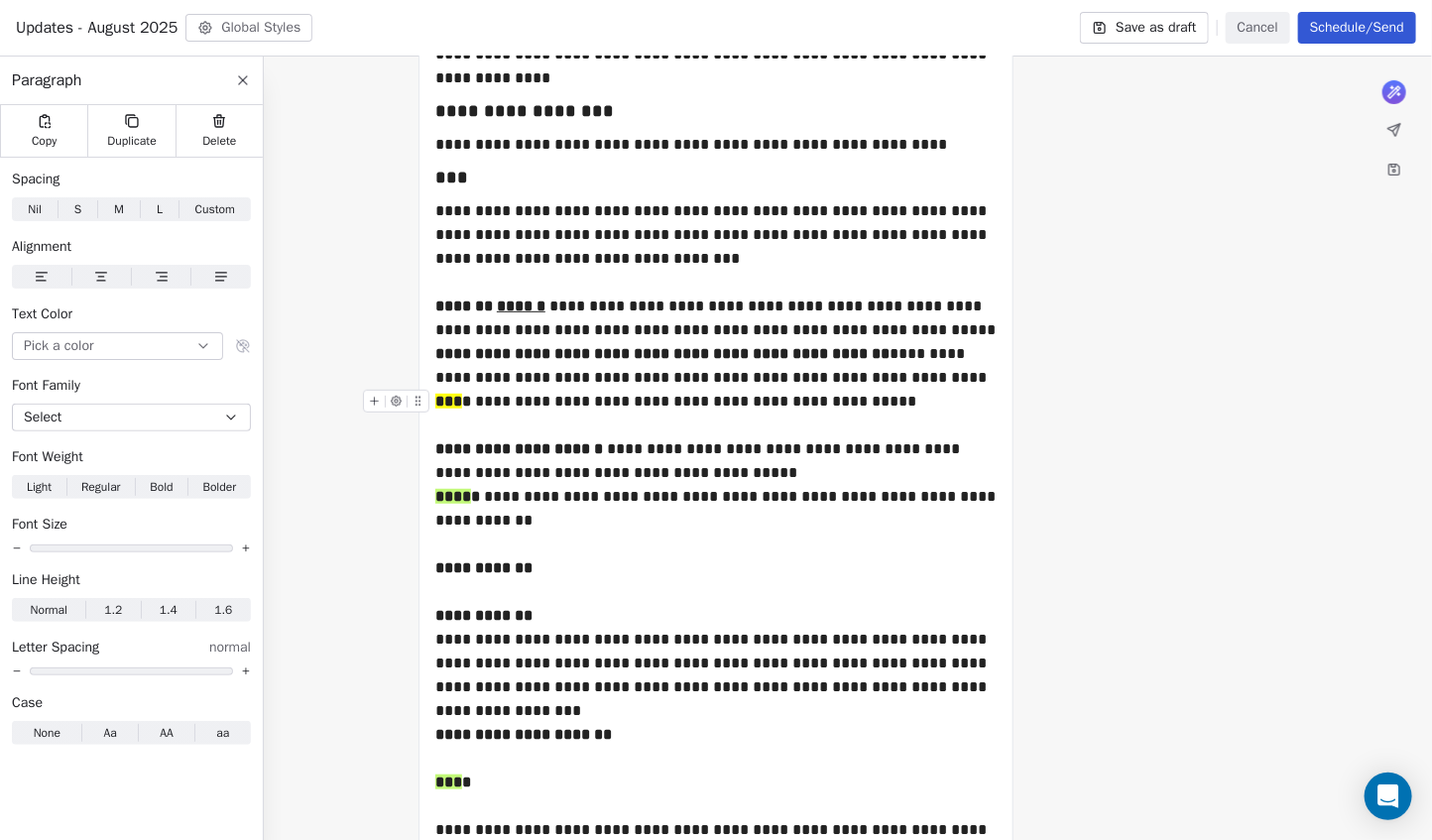 click on "***" at bounding box center (448, 401) 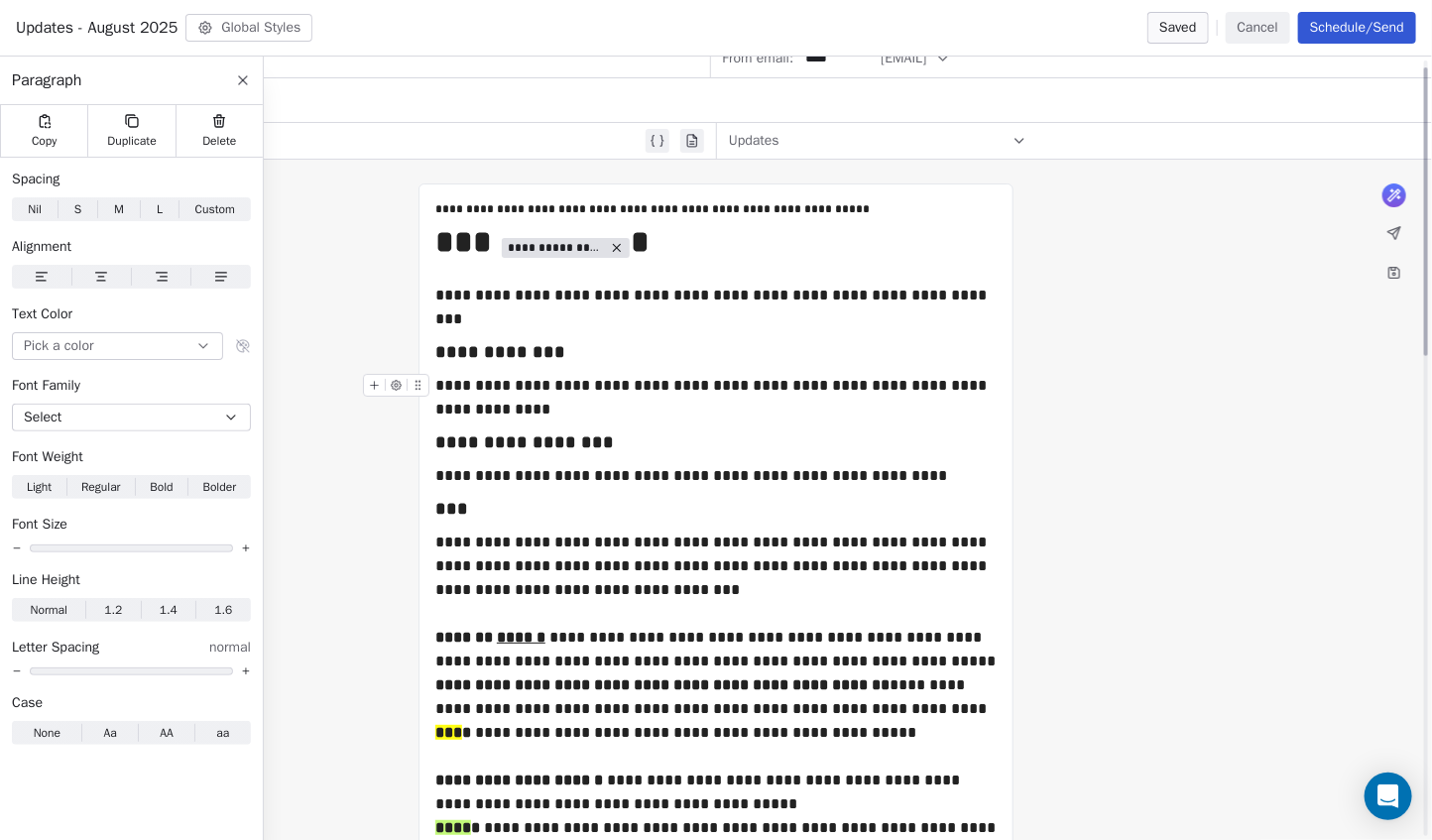 scroll, scrollTop: 0, scrollLeft: 0, axis: both 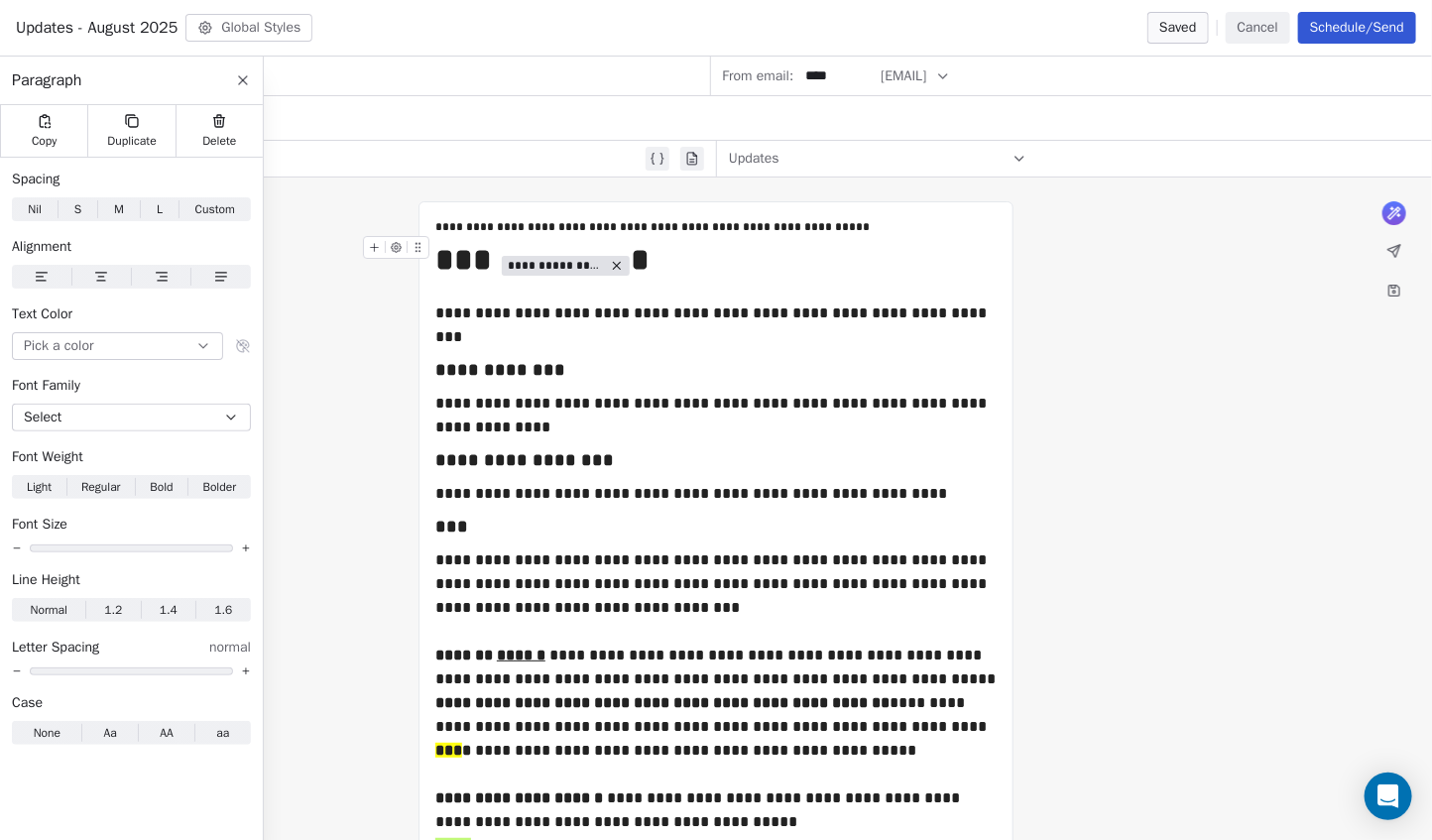 click on "**********" at bounding box center (716, 260) 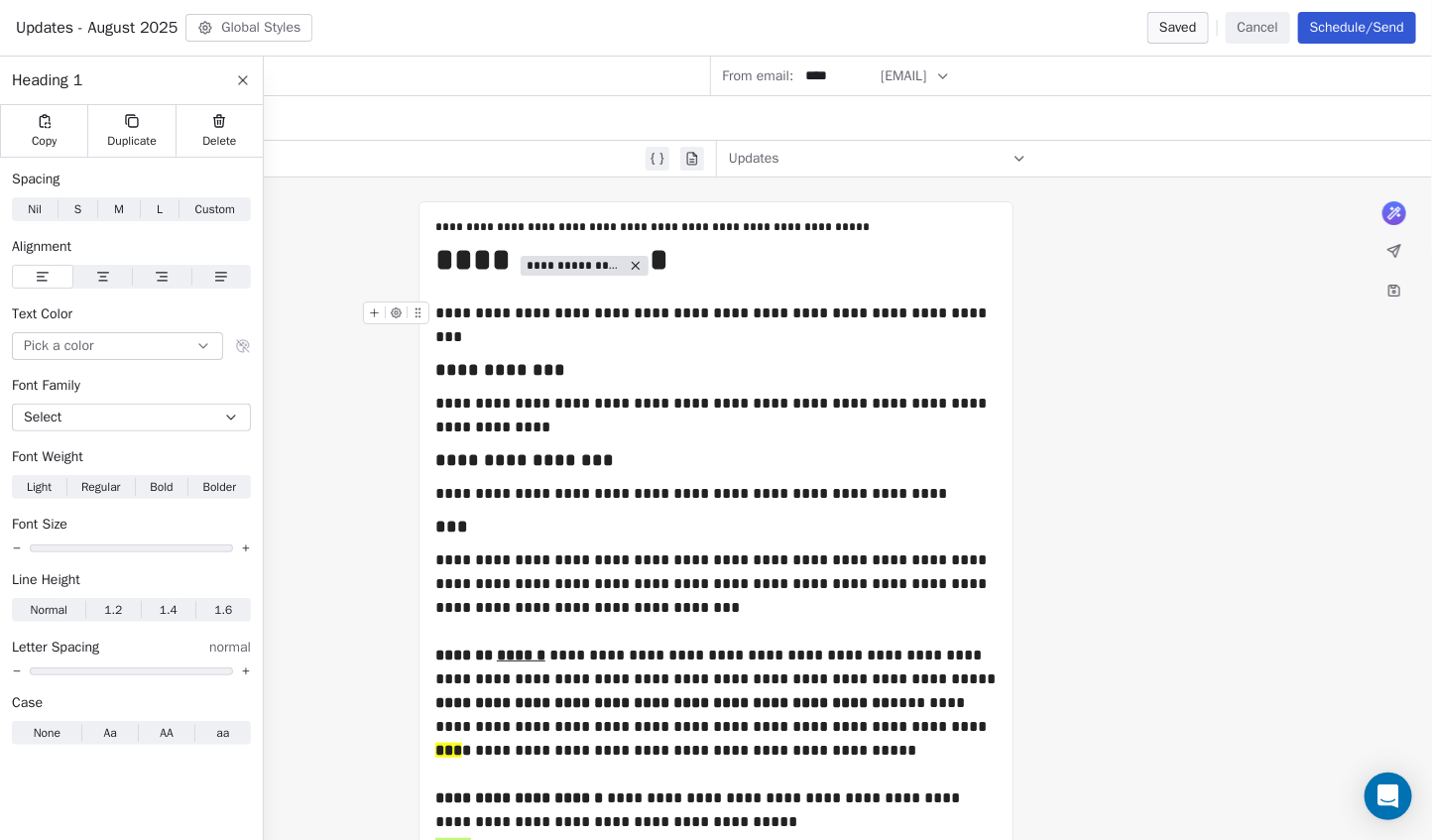 click on "Cancel" at bounding box center [1257, 28] 